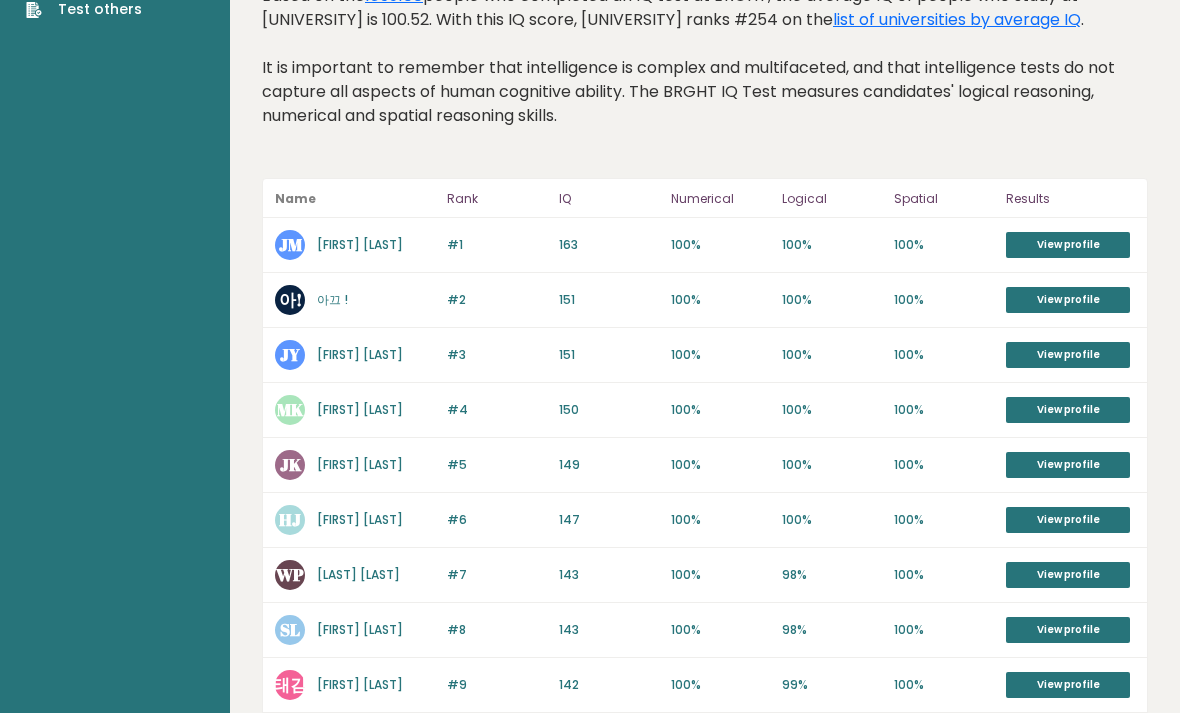 scroll, scrollTop: 136, scrollLeft: 0, axis: vertical 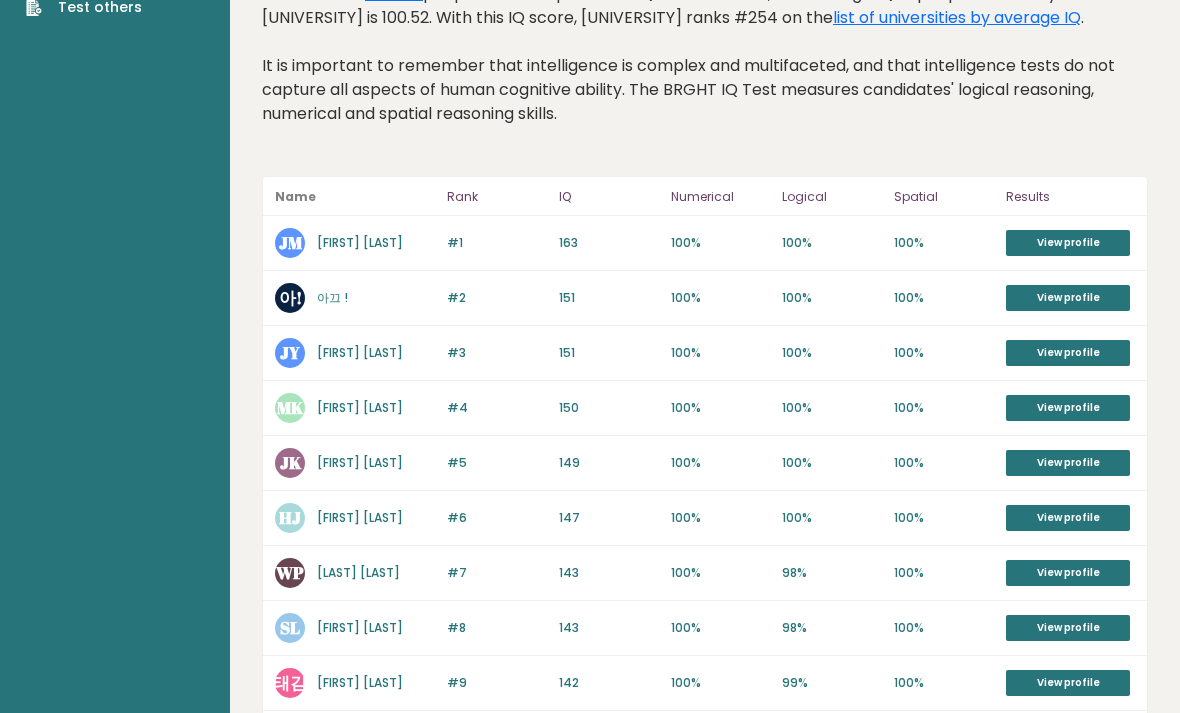 click on "View profile" at bounding box center (1068, 408) 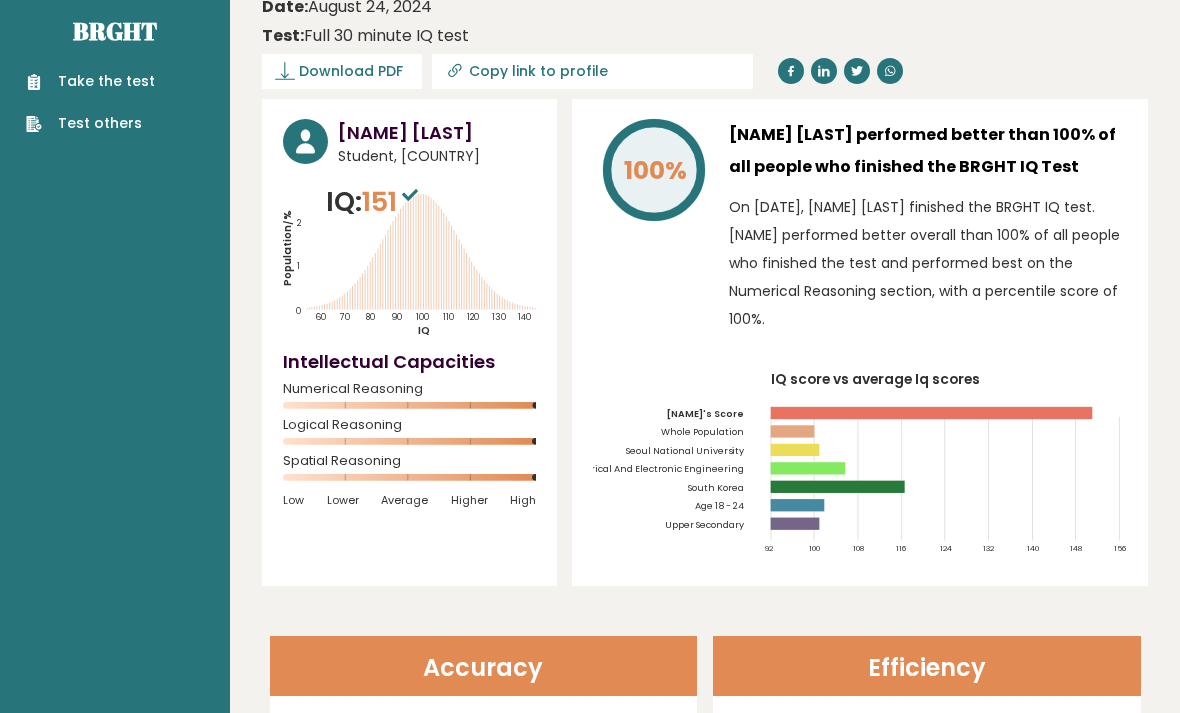 scroll, scrollTop: 21, scrollLeft: 0, axis: vertical 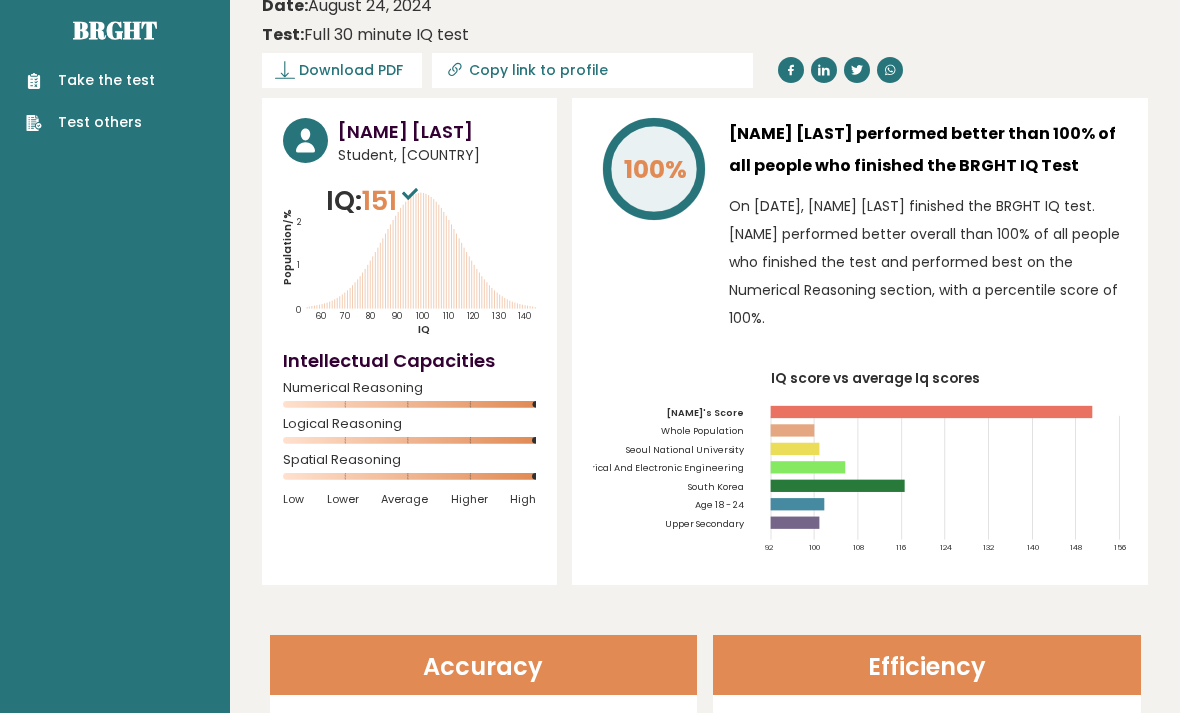 click on "Take the test" at bounding box center (90, 80) 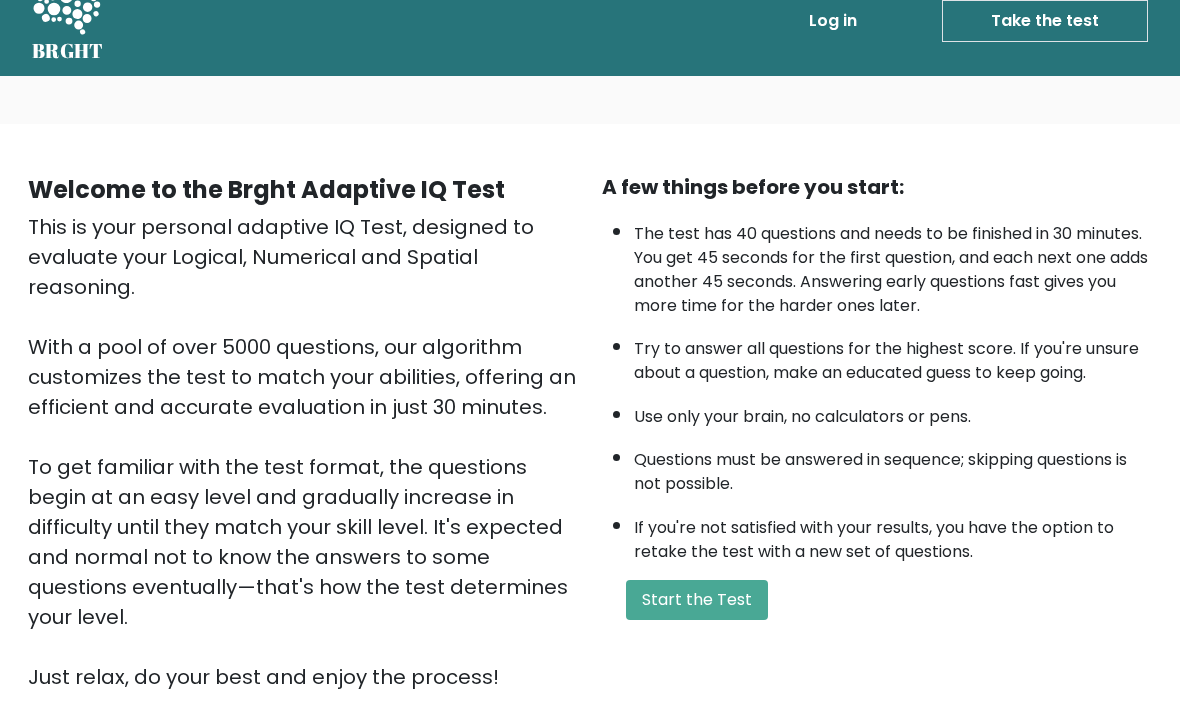 scroll, scrollTop: 29, scrollLeft: 0, axis: vertical 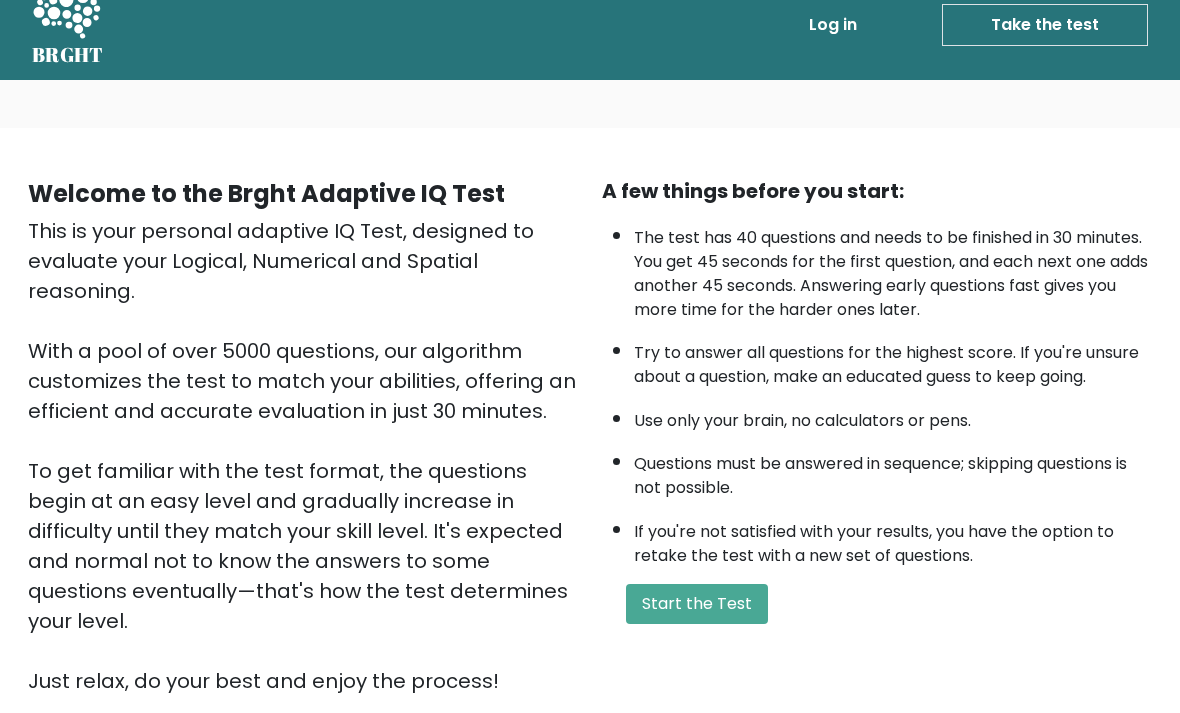 click on "Start the Test" at bounding box center [697, 605] 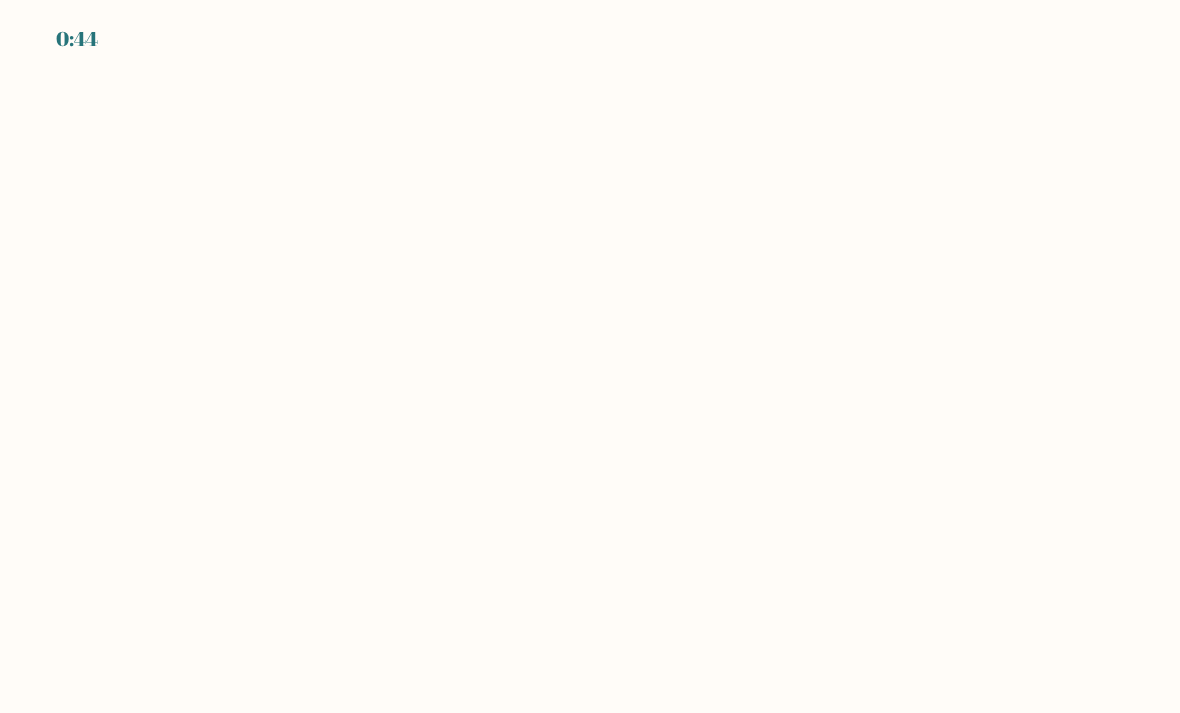 scroll, scrollTop: 0, scrollLeft: 0, axis: both 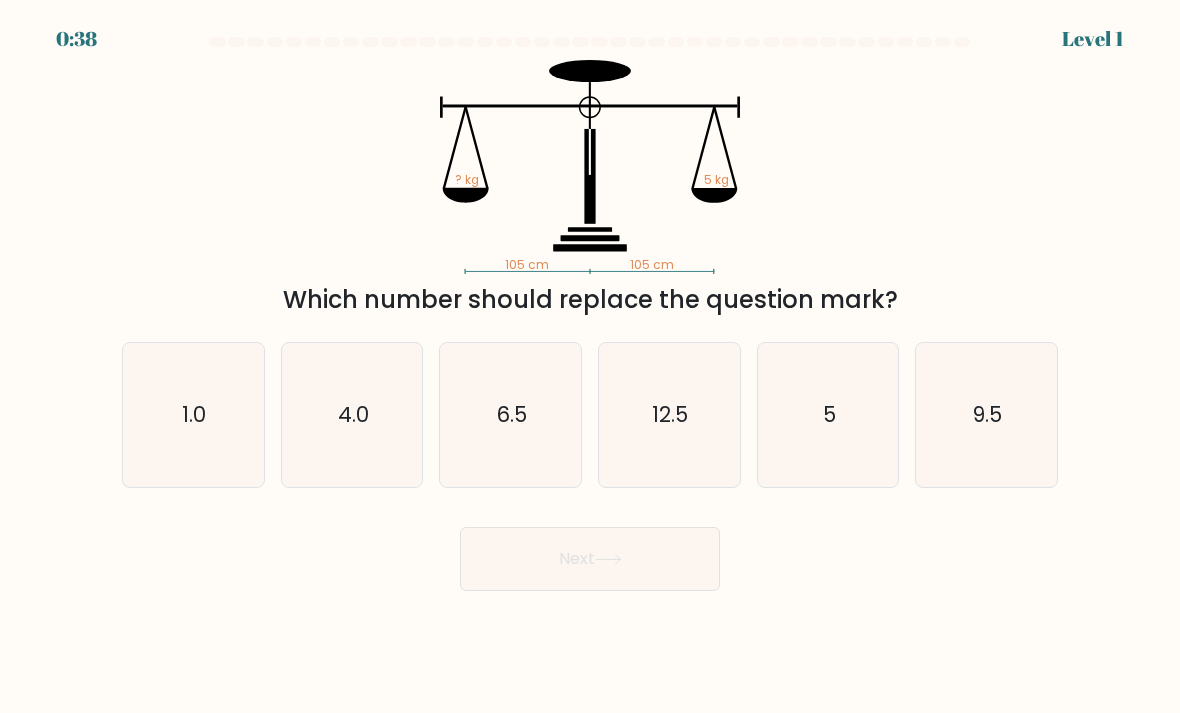 click on "5" 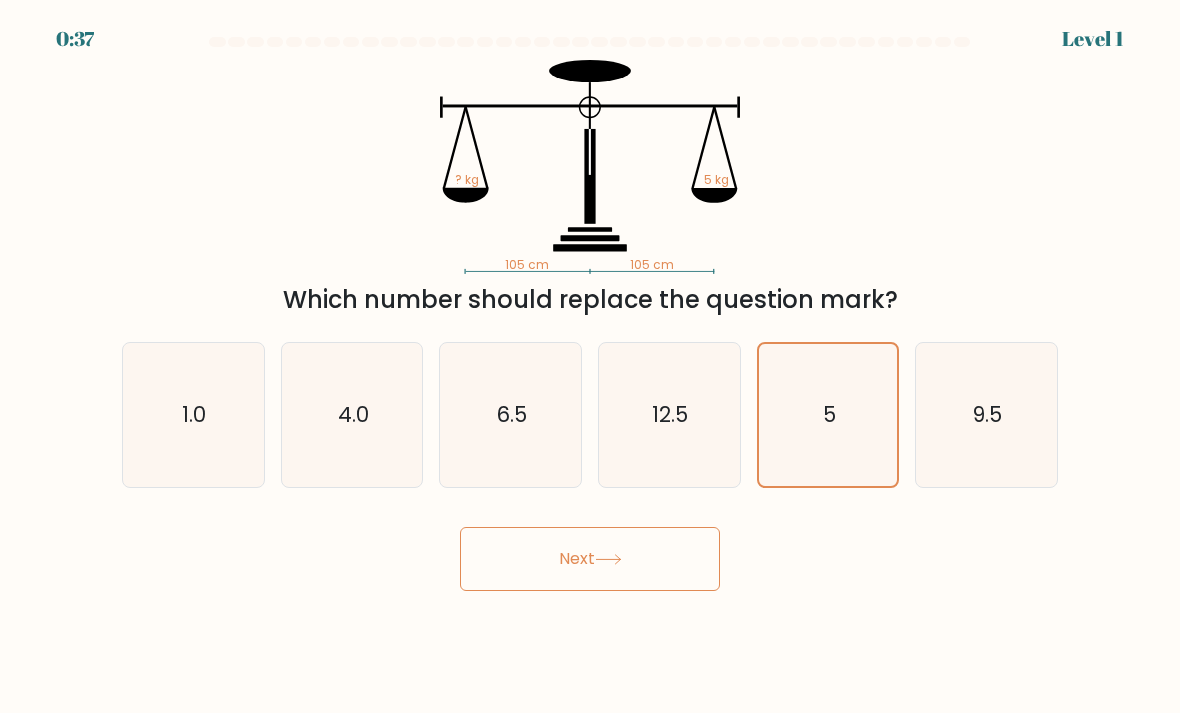 click on "Next" at bounding box center (590, 559) 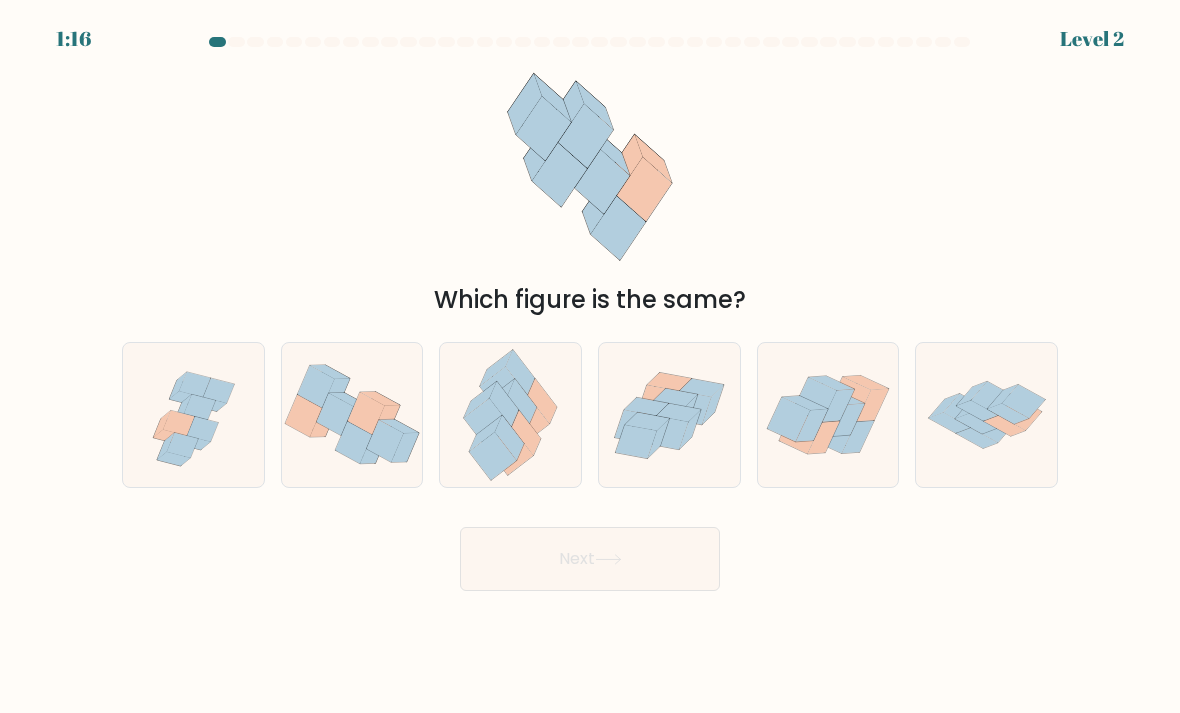 click 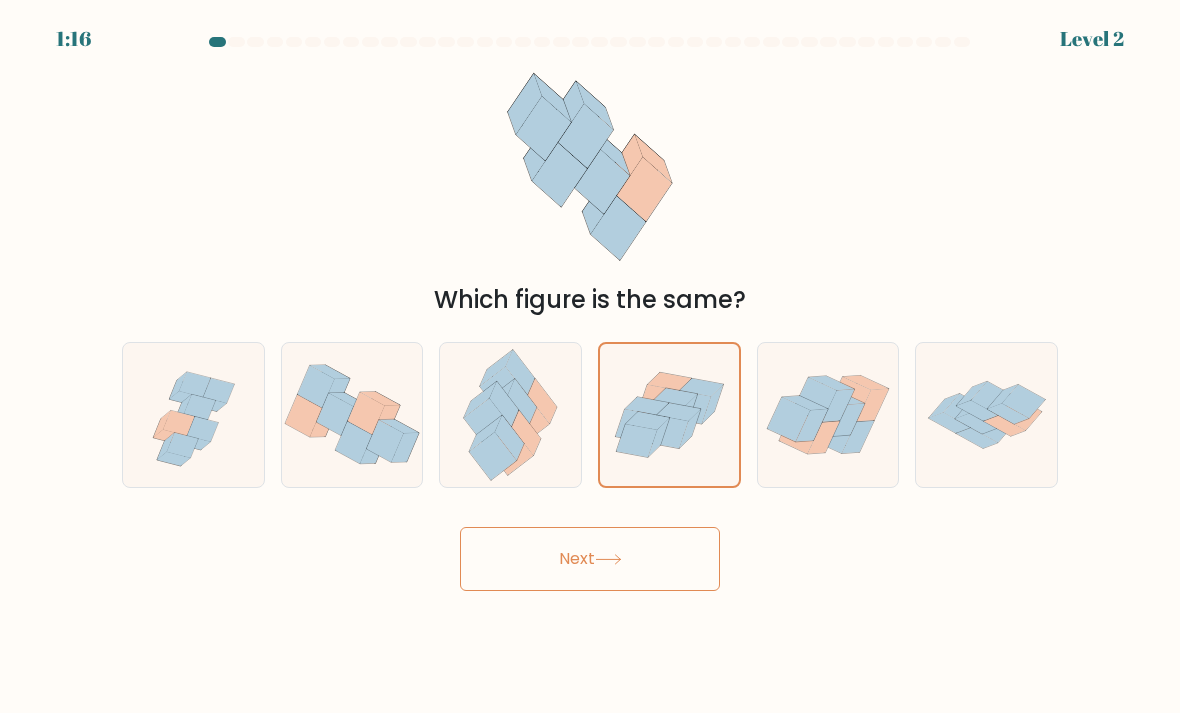 click on "Next" at bounding box center (590, 559) 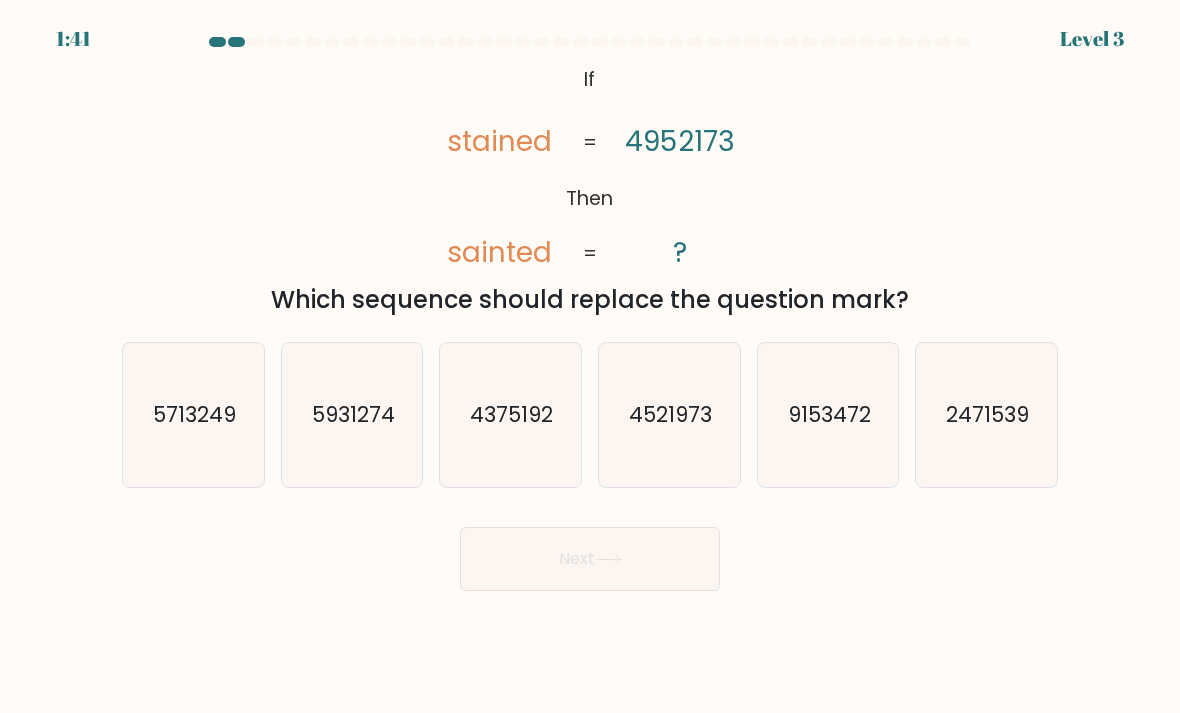 click on "4521973" 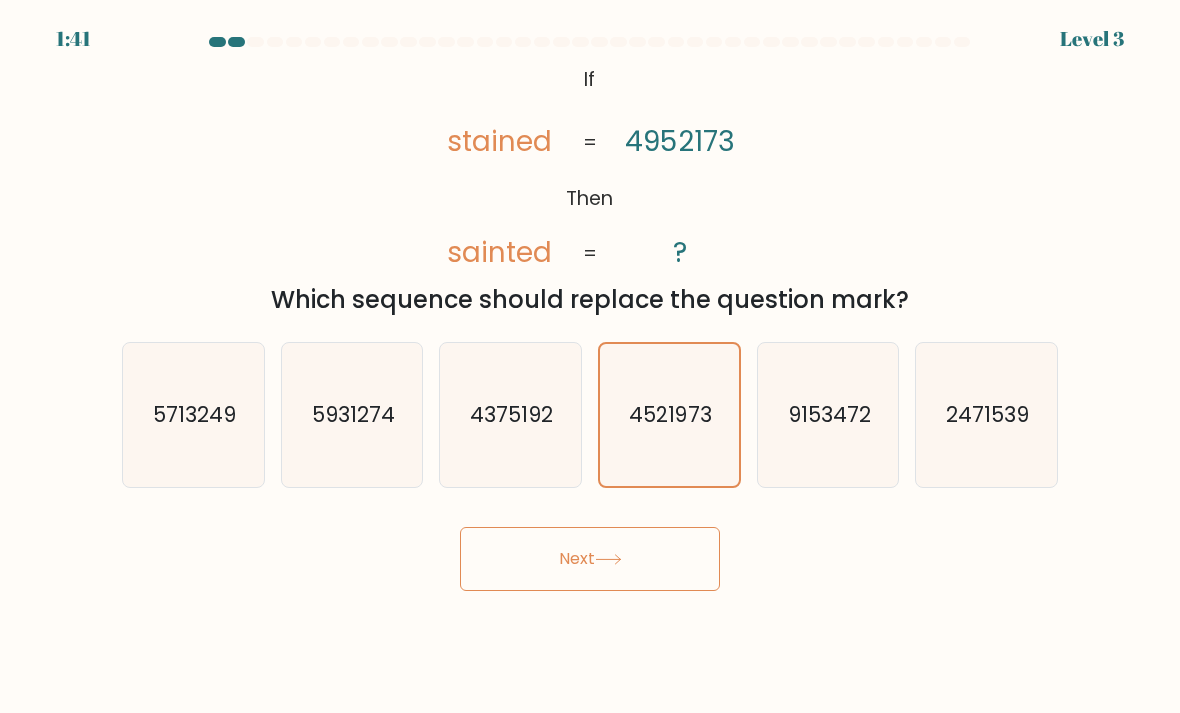 click 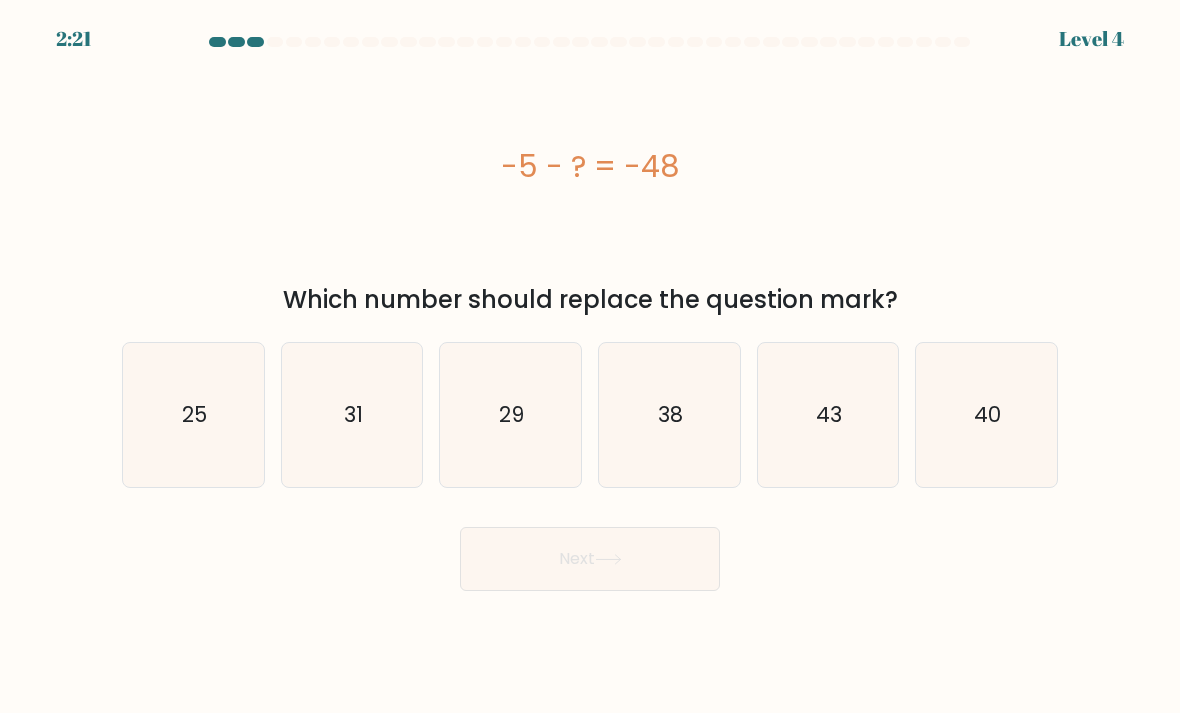 click on "43" 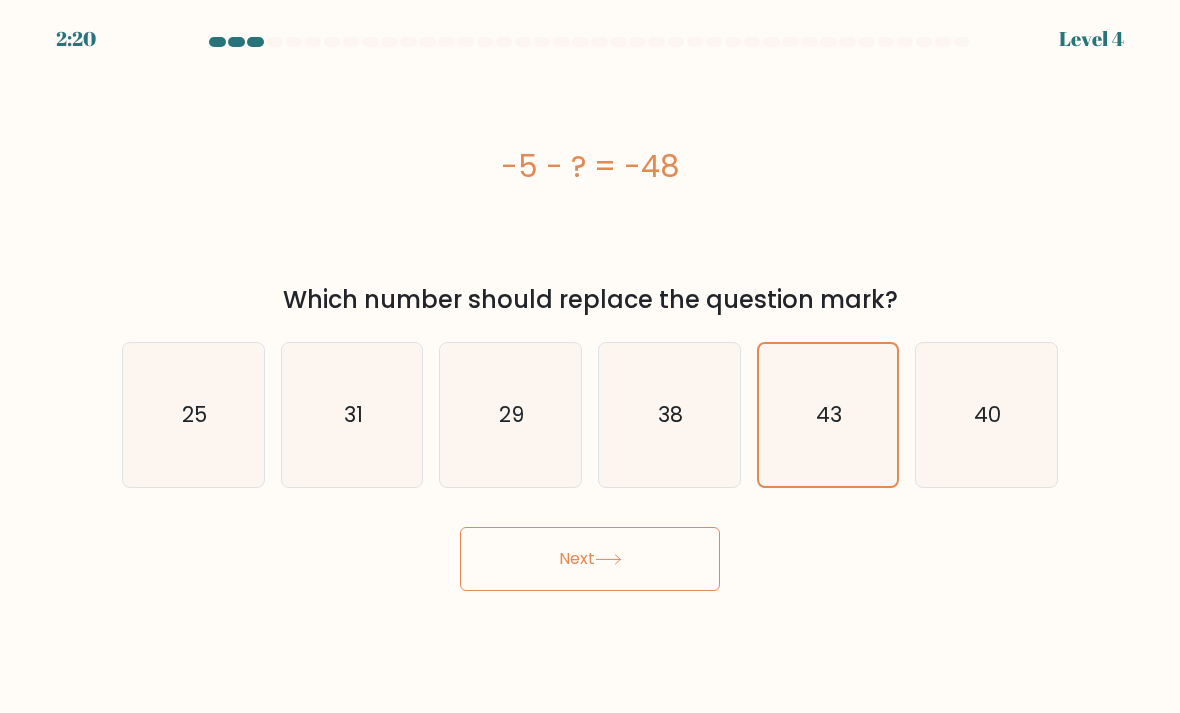 click on "Next" at bounding box center [590, 559] 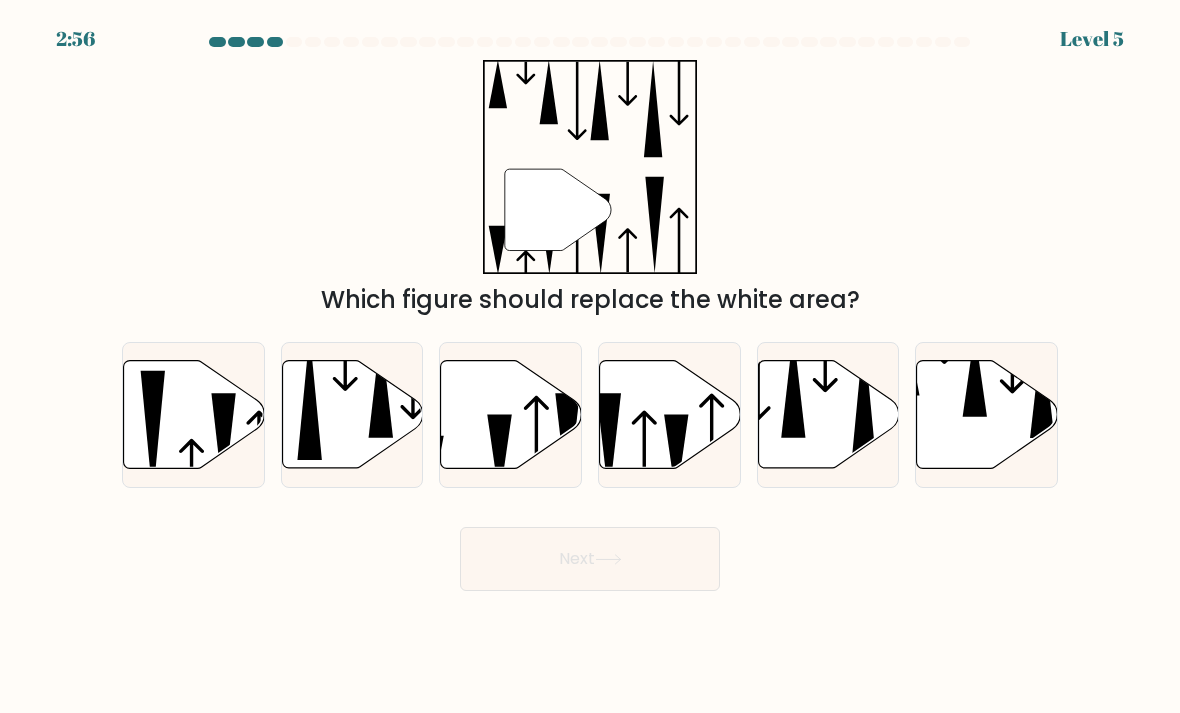 click at bounding box center (590, 314) 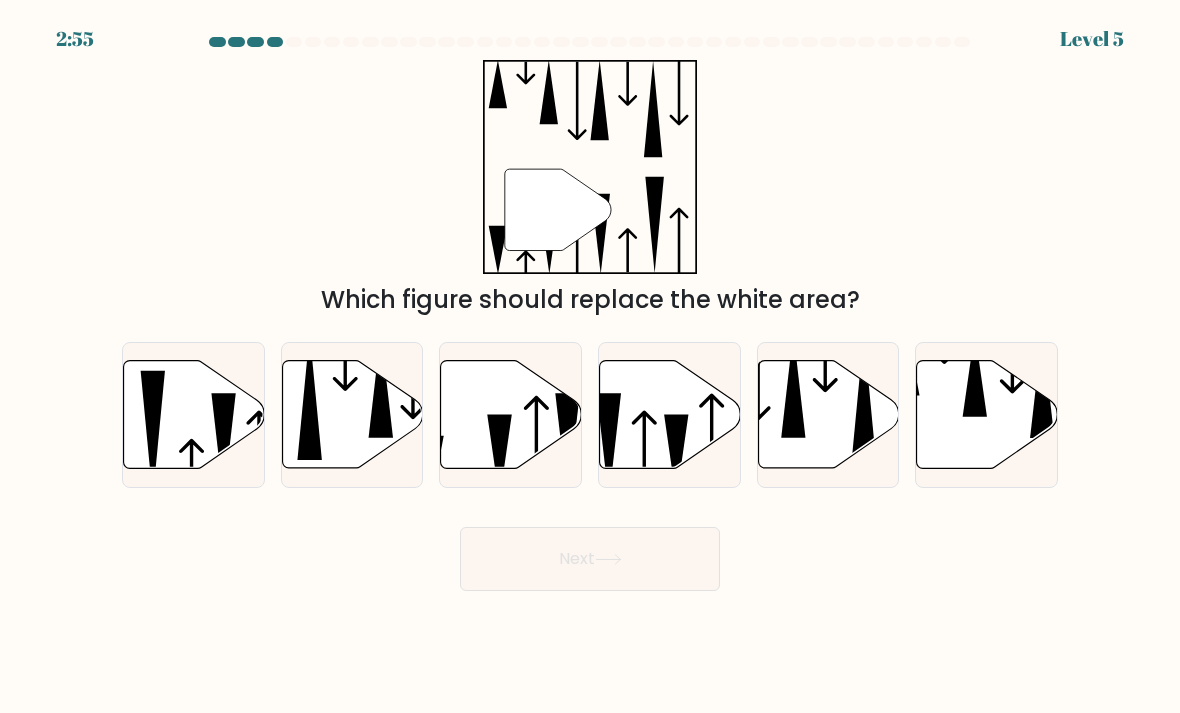 click 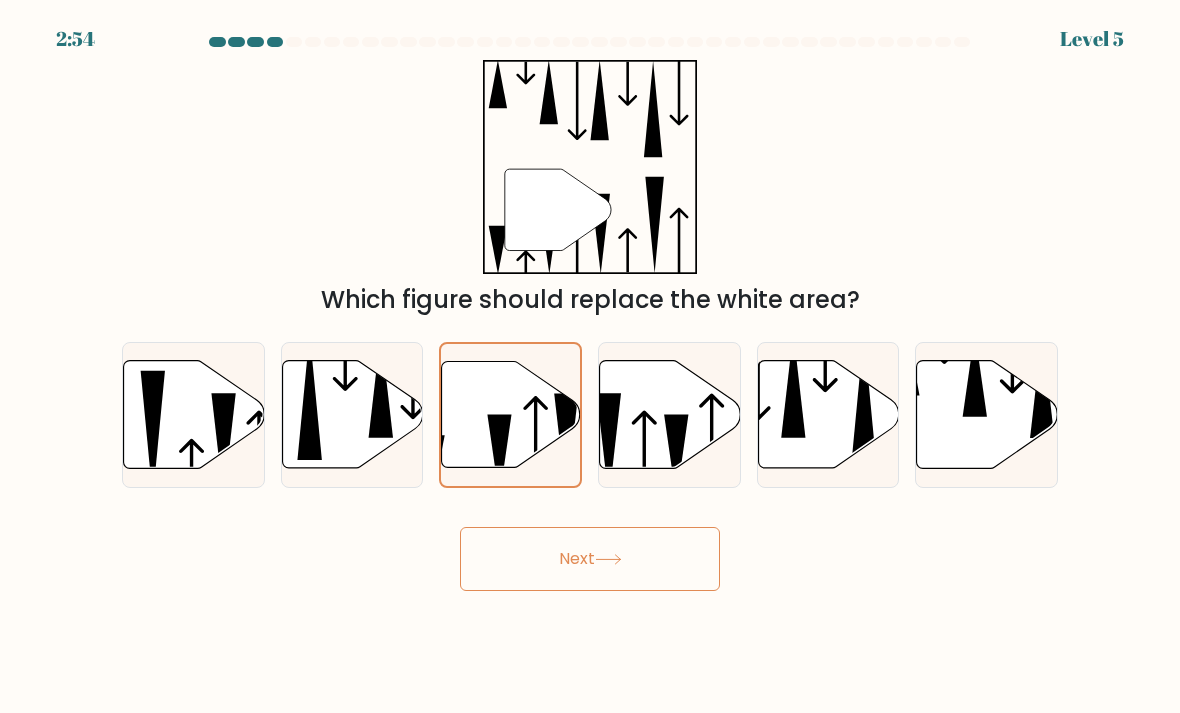 click on "Next" at bounding box center (590, 559) 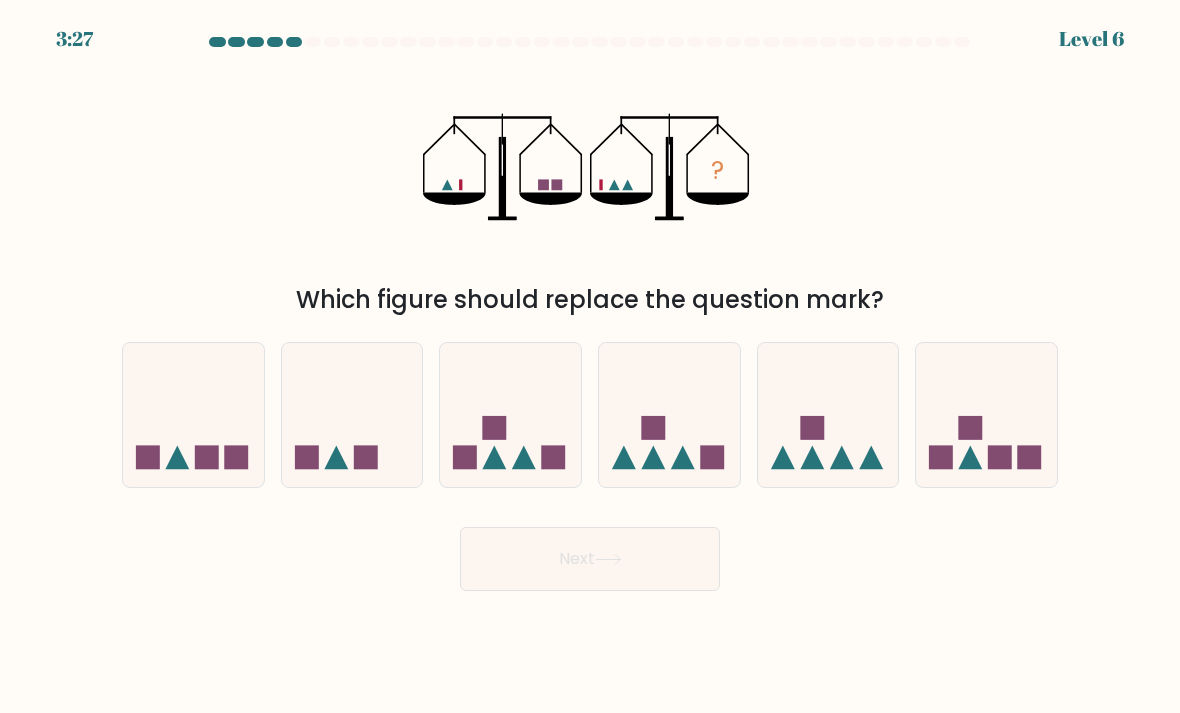 click 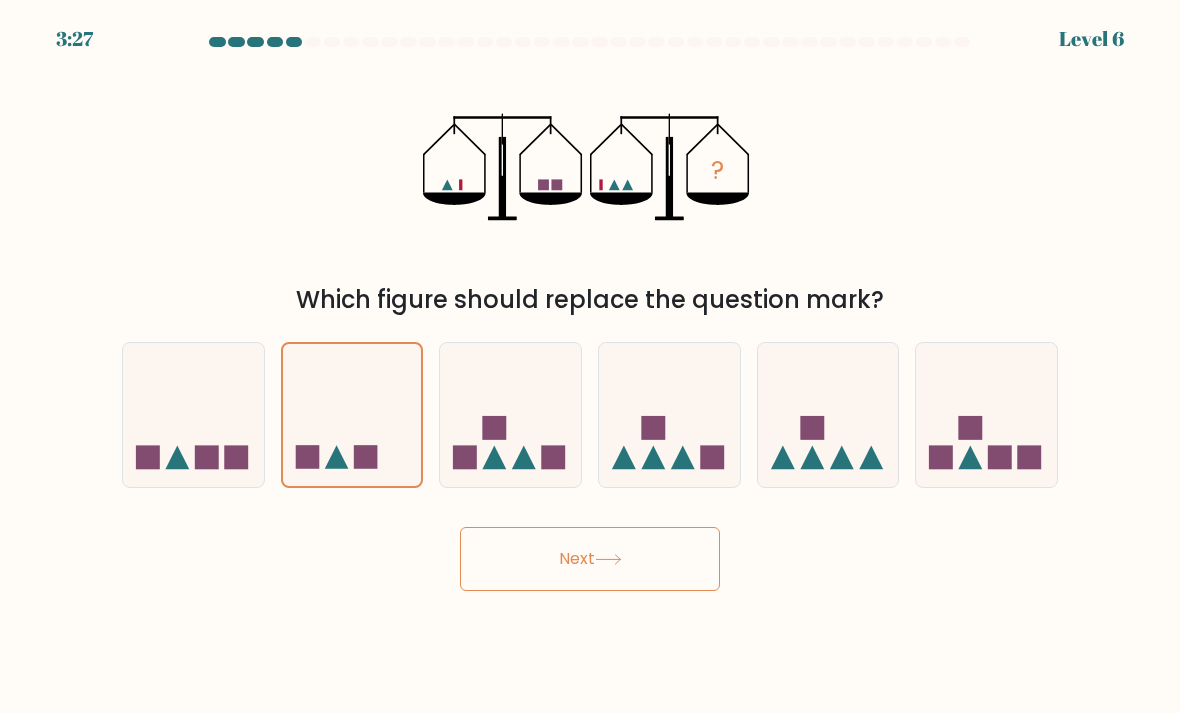 click on "Next" at bounding box center (590, 559) 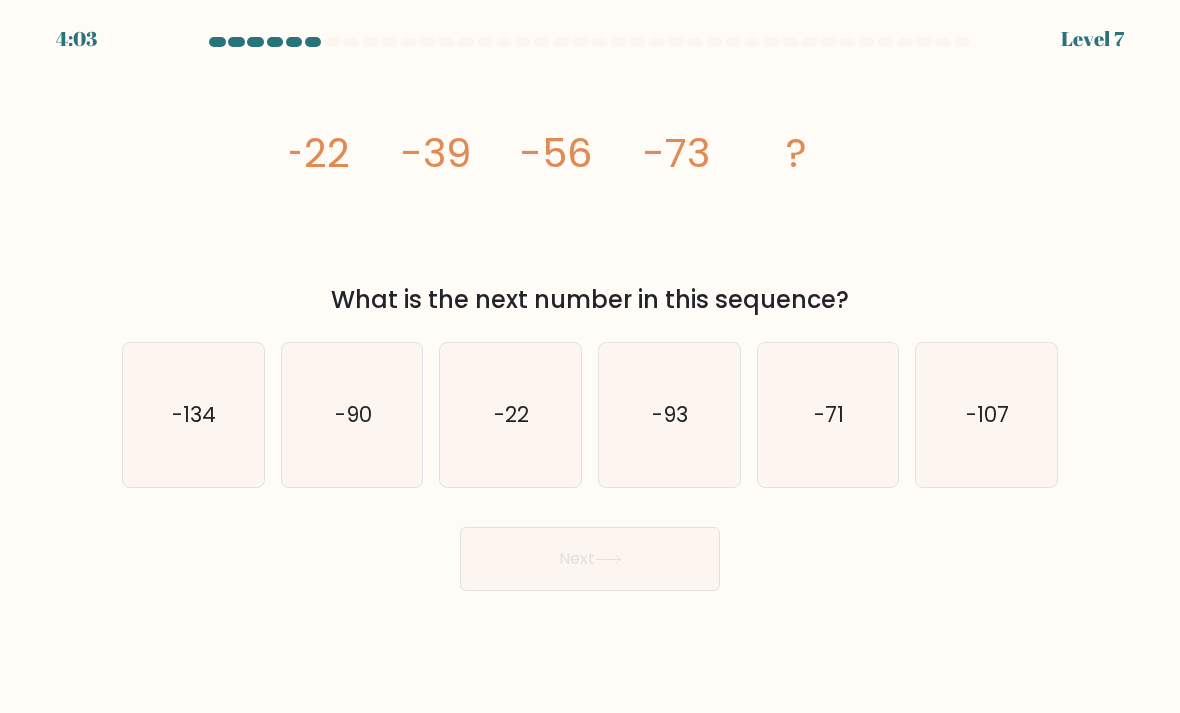 click on "-90" 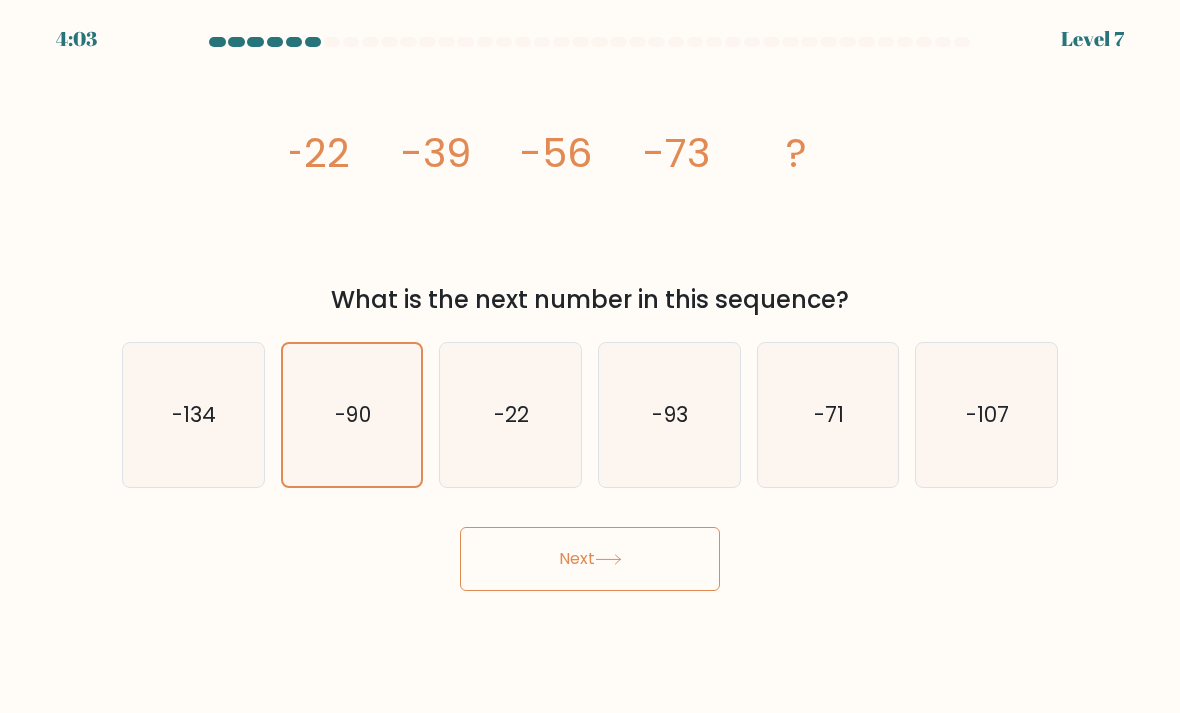 click on "Next" at bounding box center (590, 559) 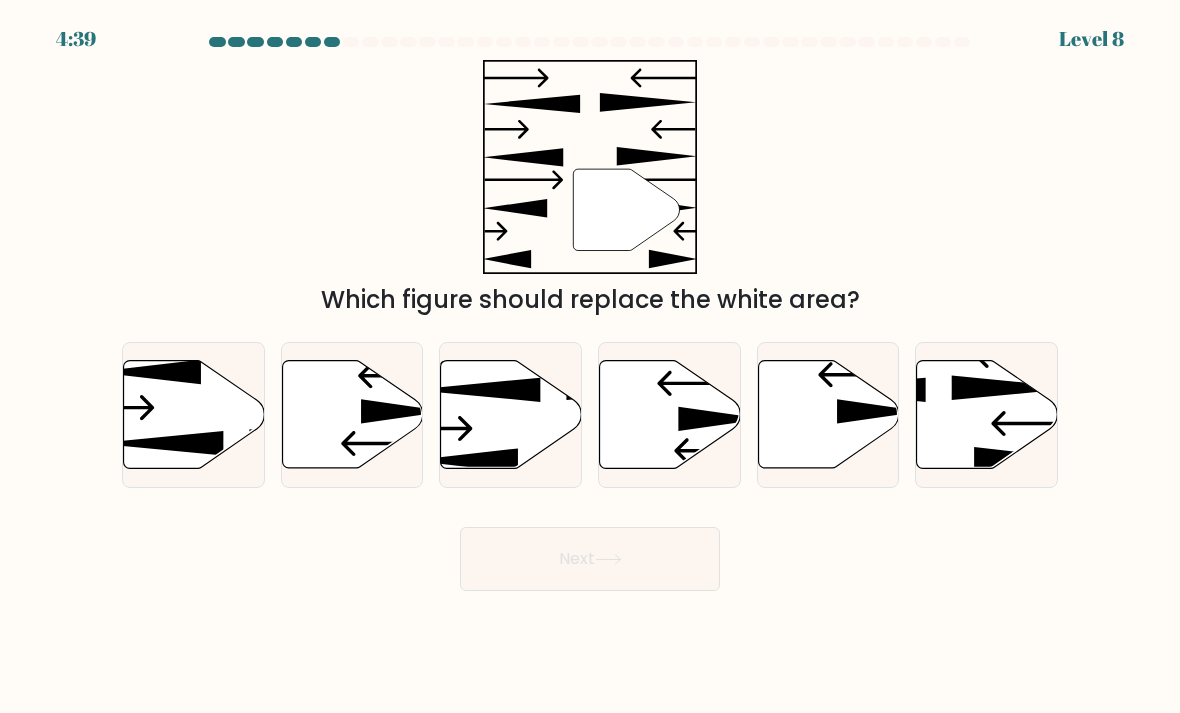 click 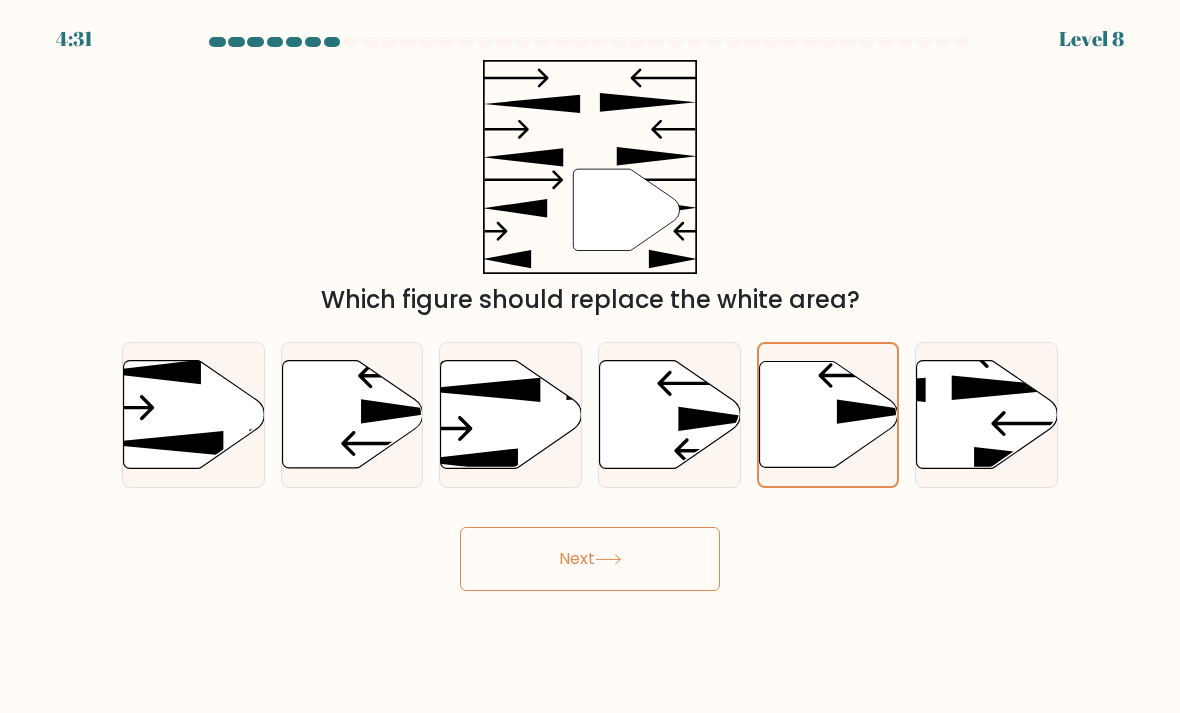 click on "Next" at bounding box center (590, 559) 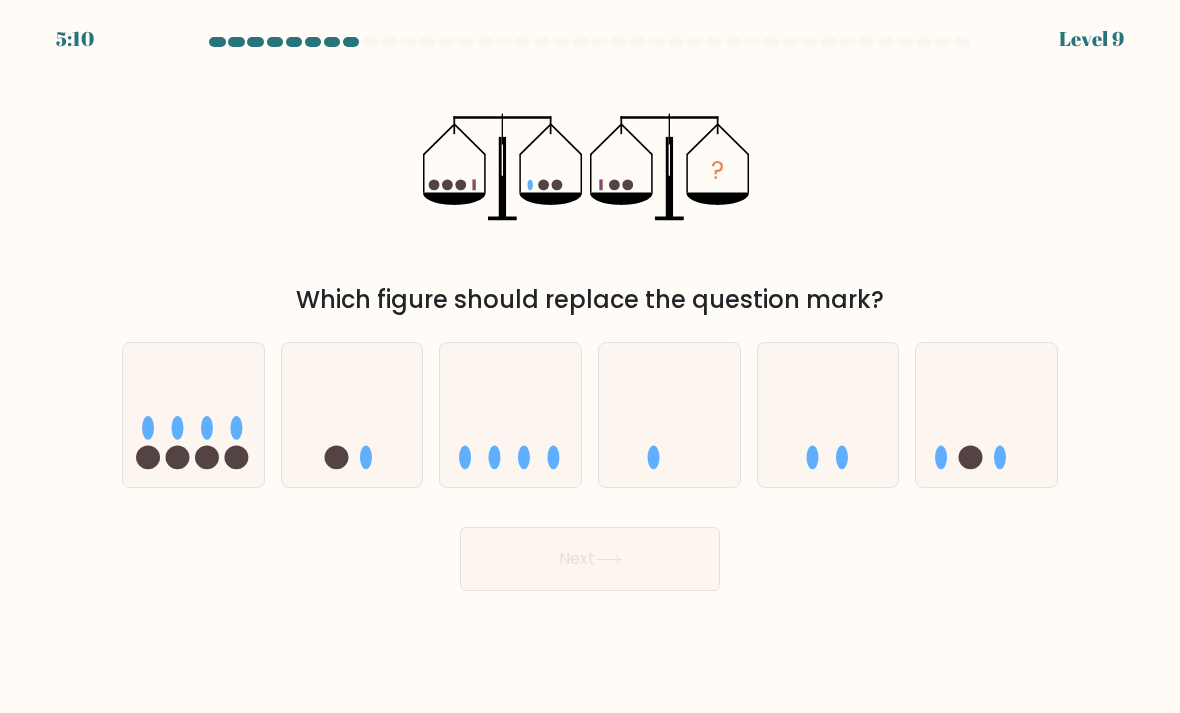 click 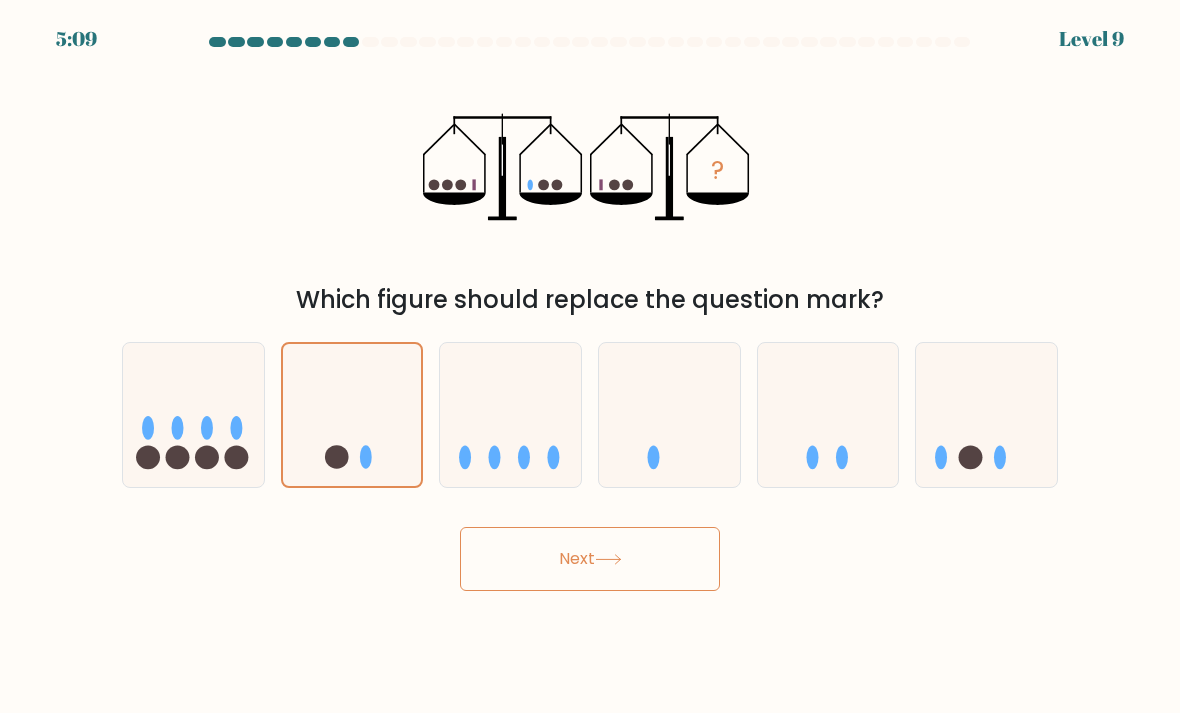 click on "Next" at bounding box center [590, 559] 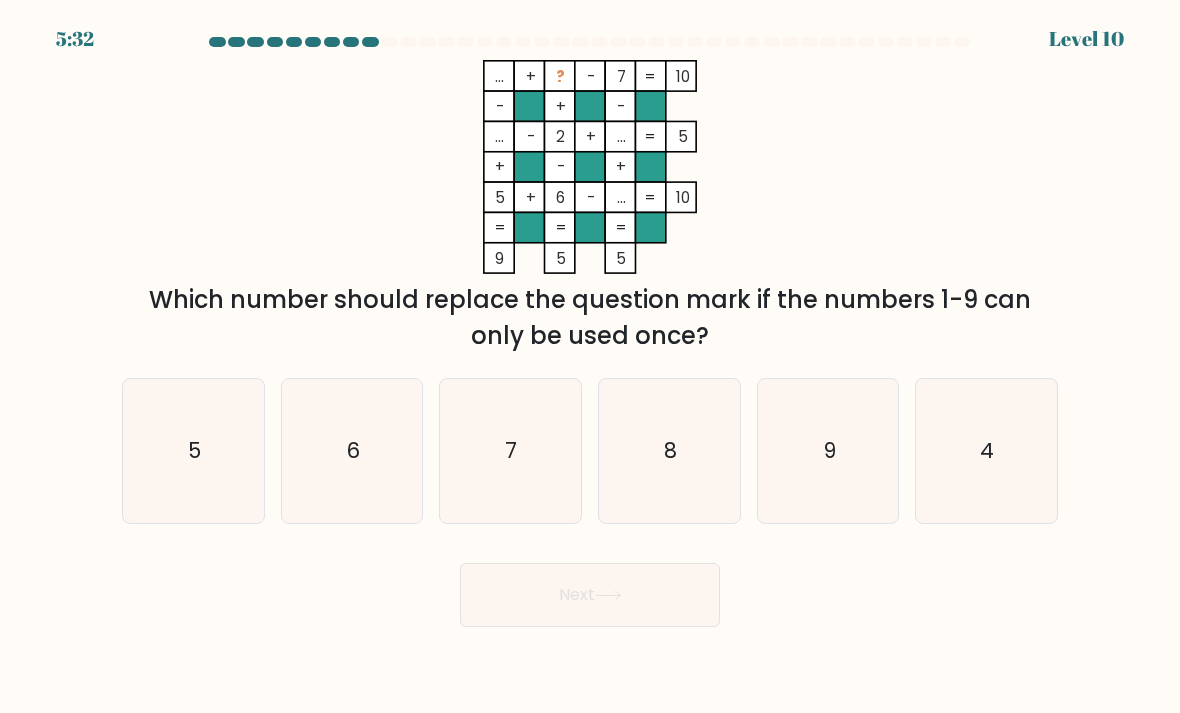 click on "9" 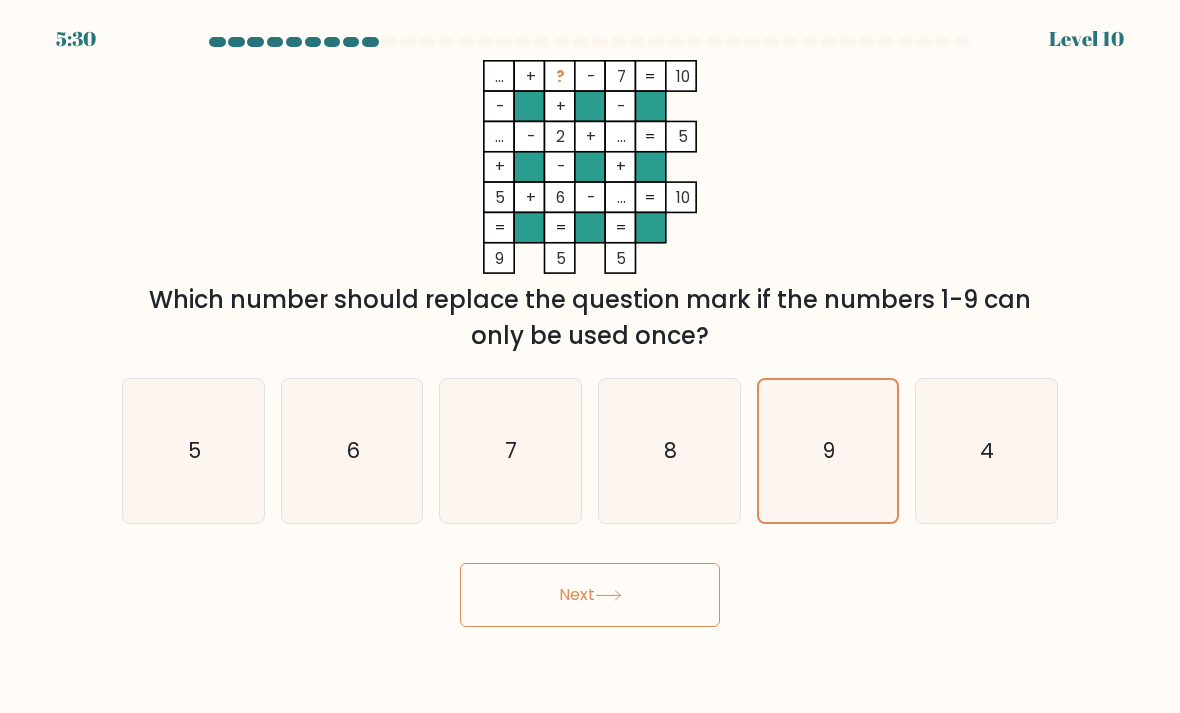 click on "Next" at bounding box center [590, 595] 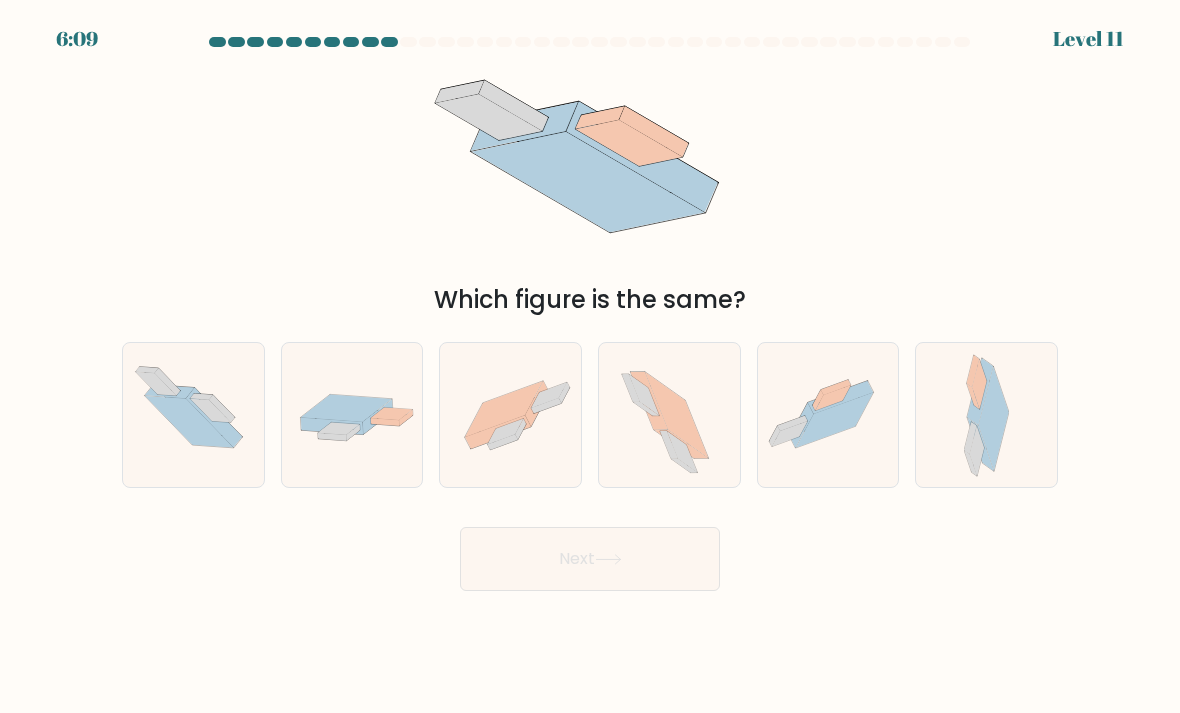 click 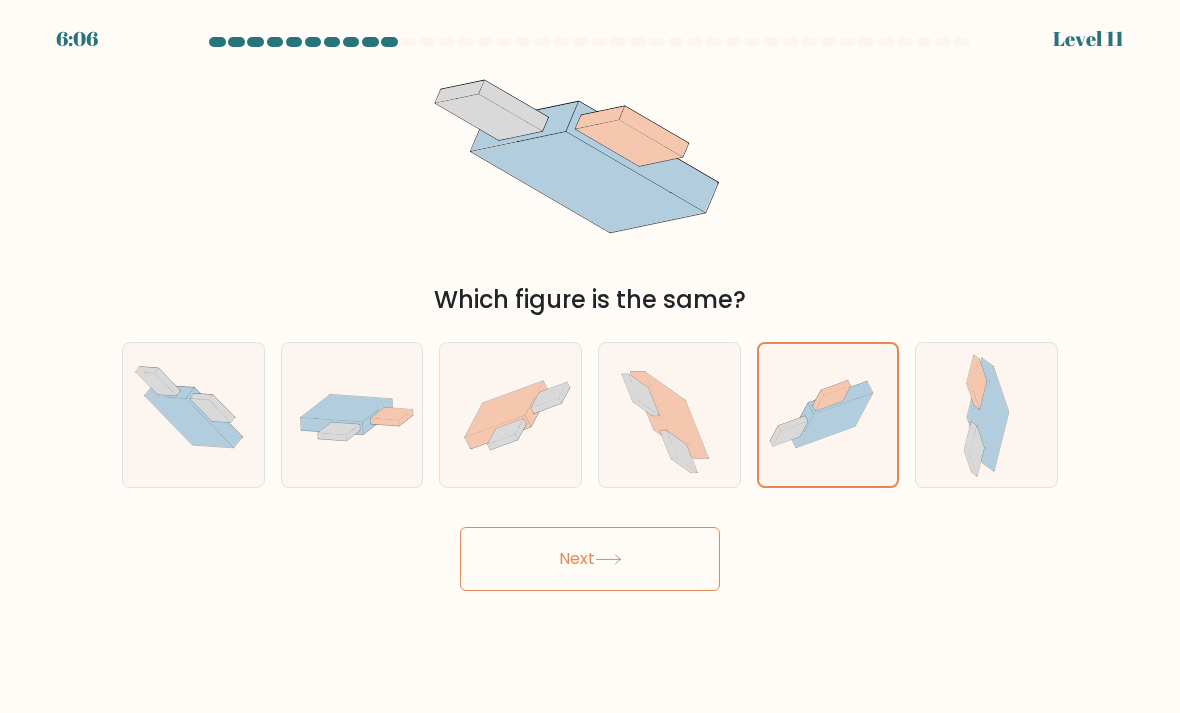 click on "Next" at bounding box center [590, 559] 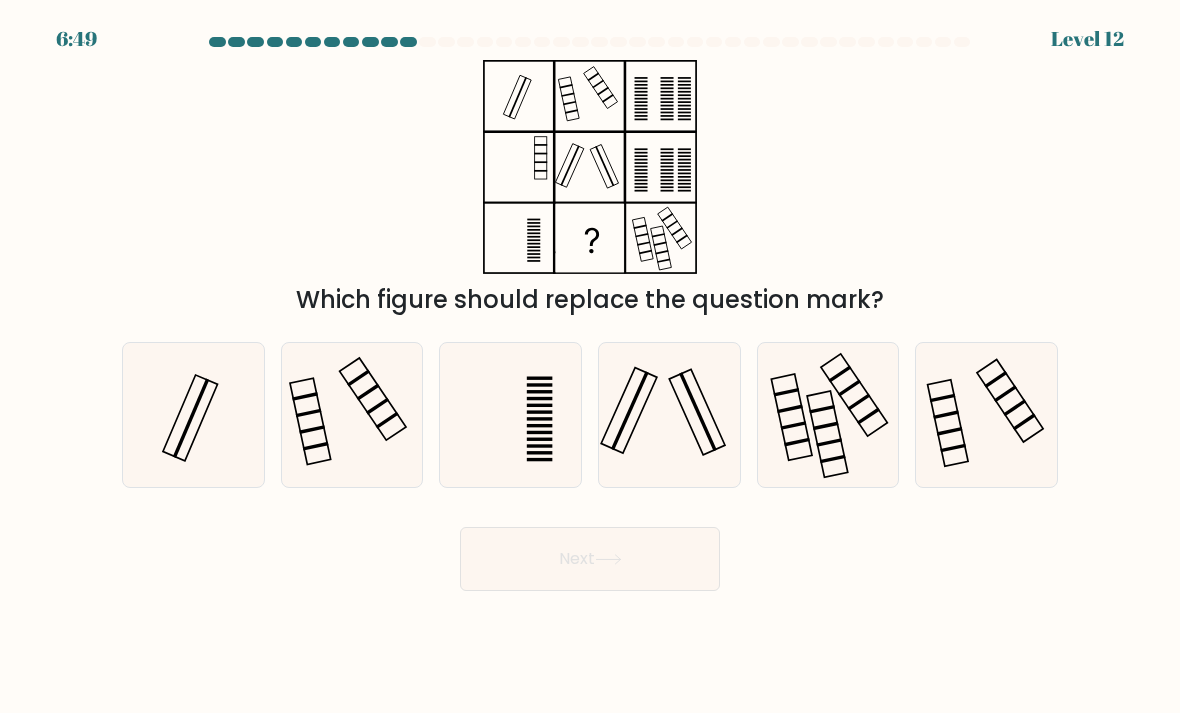 click at bounding box center [408, 42] 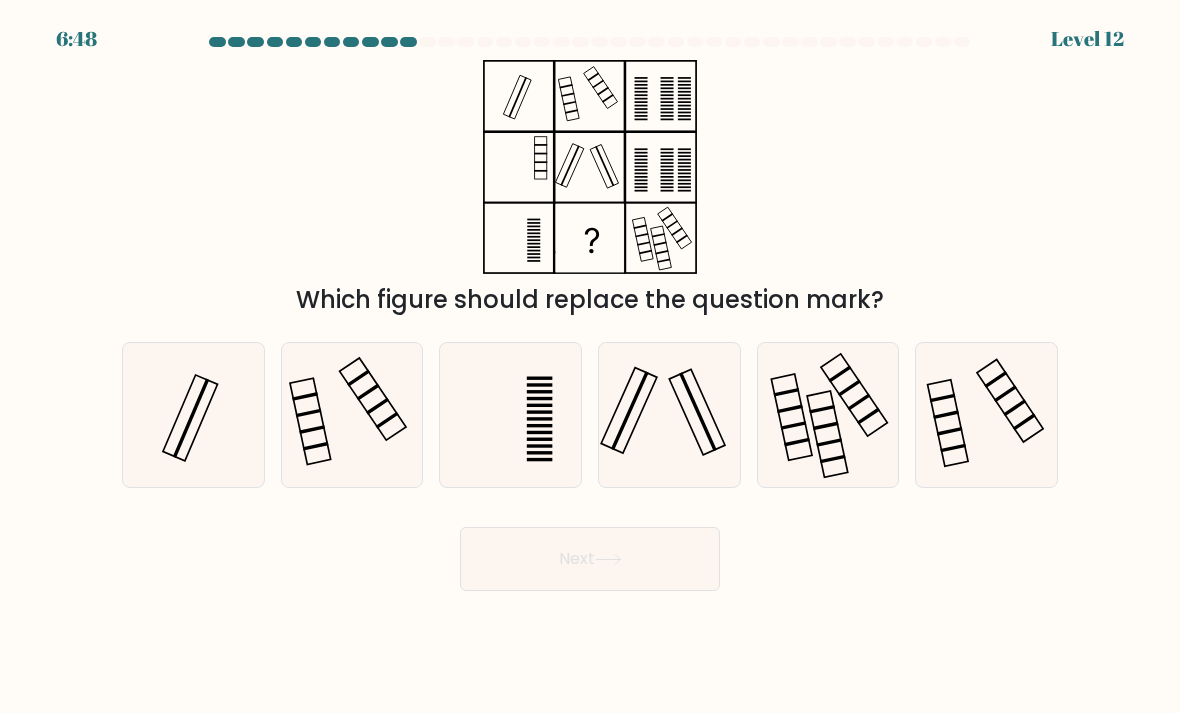scroll, scrollTop: 0, scrollLeft: 0, axis: both 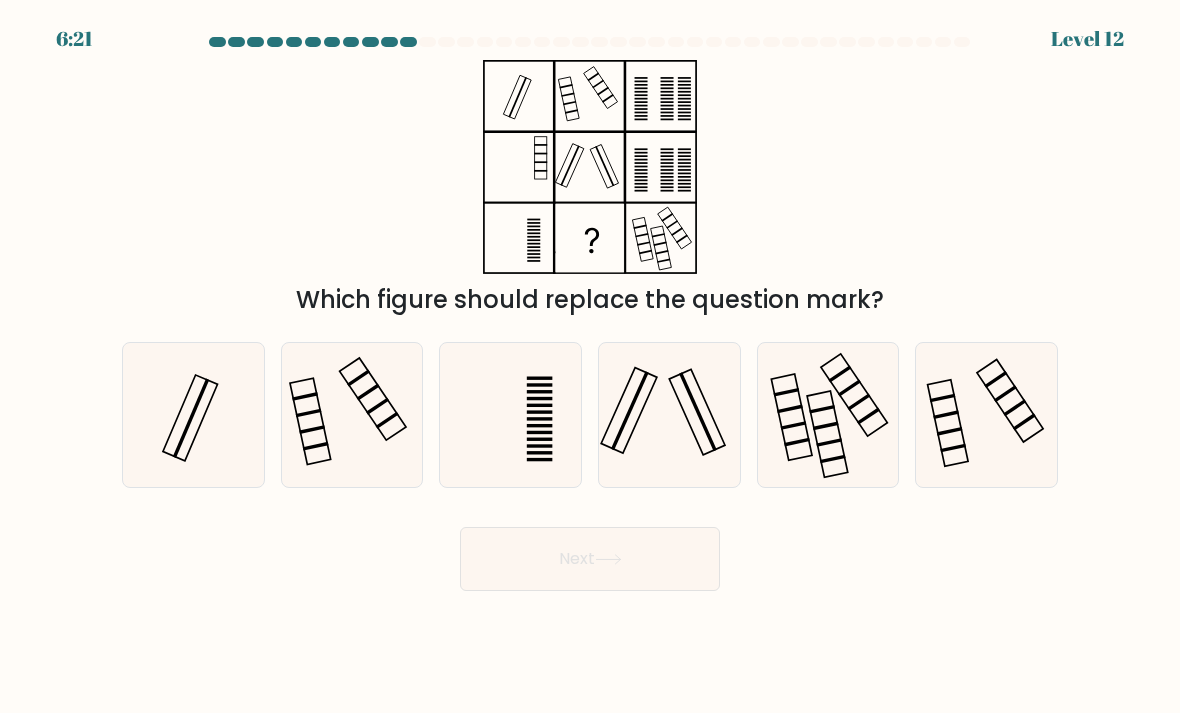 click 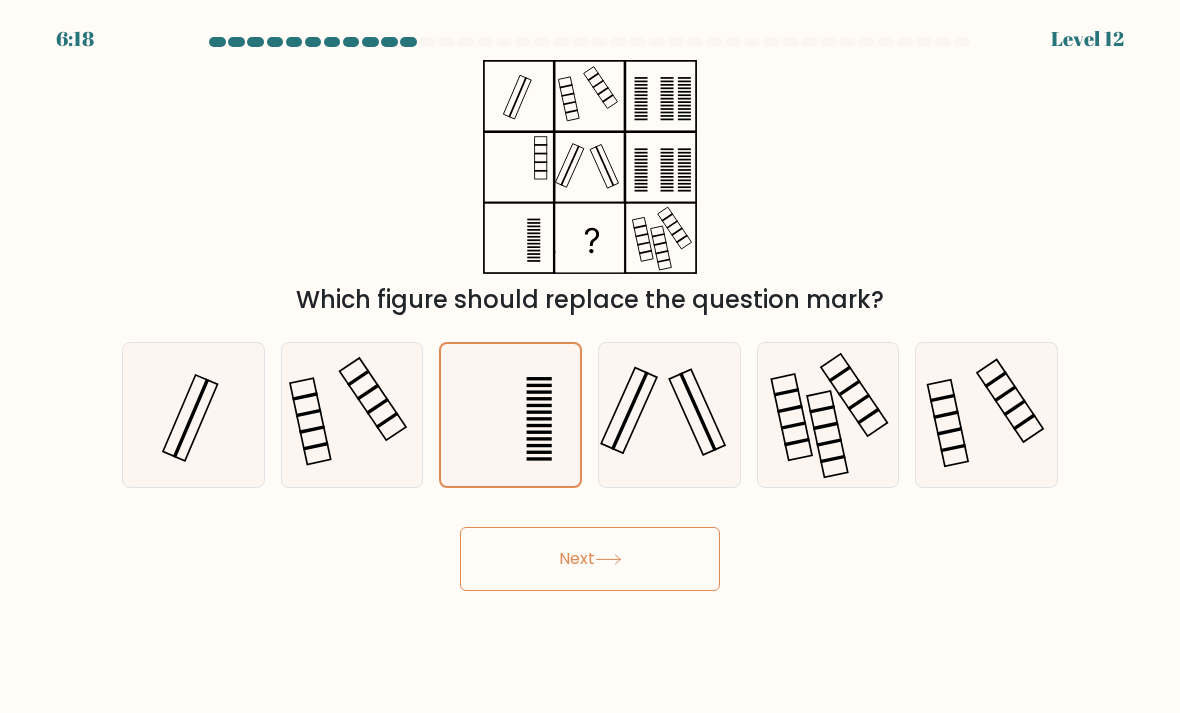 click 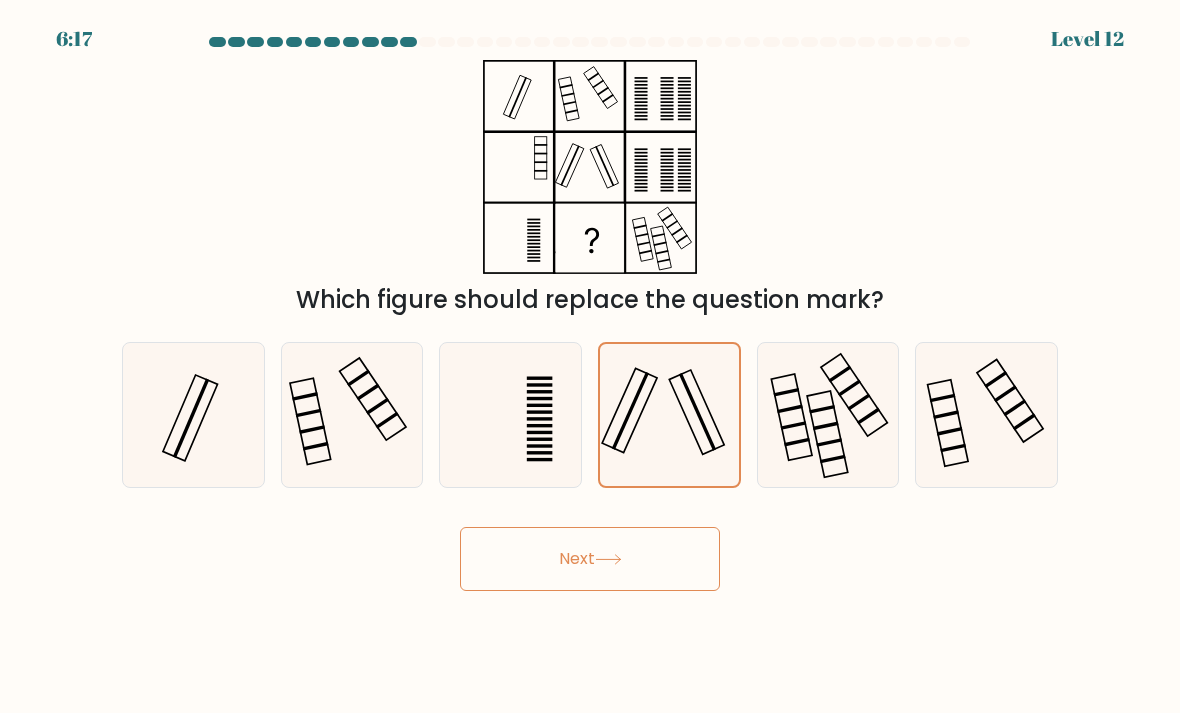 click 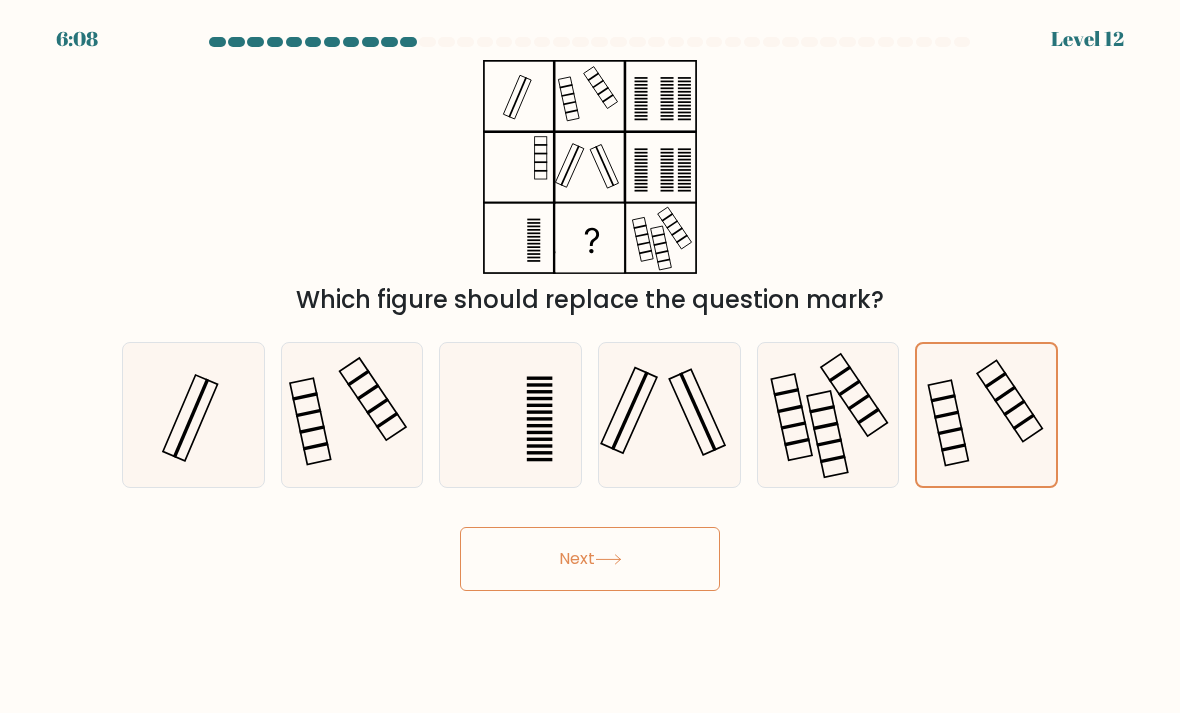 click 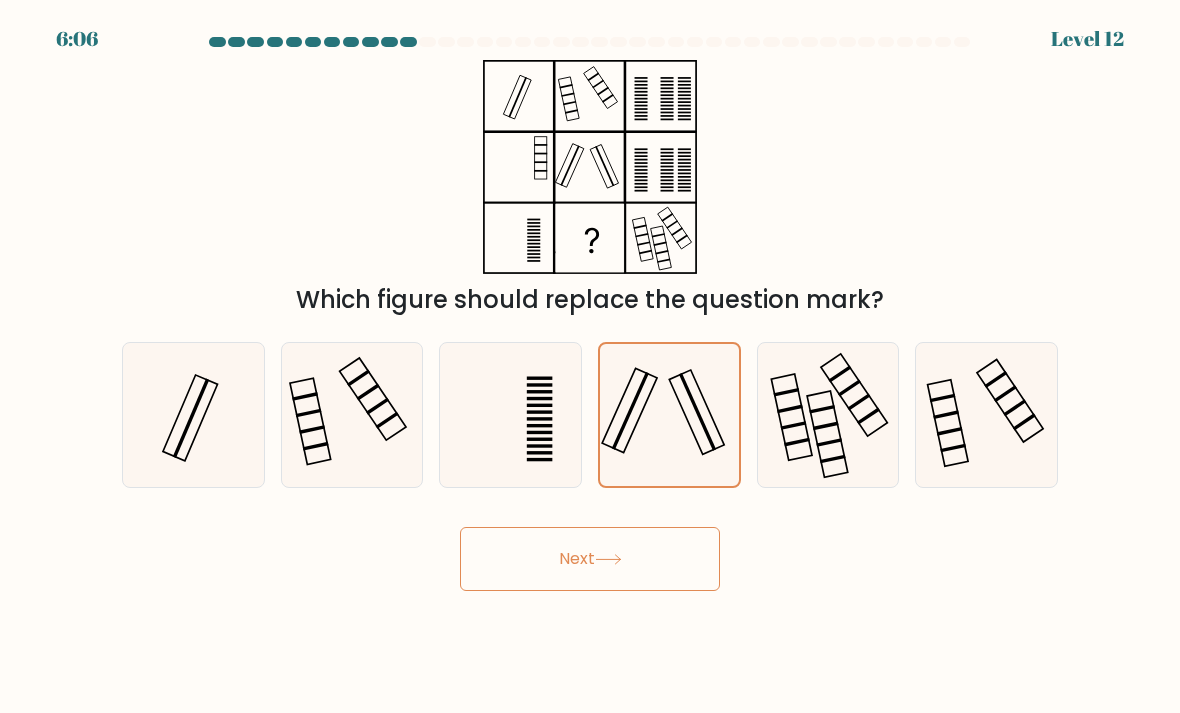 click on "Next" at bounding box center [590, 559] 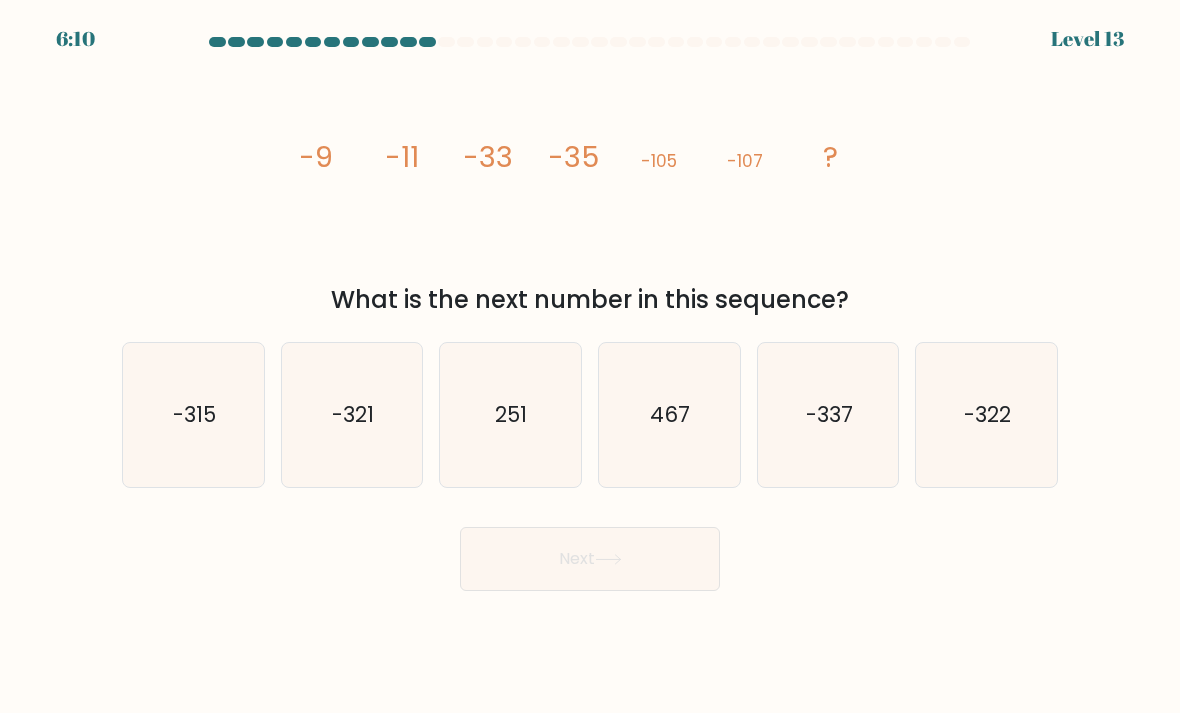 click on "-321" 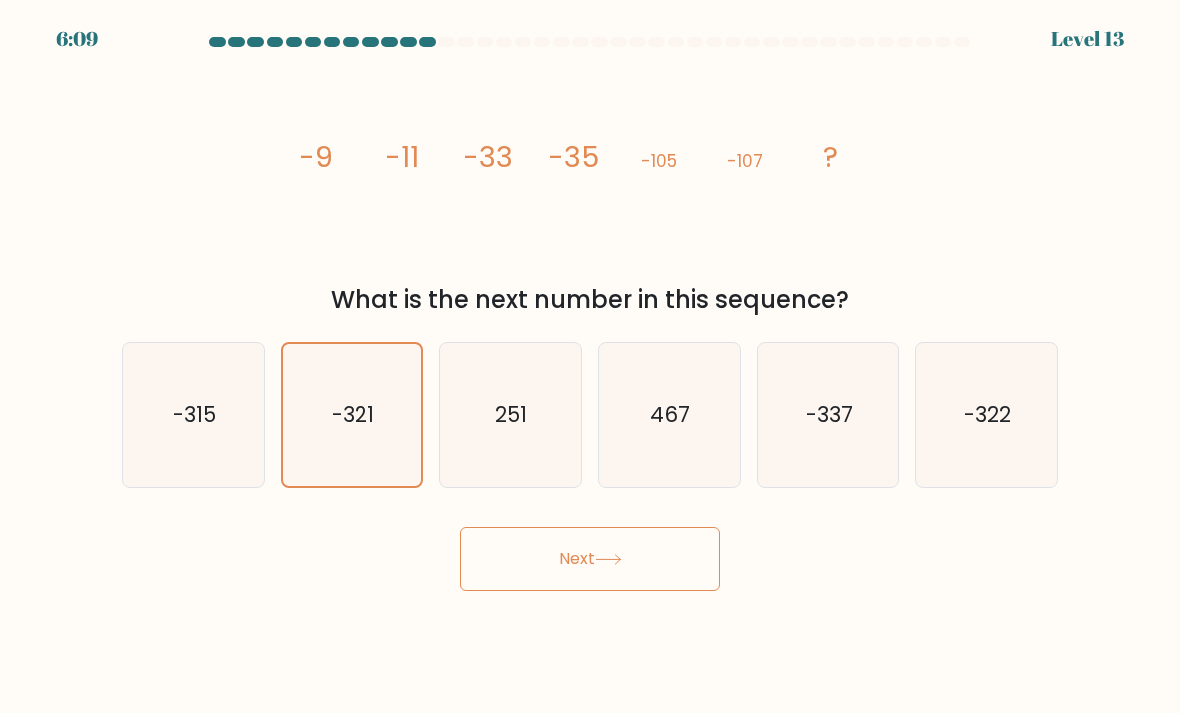 click on "Next" at bounding box center (590, 559) 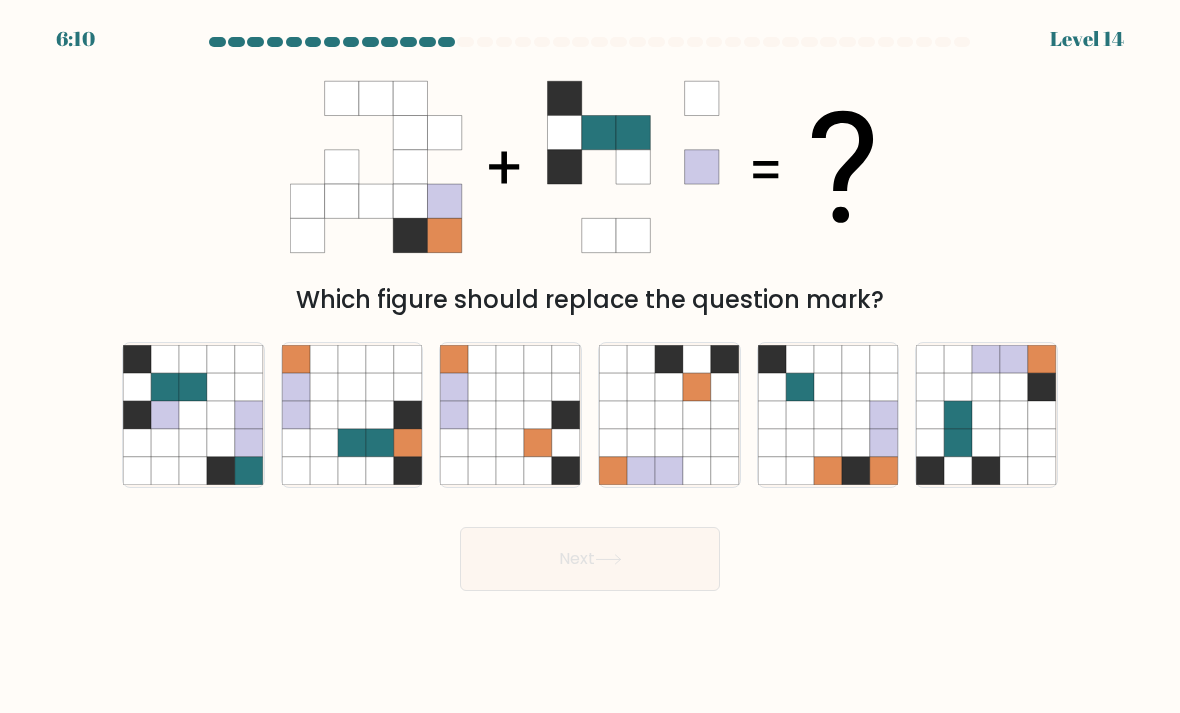 click 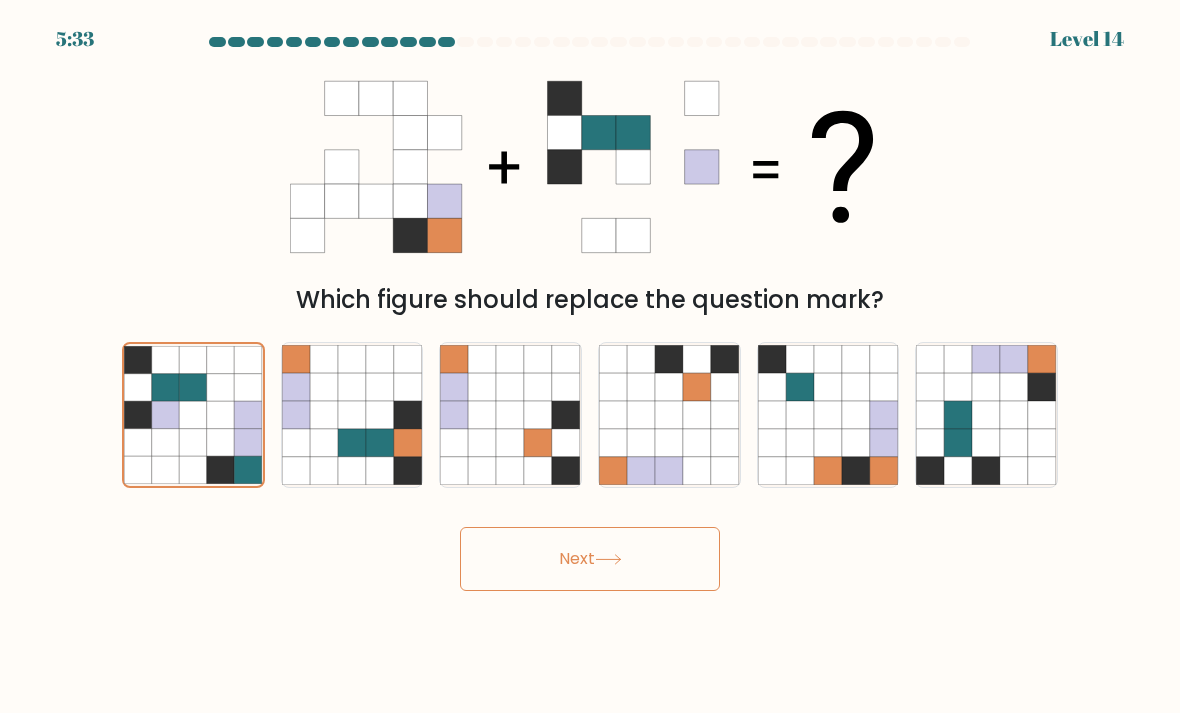 click 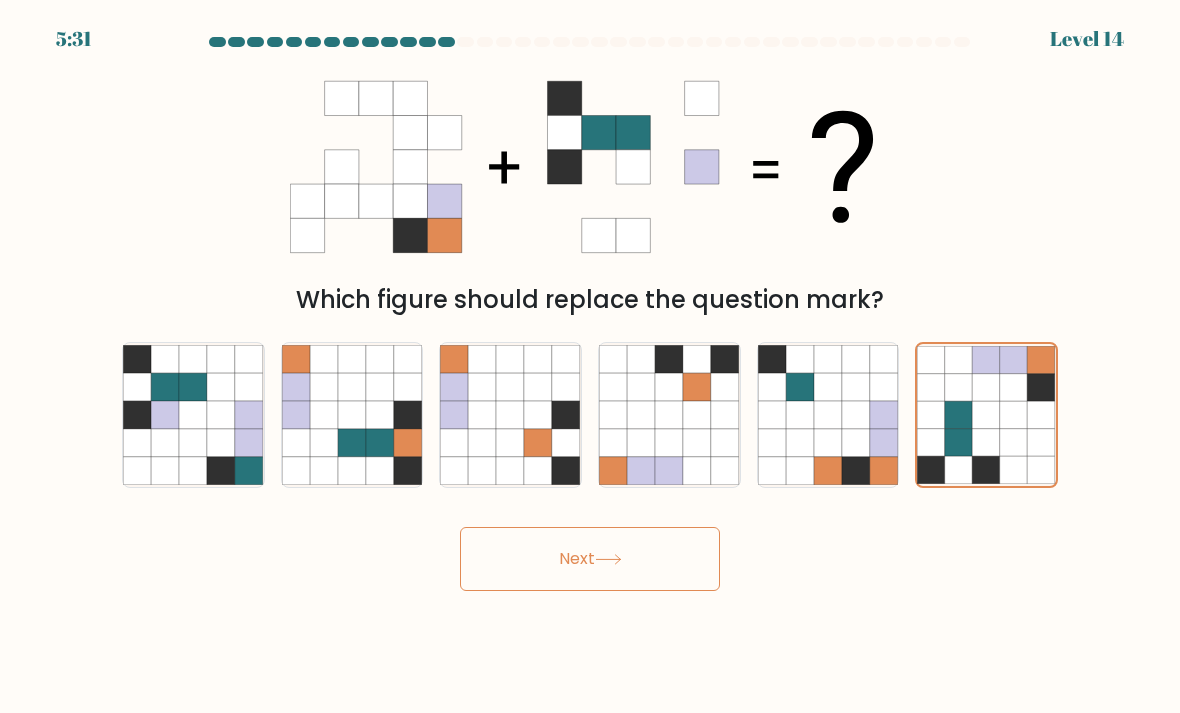 click on "Next" at bounding box center [590, 559] 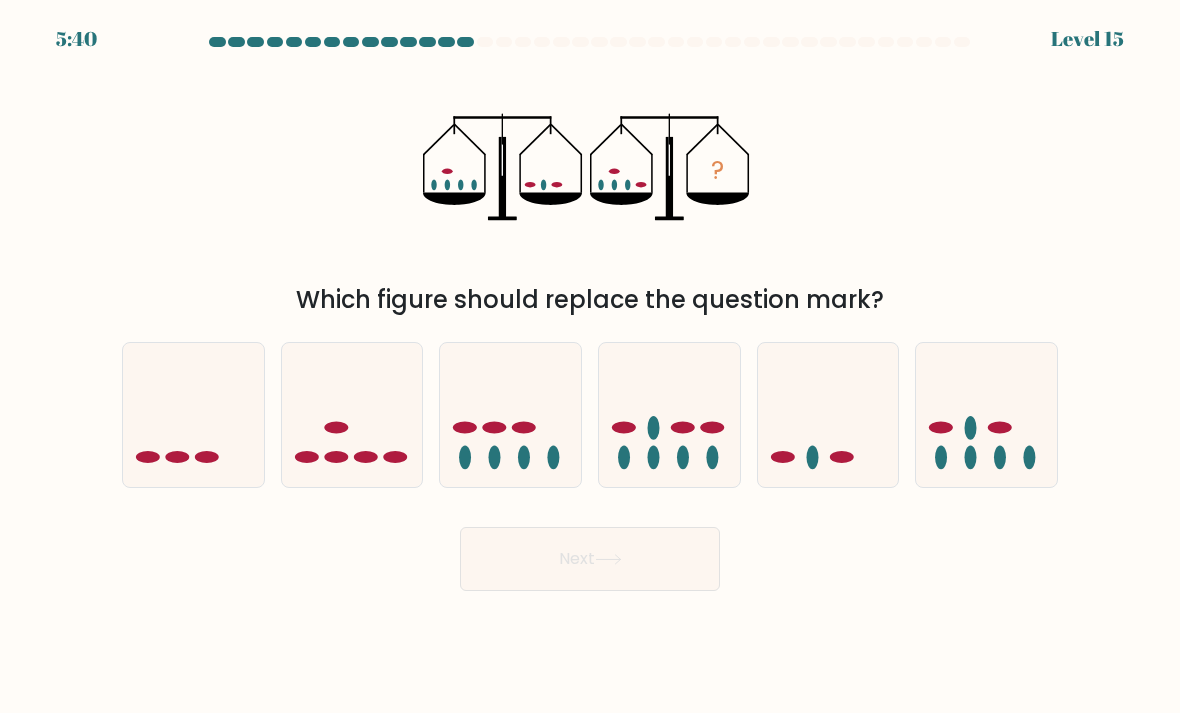 click 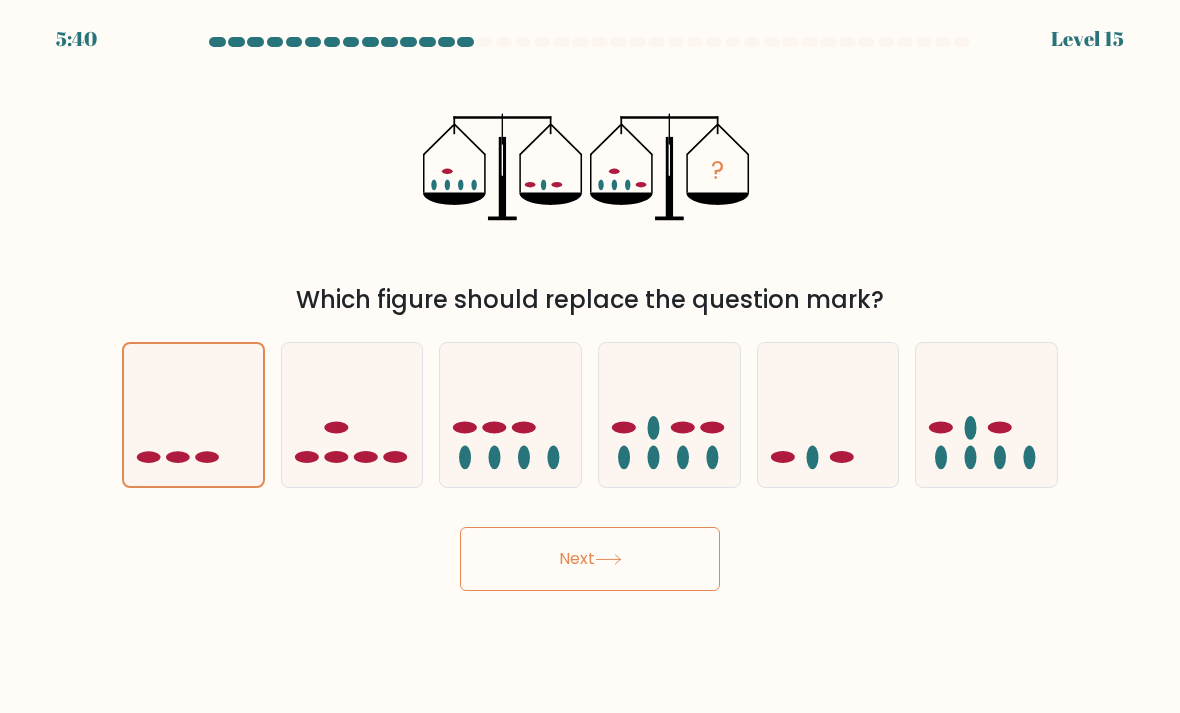 click on "Next" at bounding box center (590, 559) 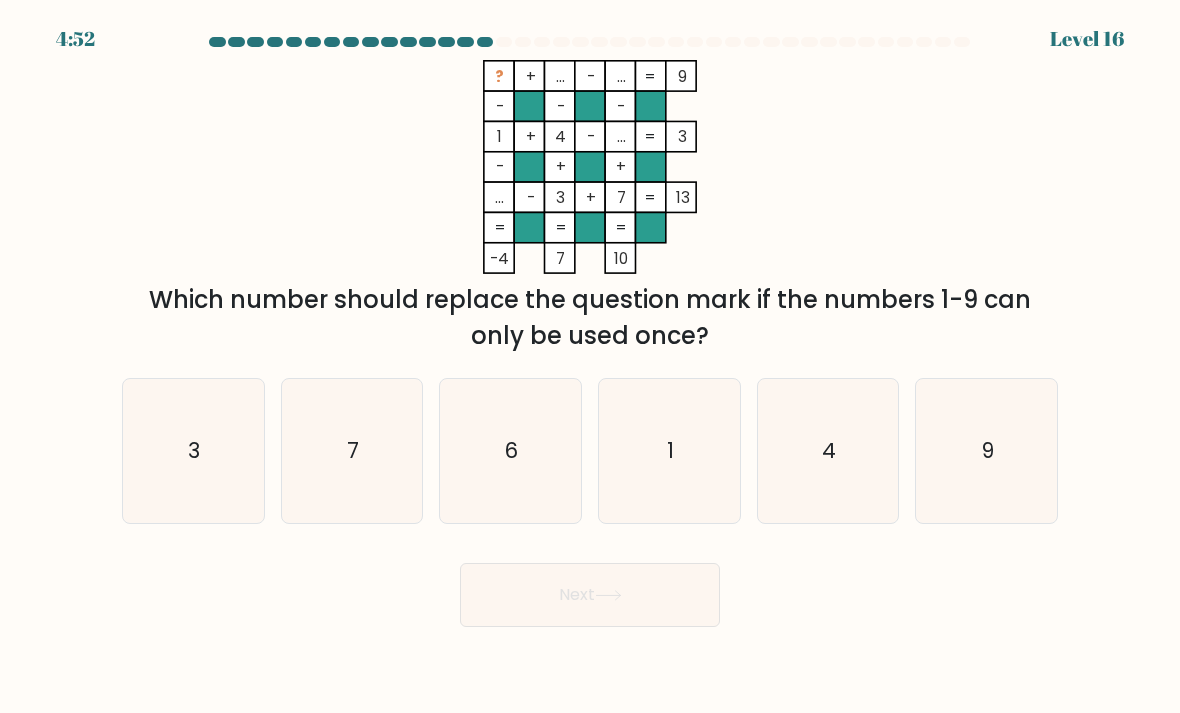 click on "6" 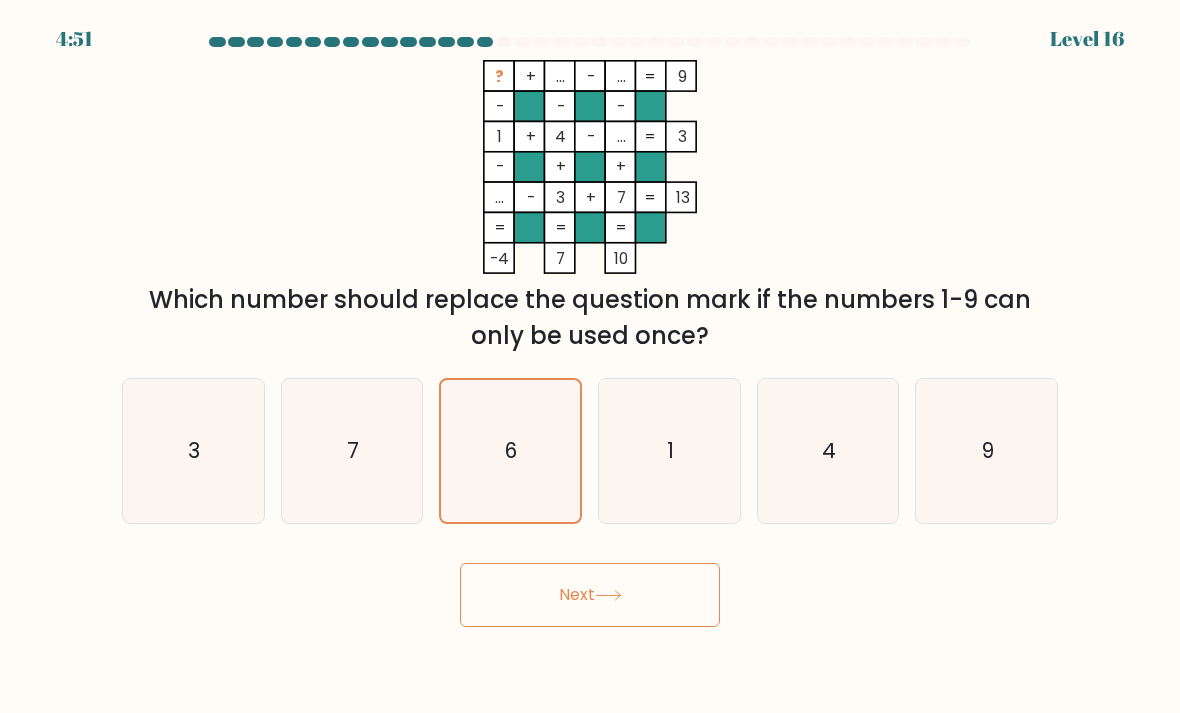 click 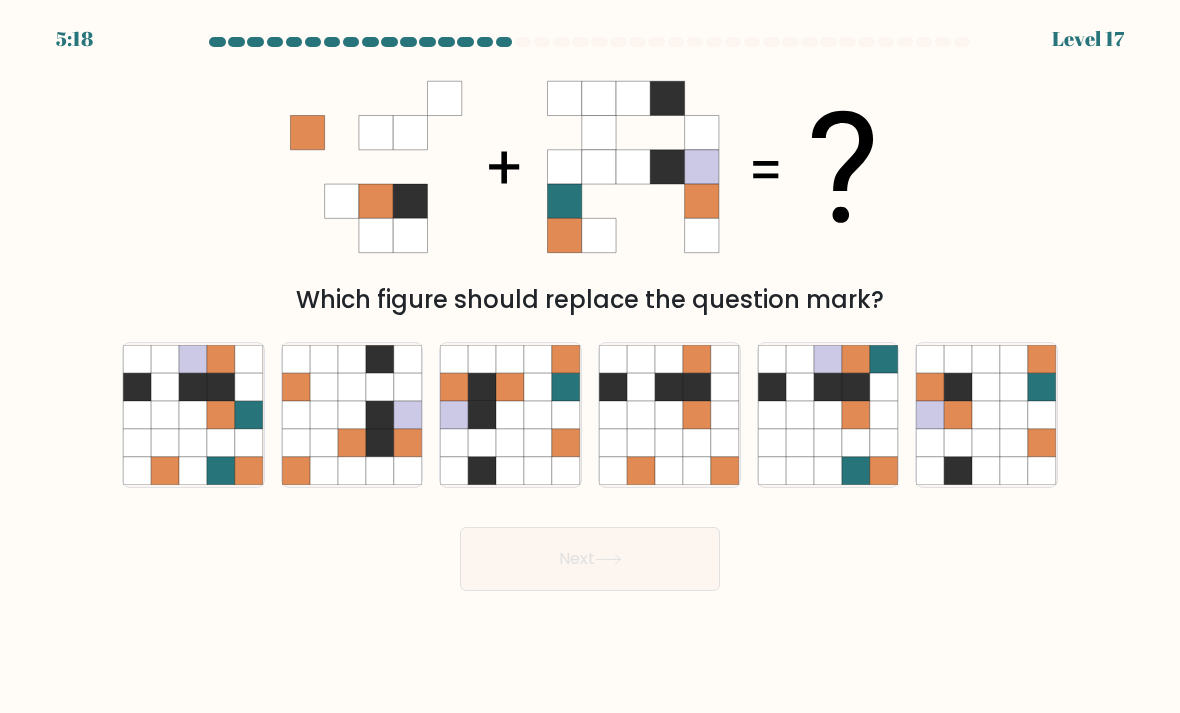 click 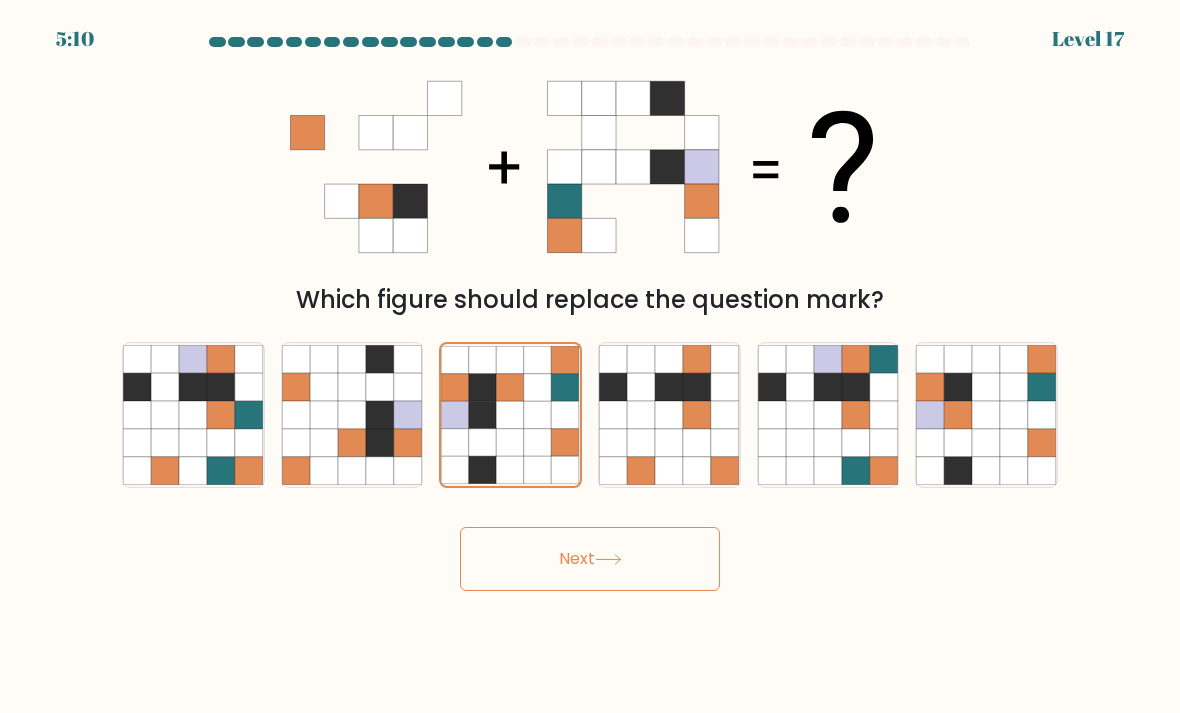 click 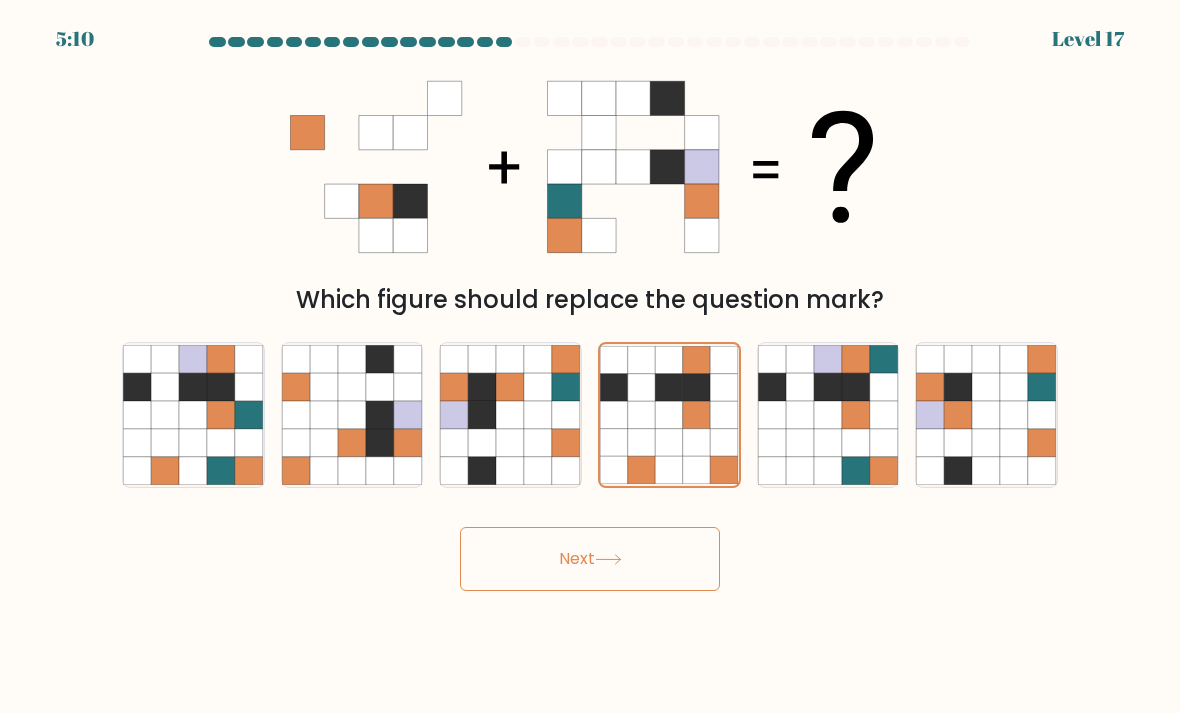 click 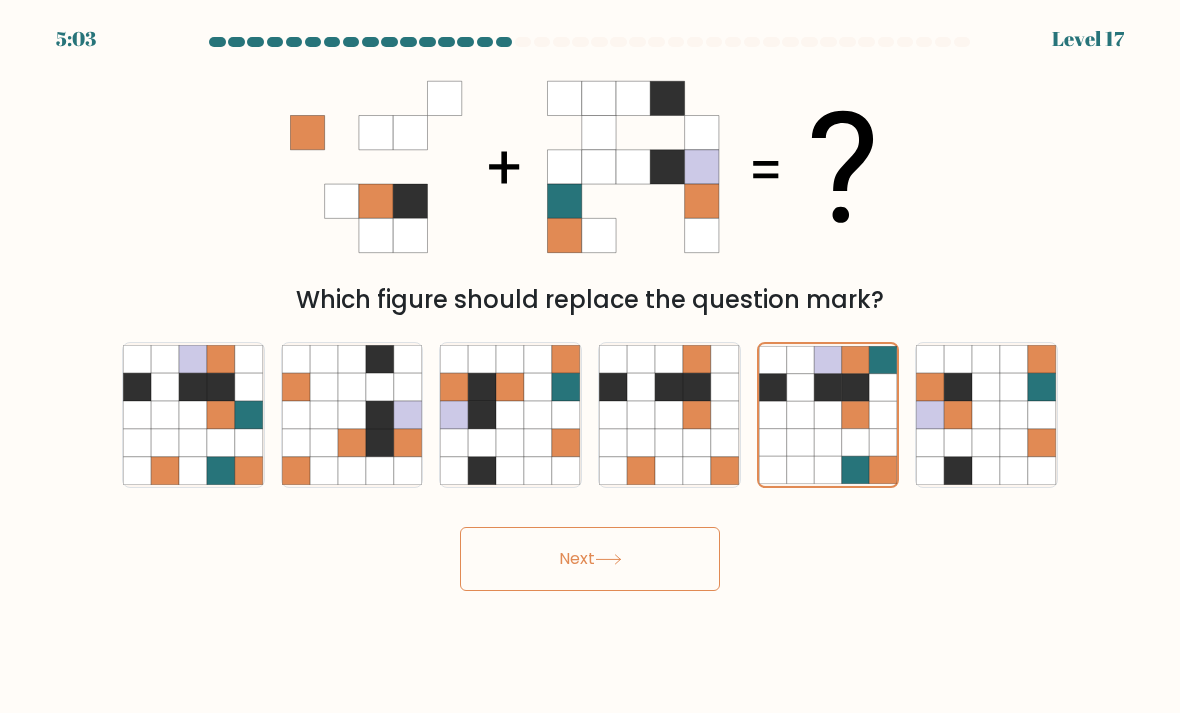 click 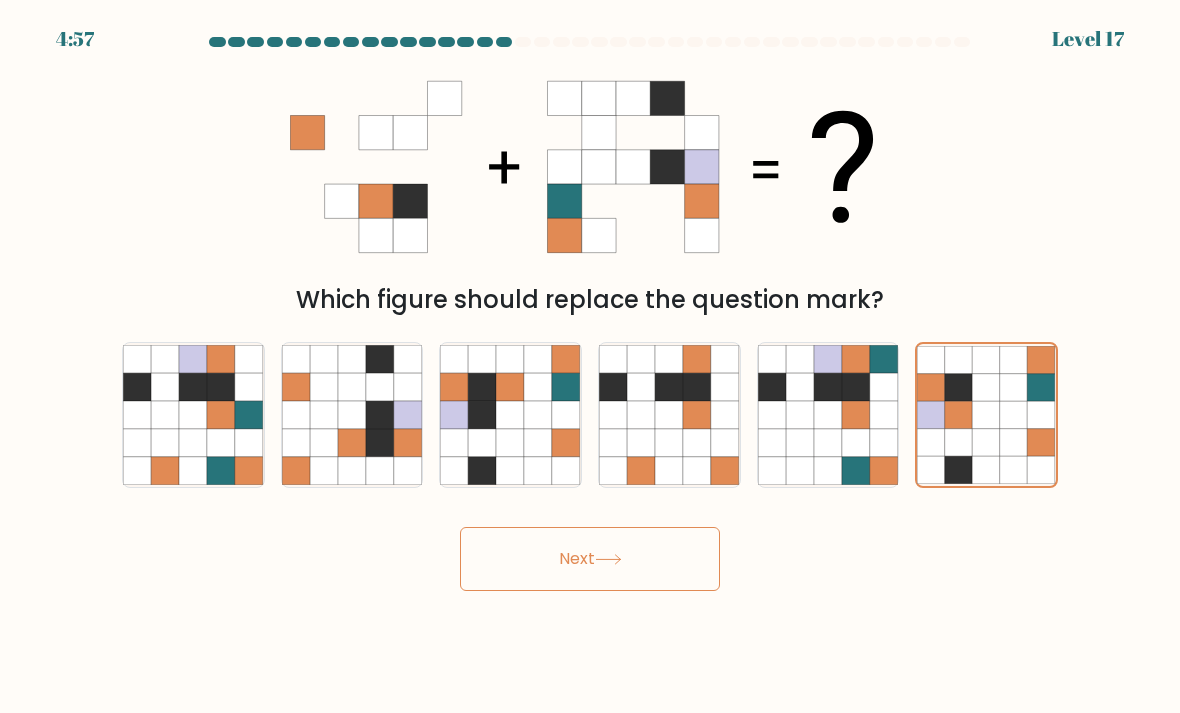 click 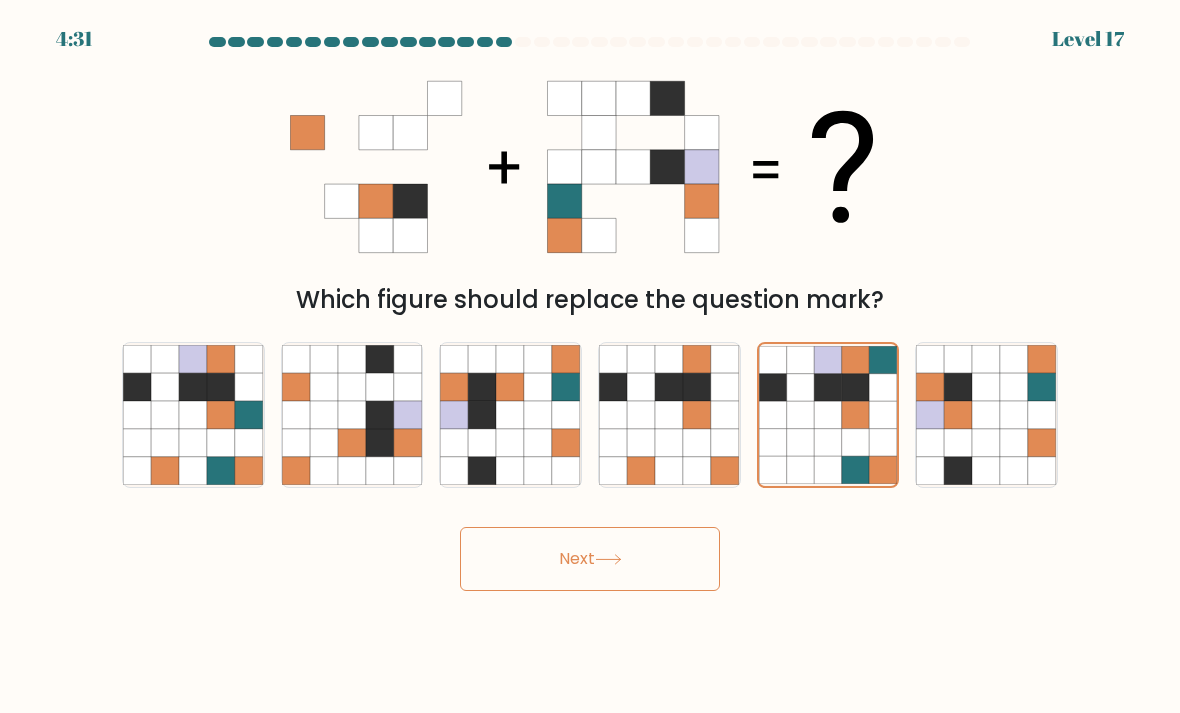 click 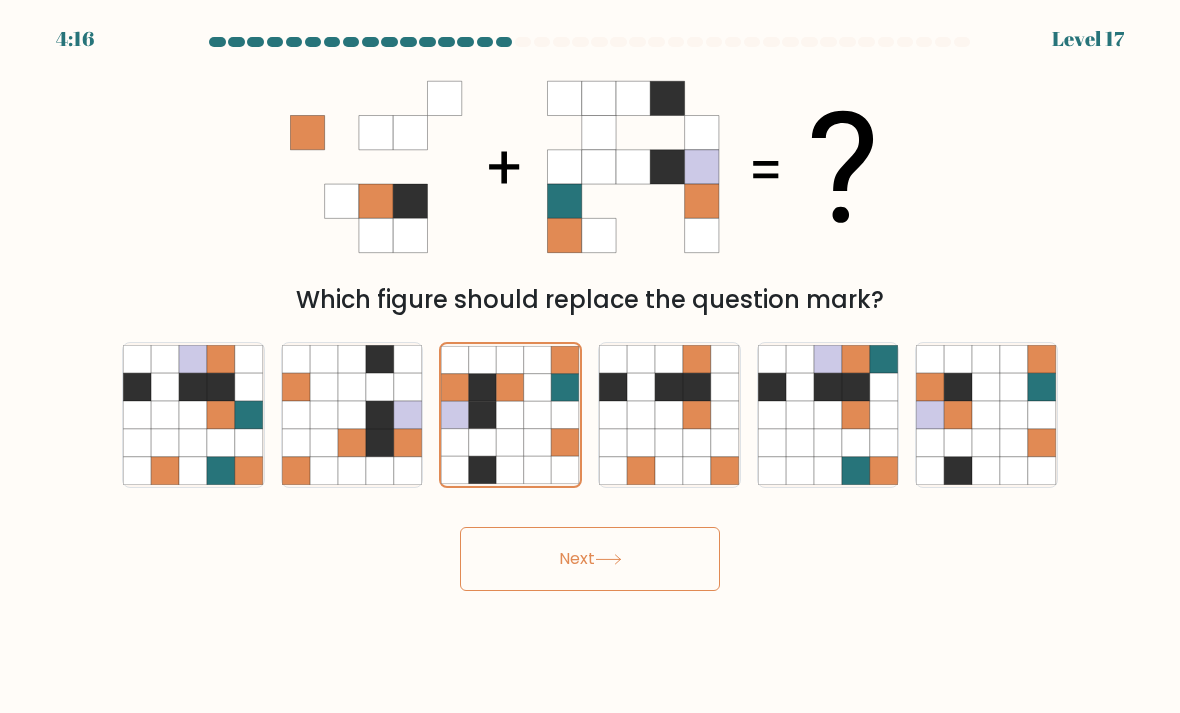 click on "Next" at bounding box center (590, 559) 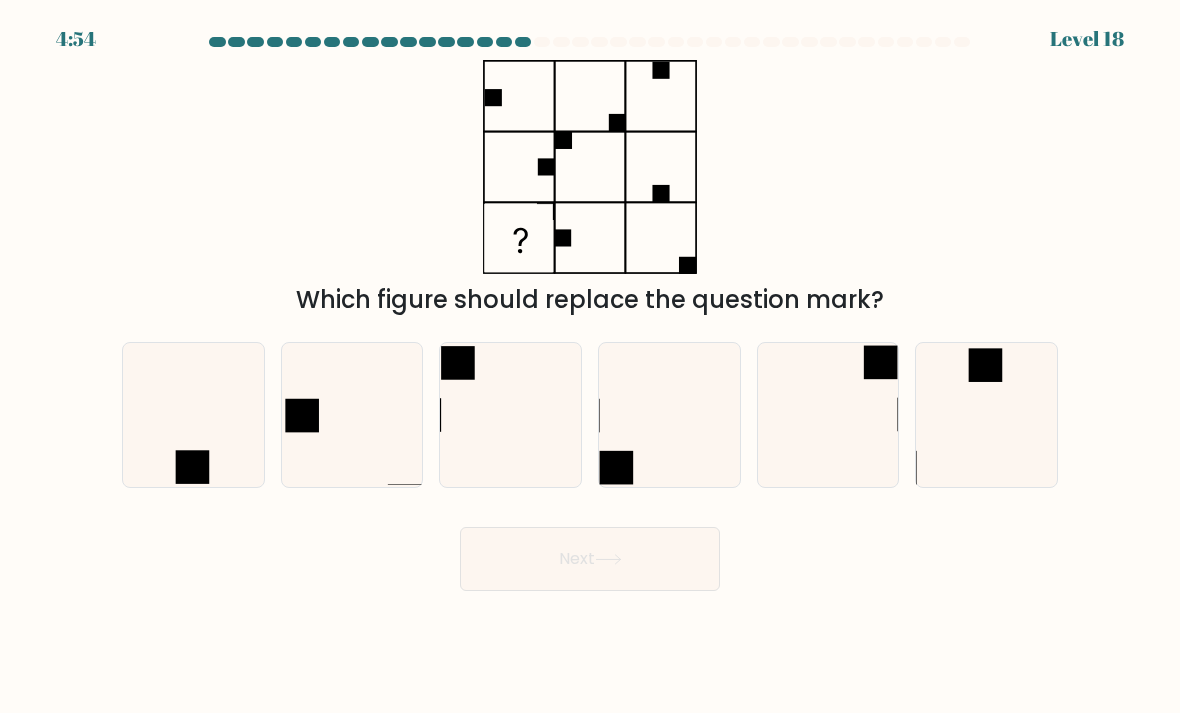 click 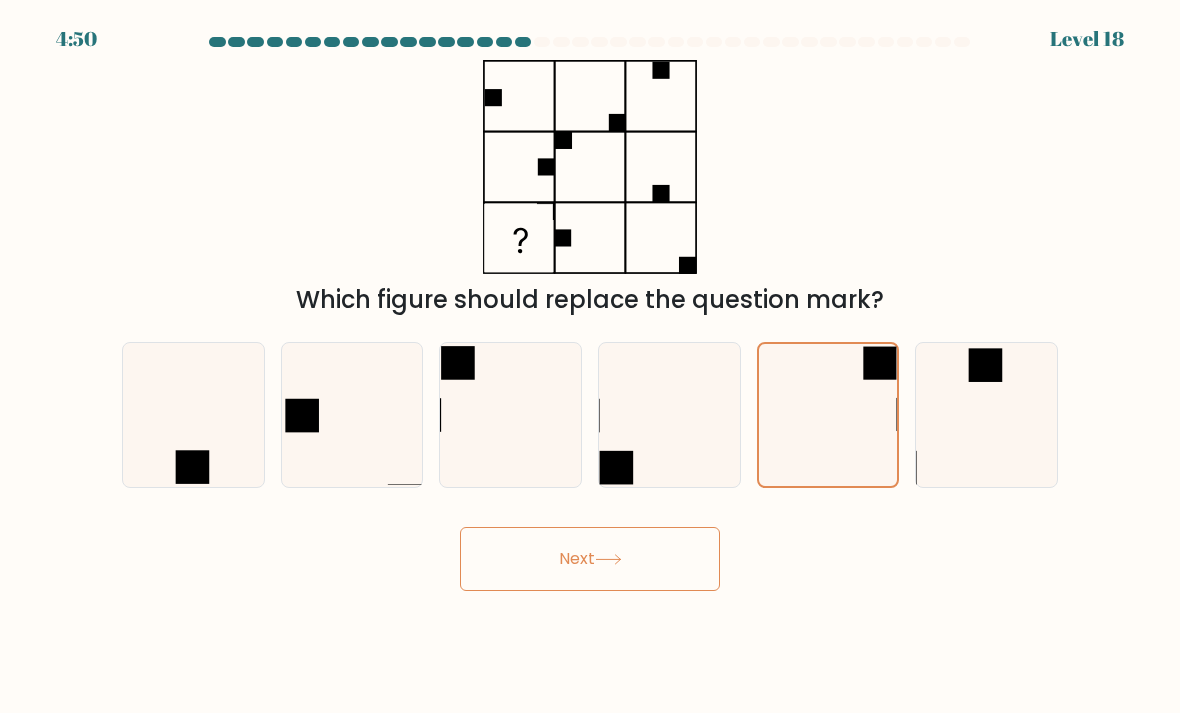 click 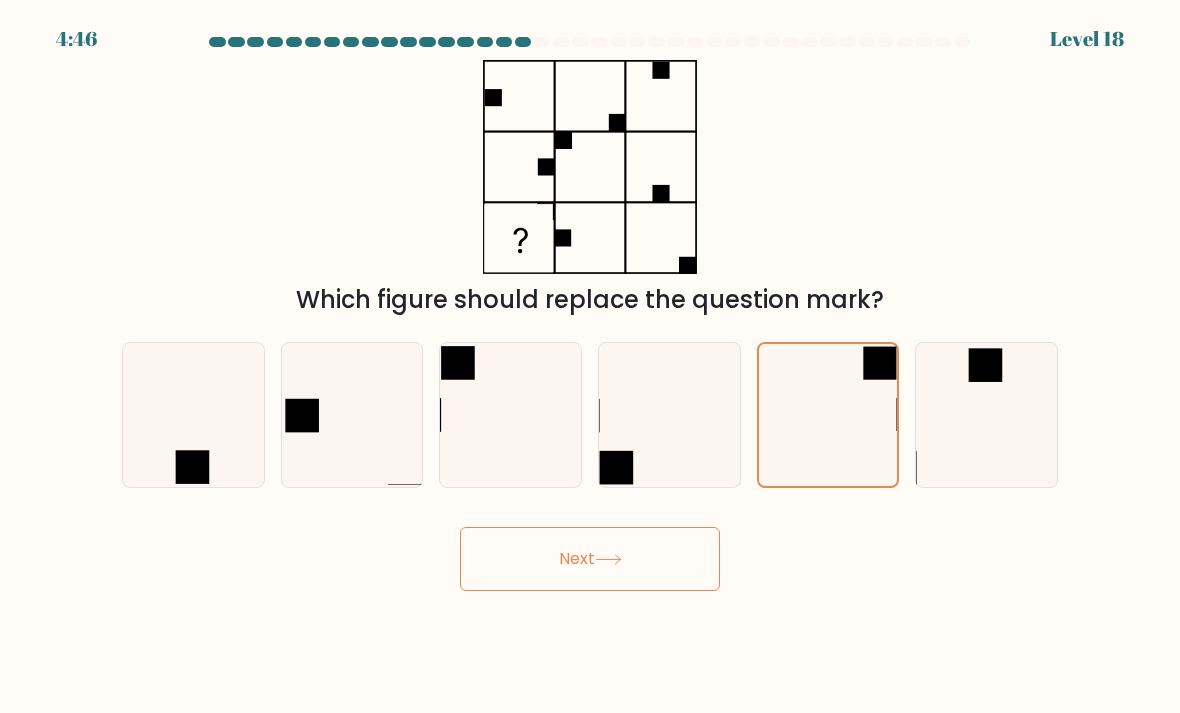 click 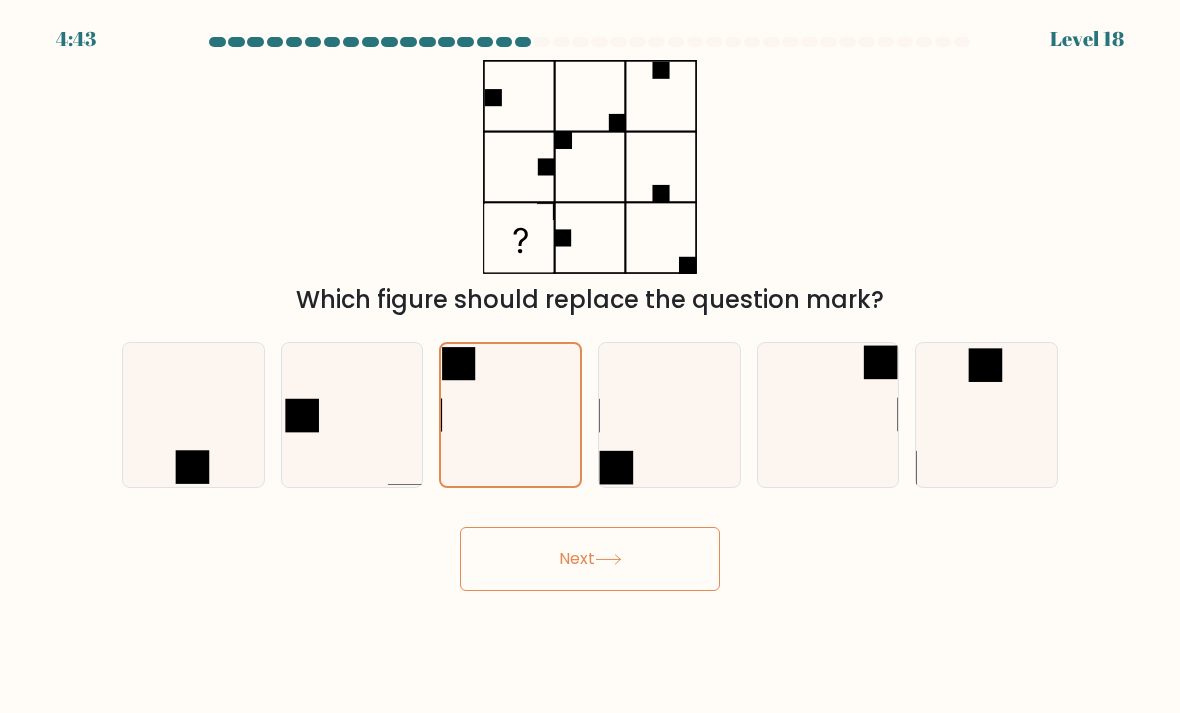 click on "Next" at bounding box center [590, 559] 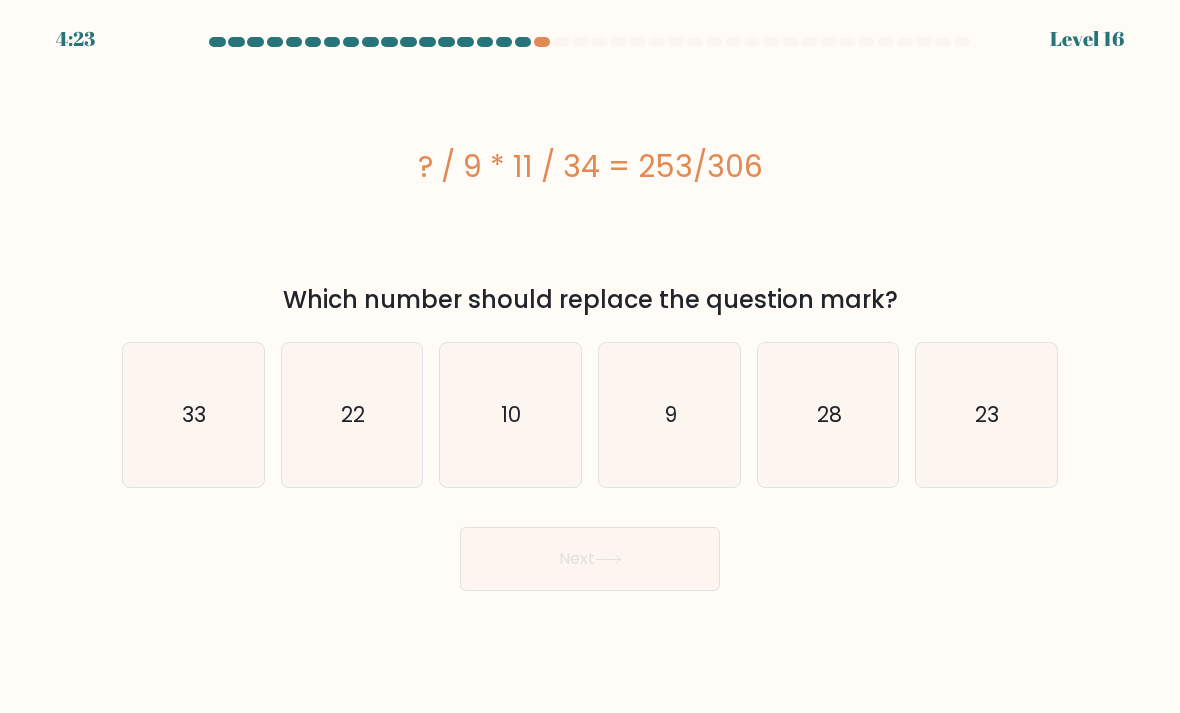 click on "23" 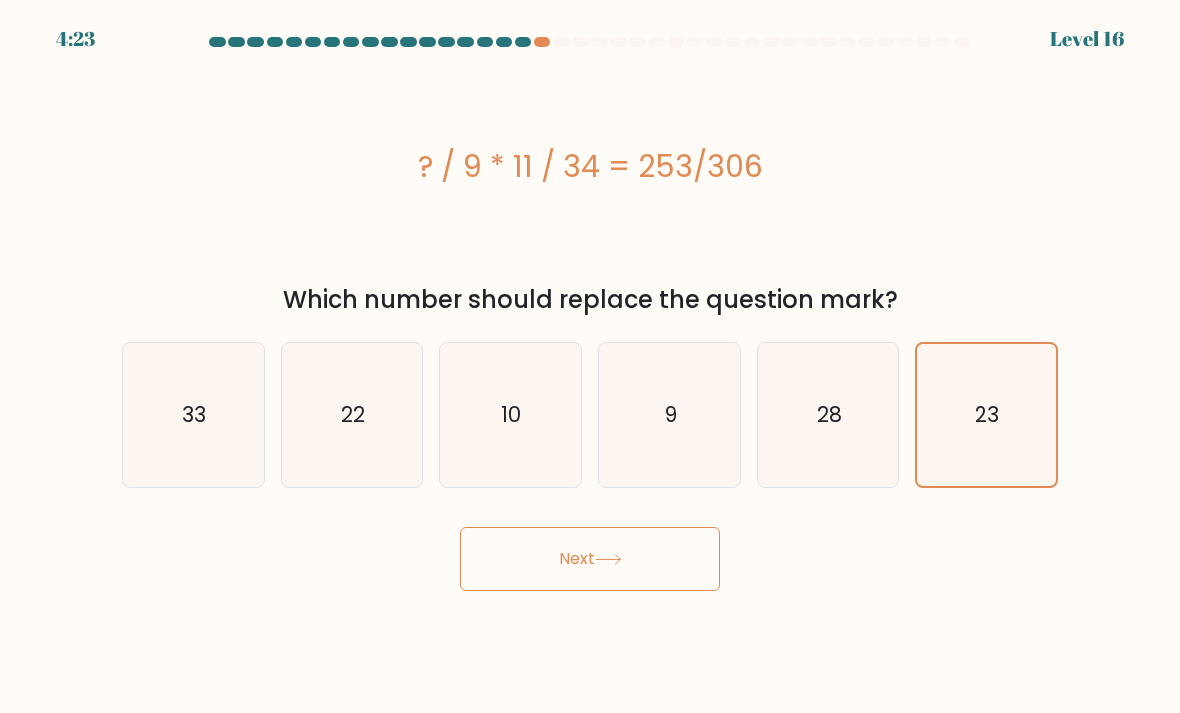 click 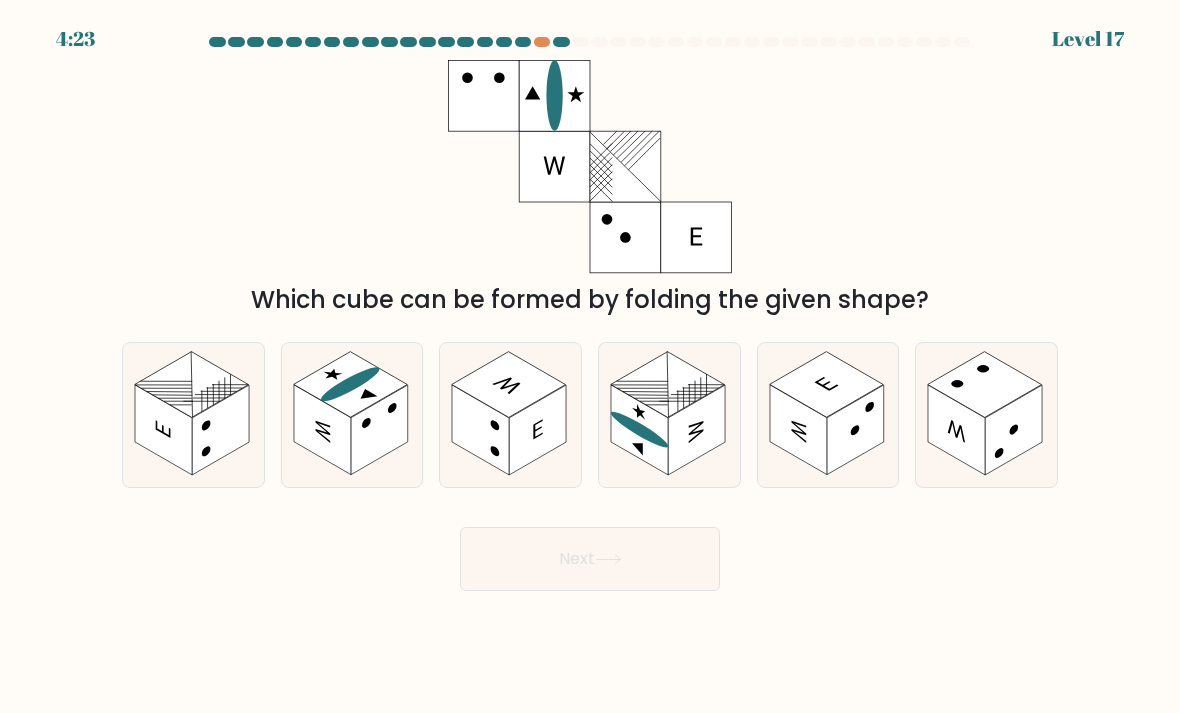 click 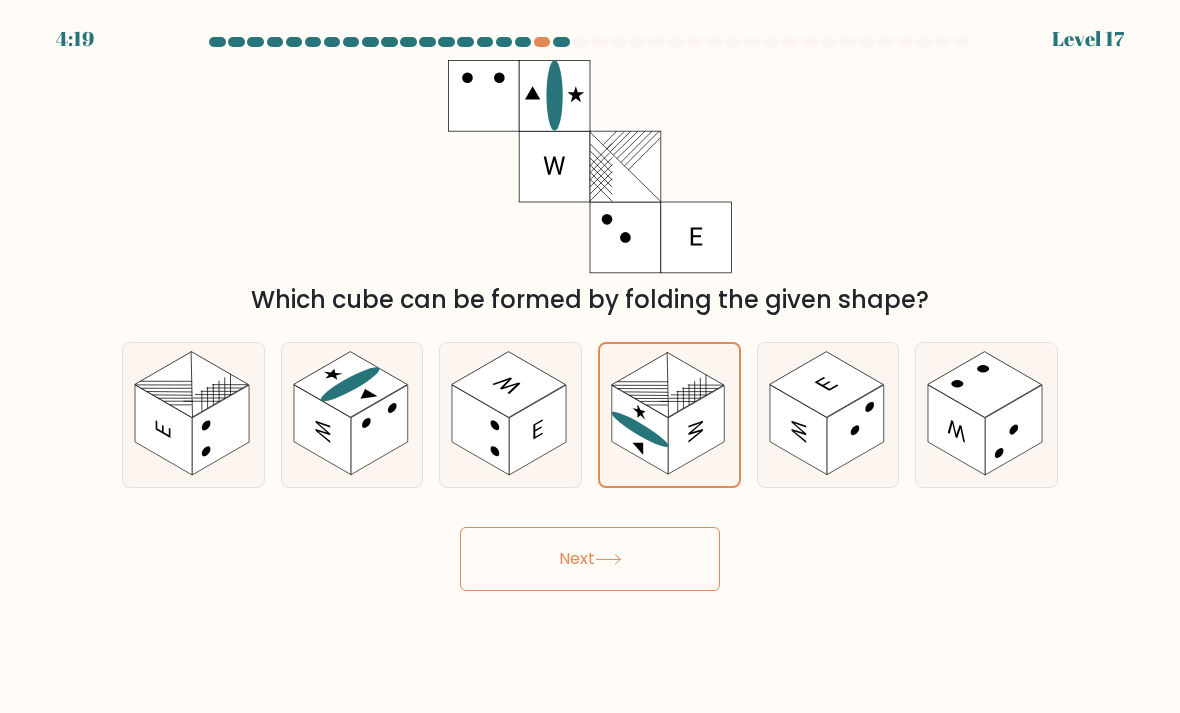 click on "Next" at bounding box center (590, 559) 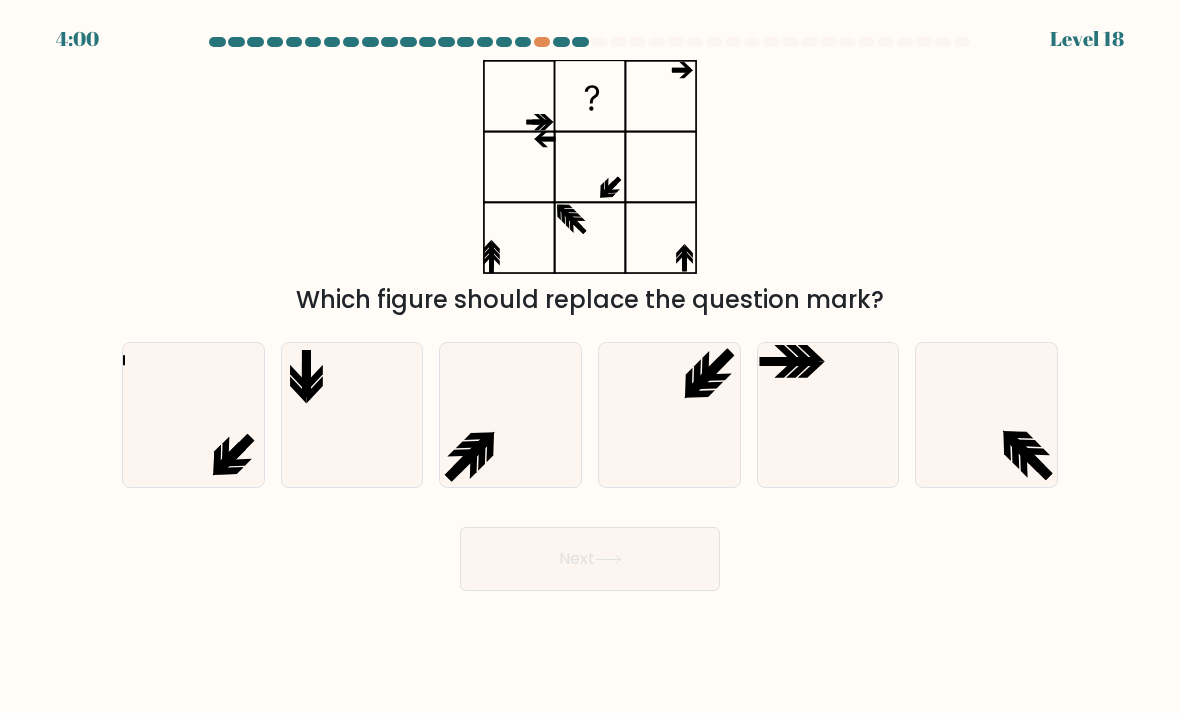 click 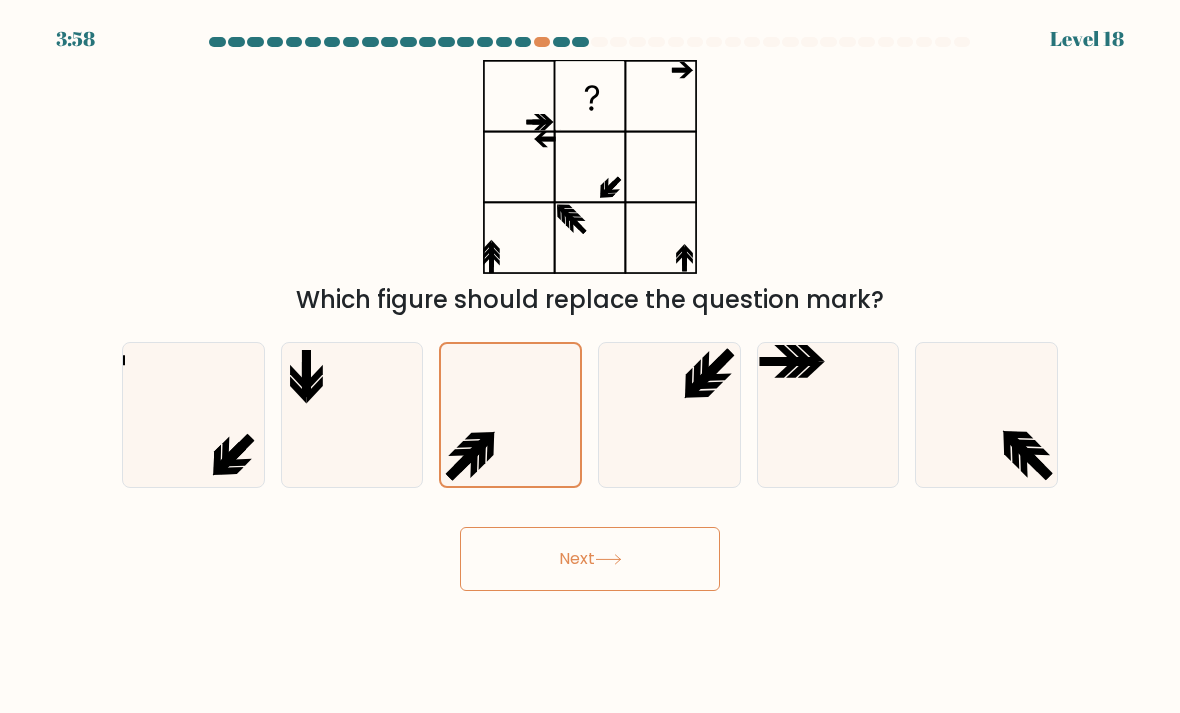 click 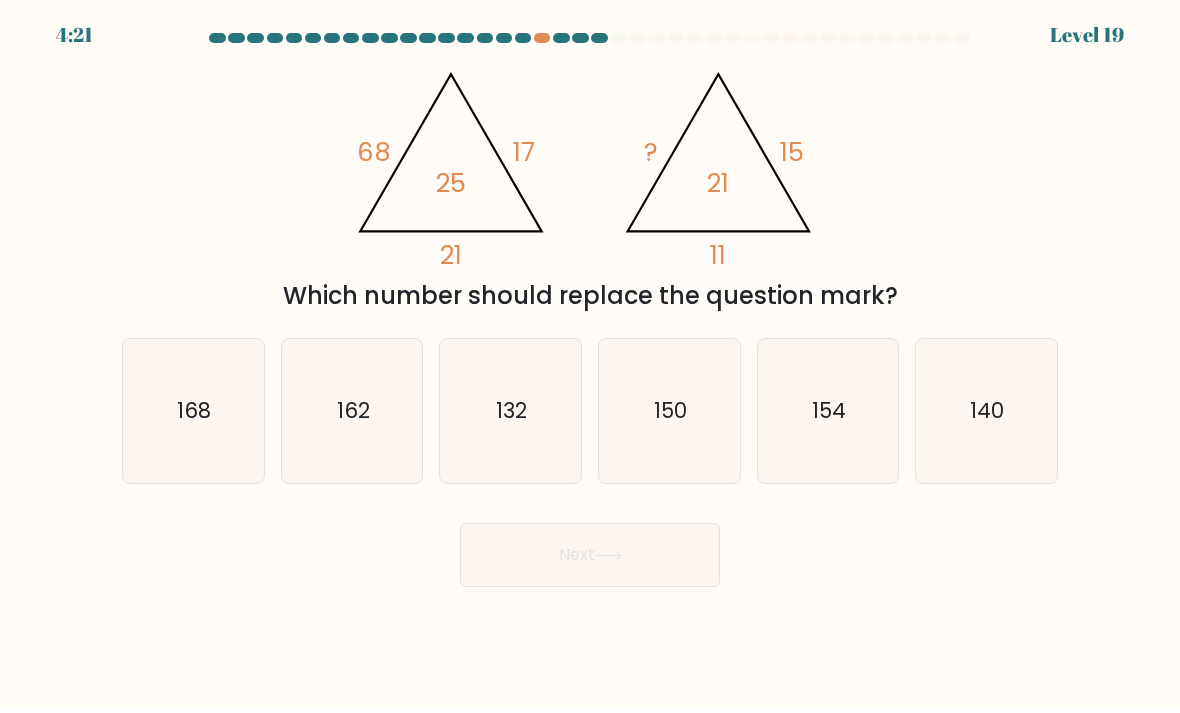 scroll, scrollTop: 0, scrollLeft: 0, axis: both 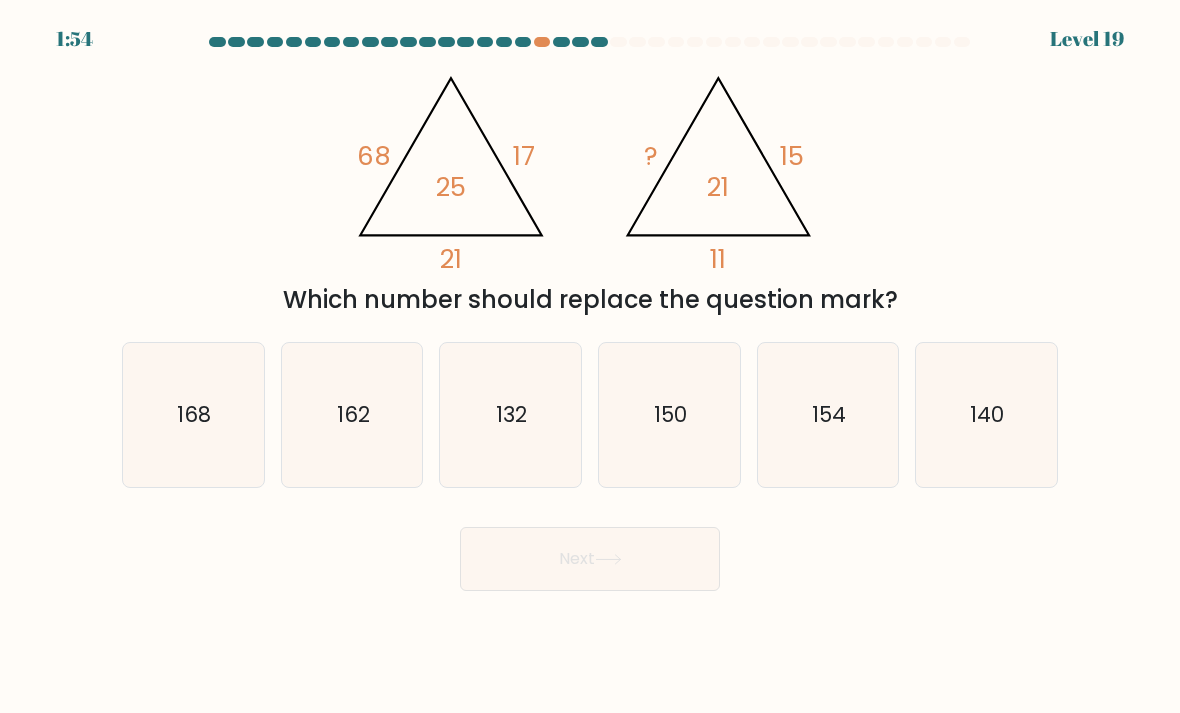 click on "154" 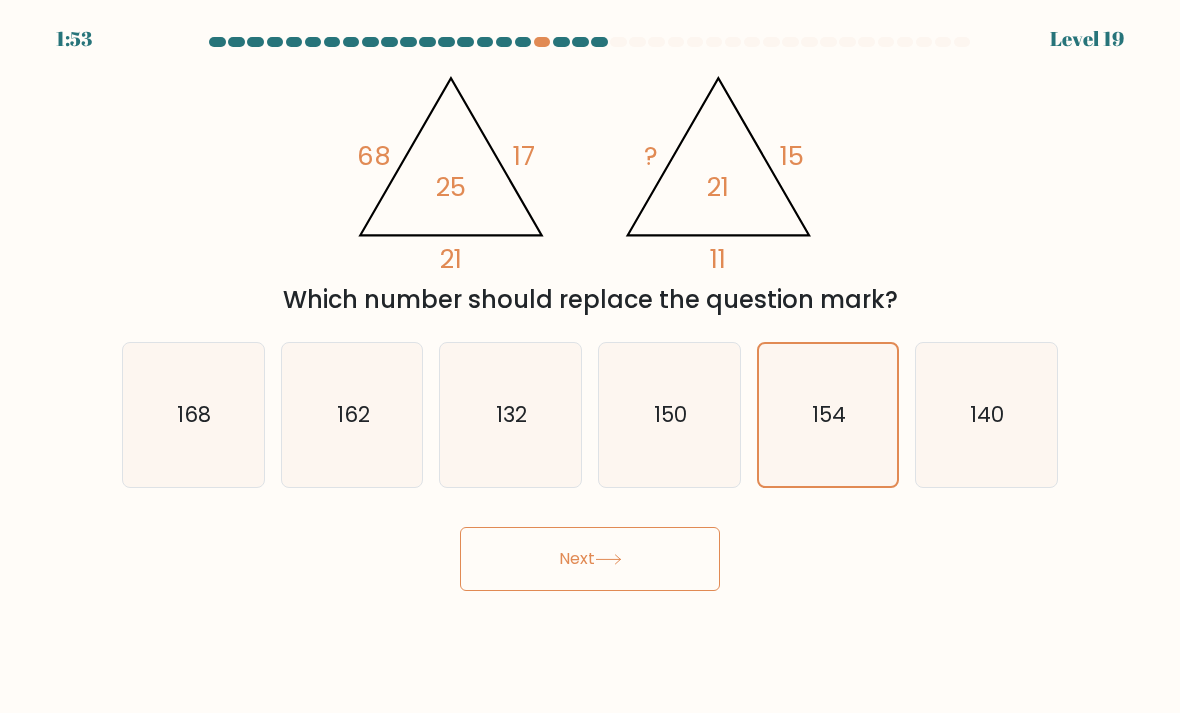 click on "Next" at bounding box center (590, 559) 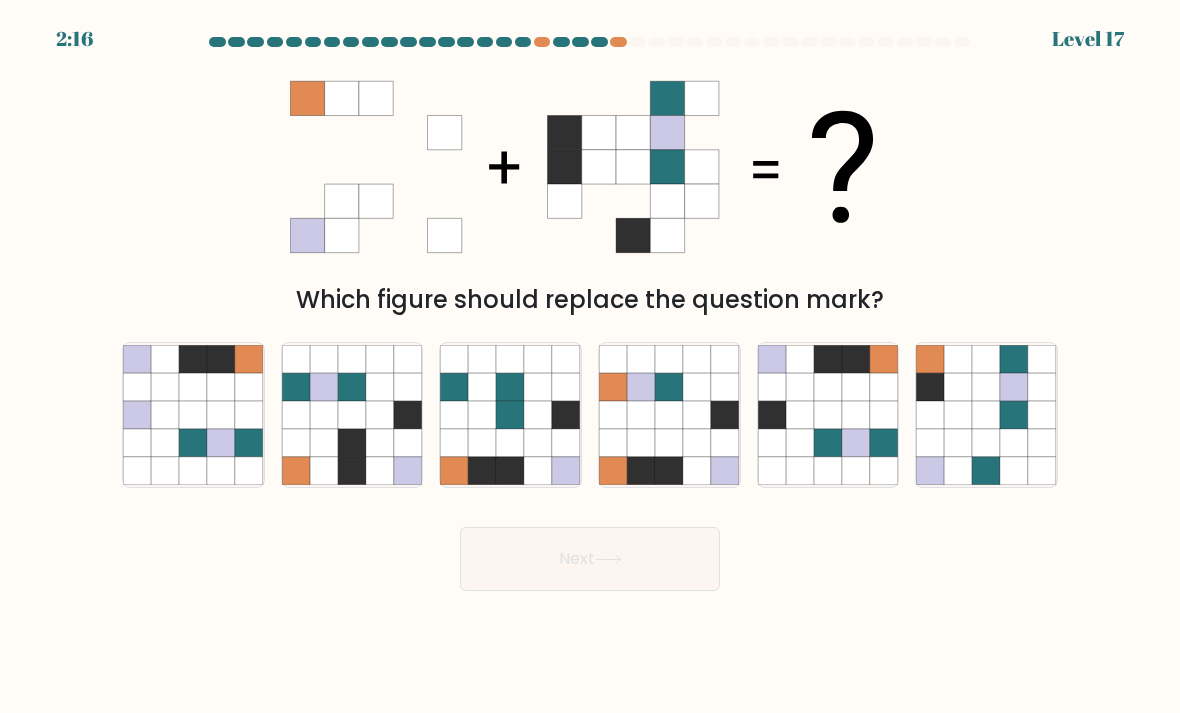 click 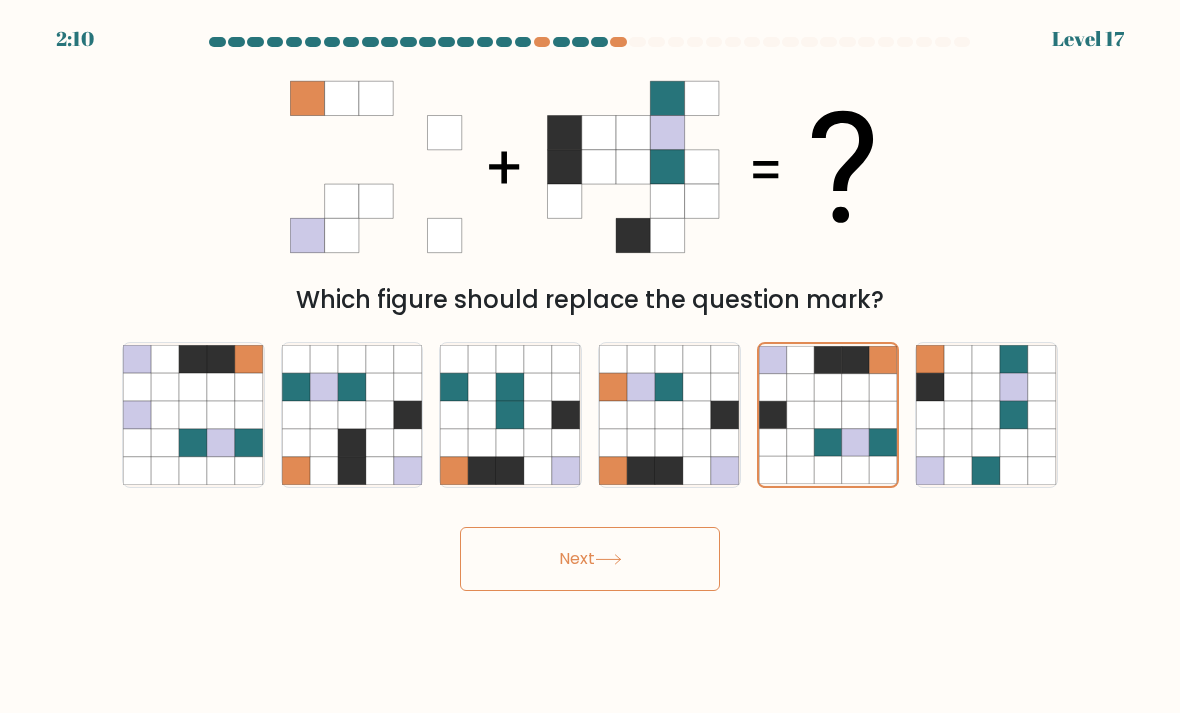 click on "Next" at bounding box center (590, 559) 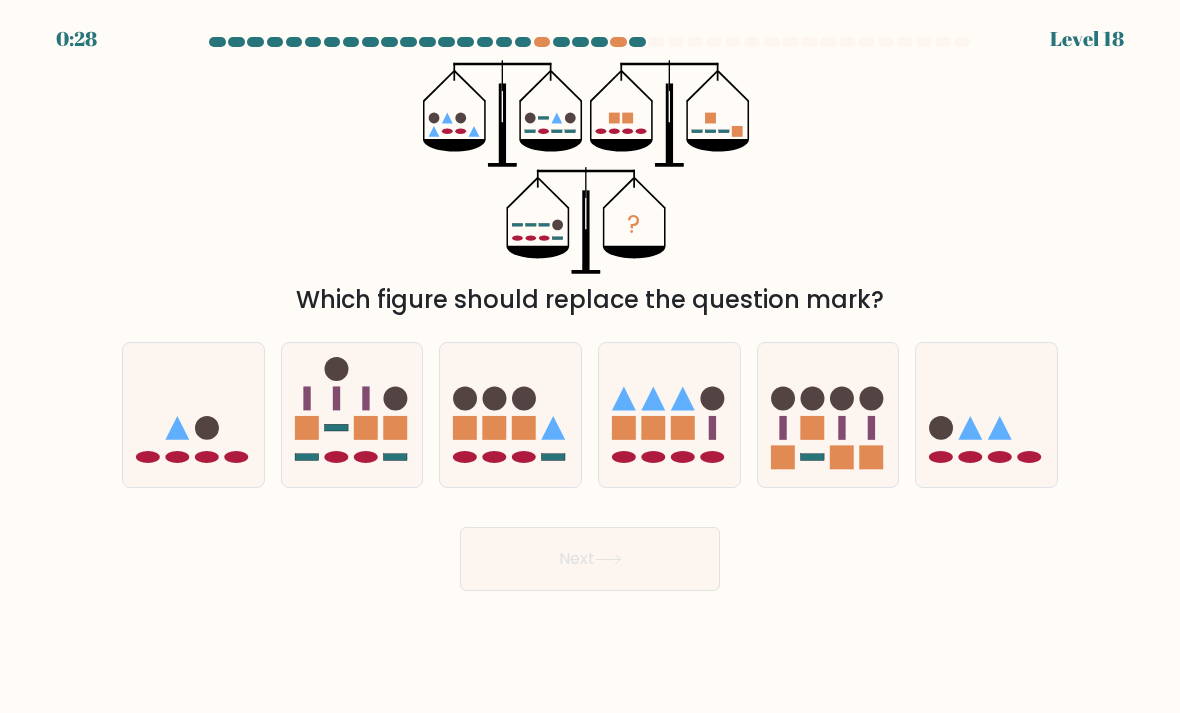 click 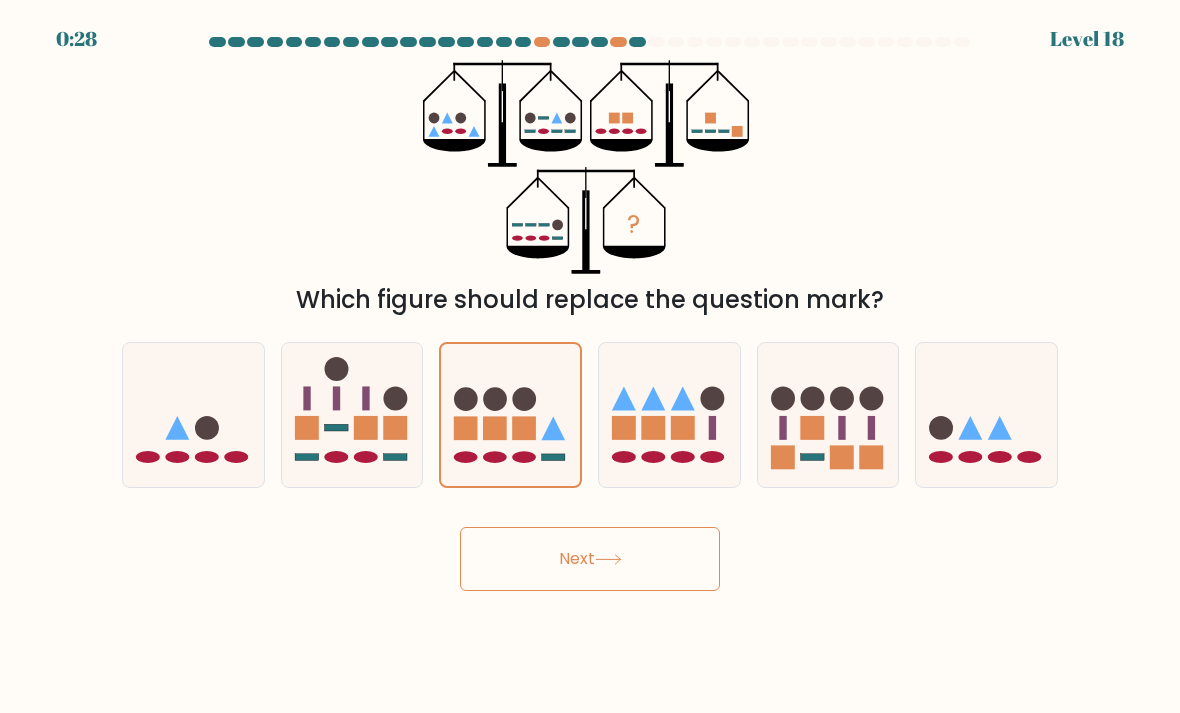 click on "Next" at bounding box center [590, 559] 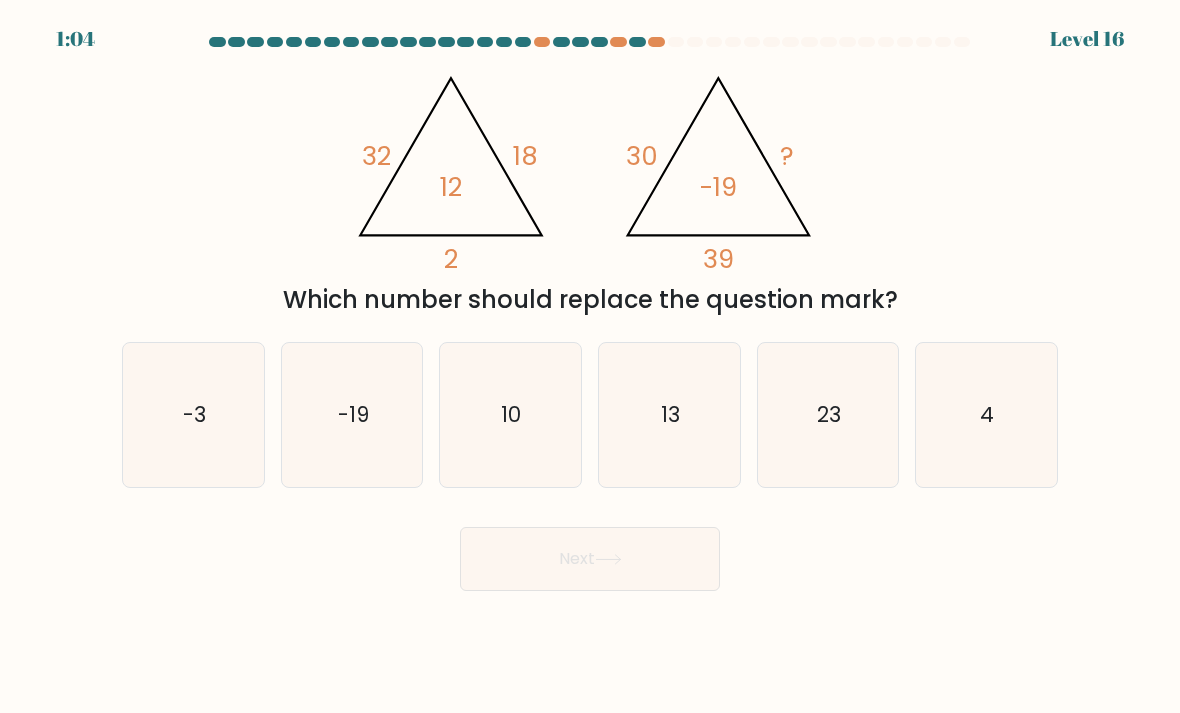 click at bounding box center [590, 314] 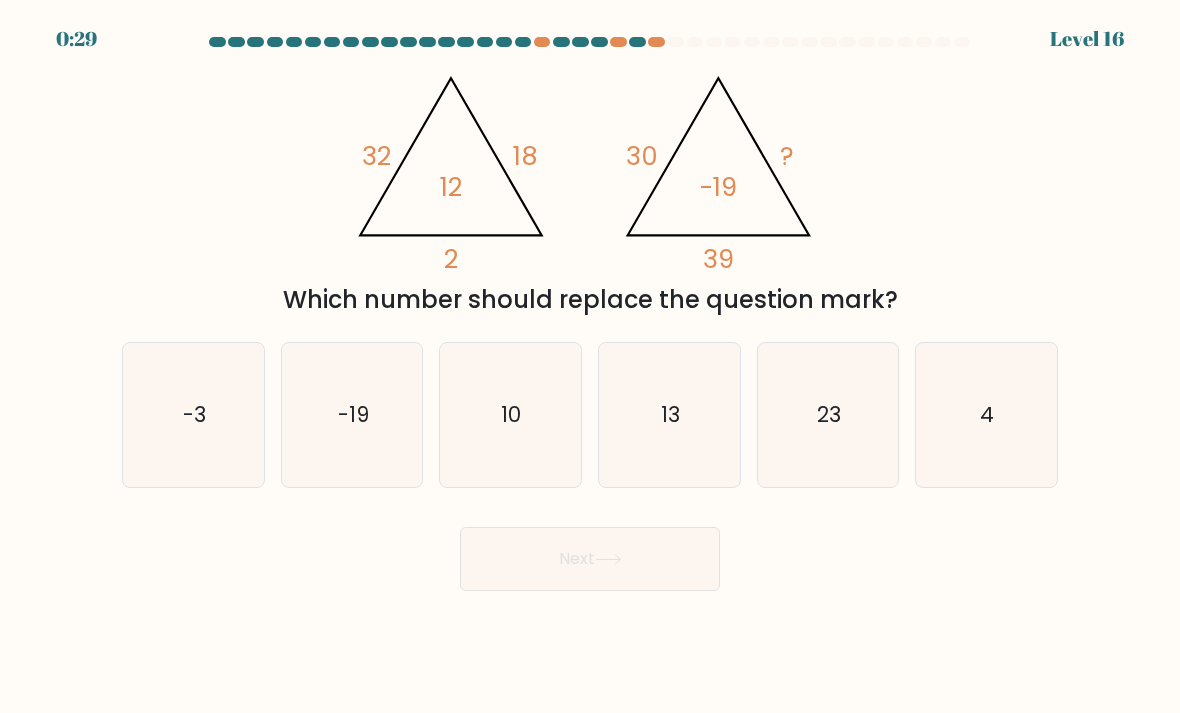 click on "4" 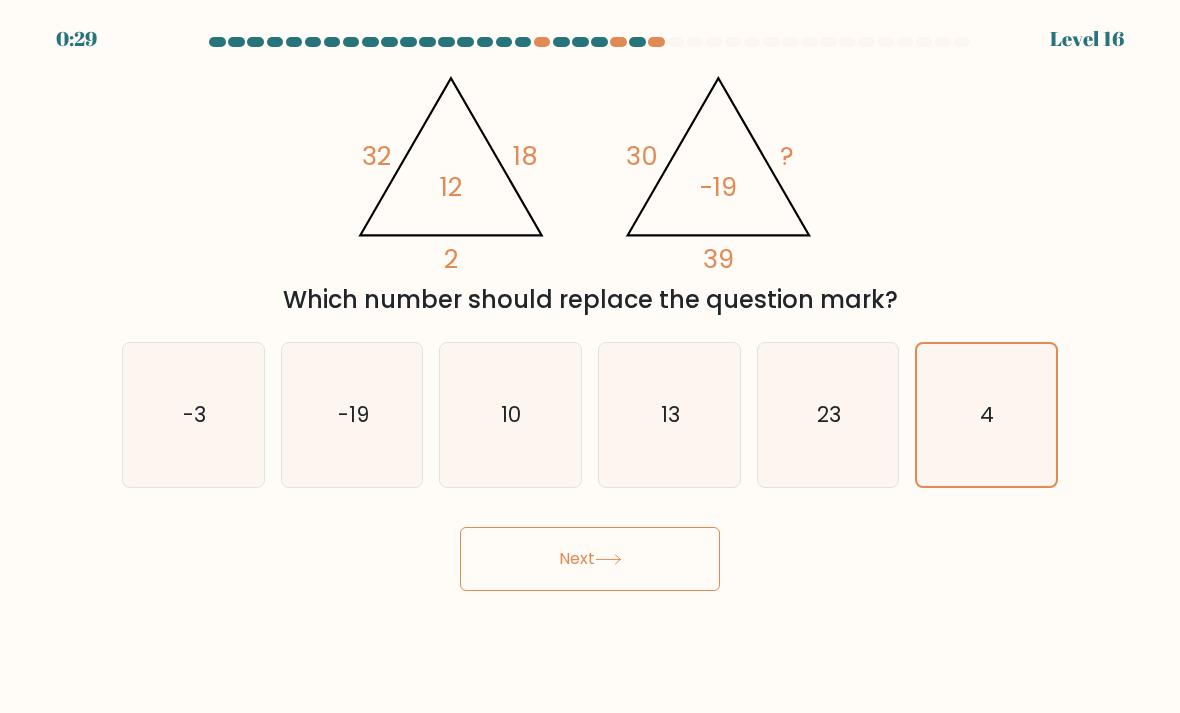 click on "Next" at bounding box center (590, 559) 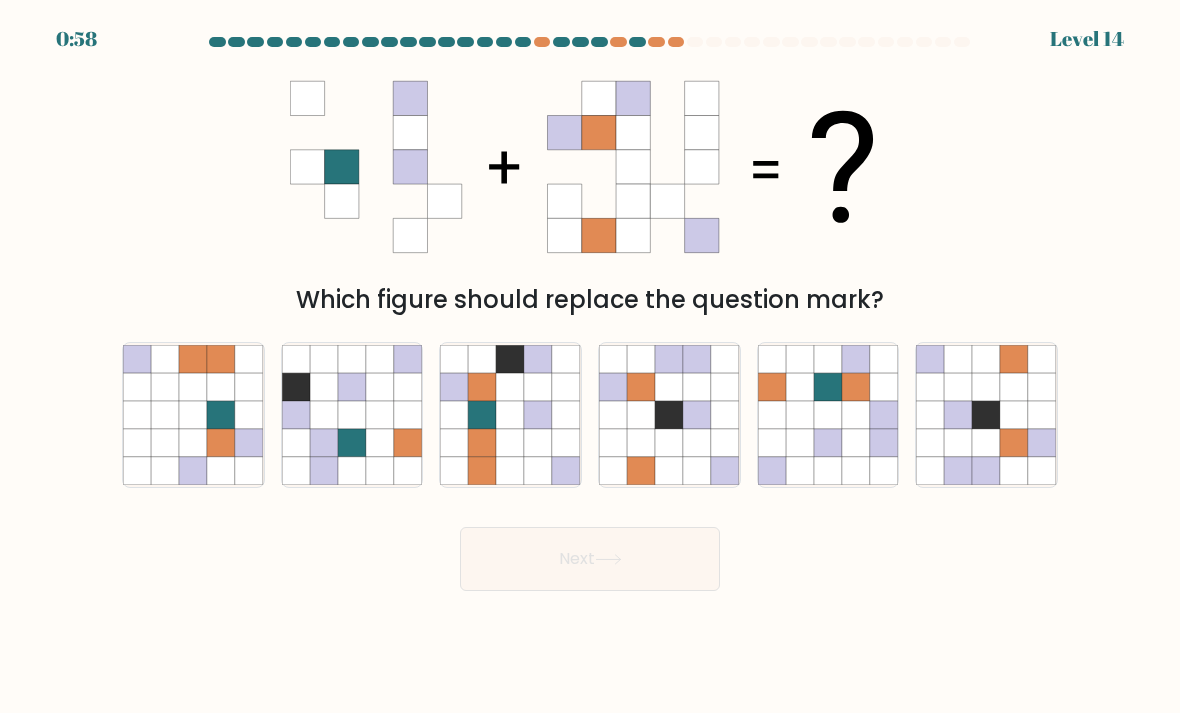 click 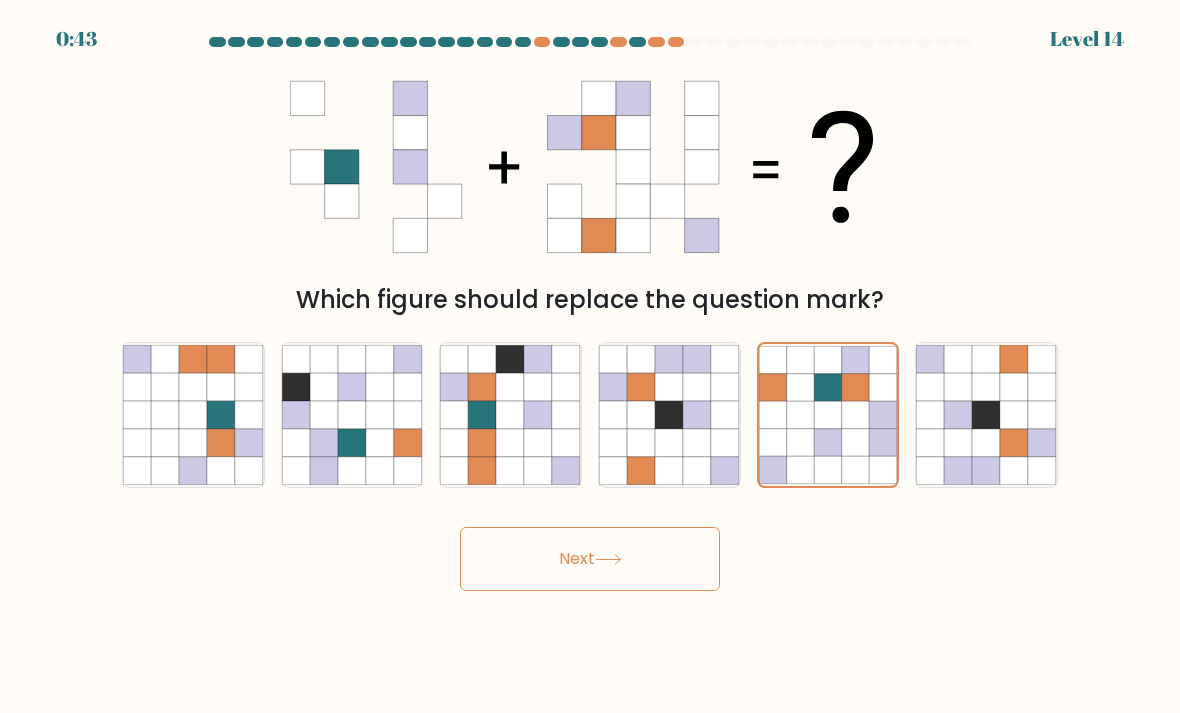click on "Next" at bounding box center [590, 559] 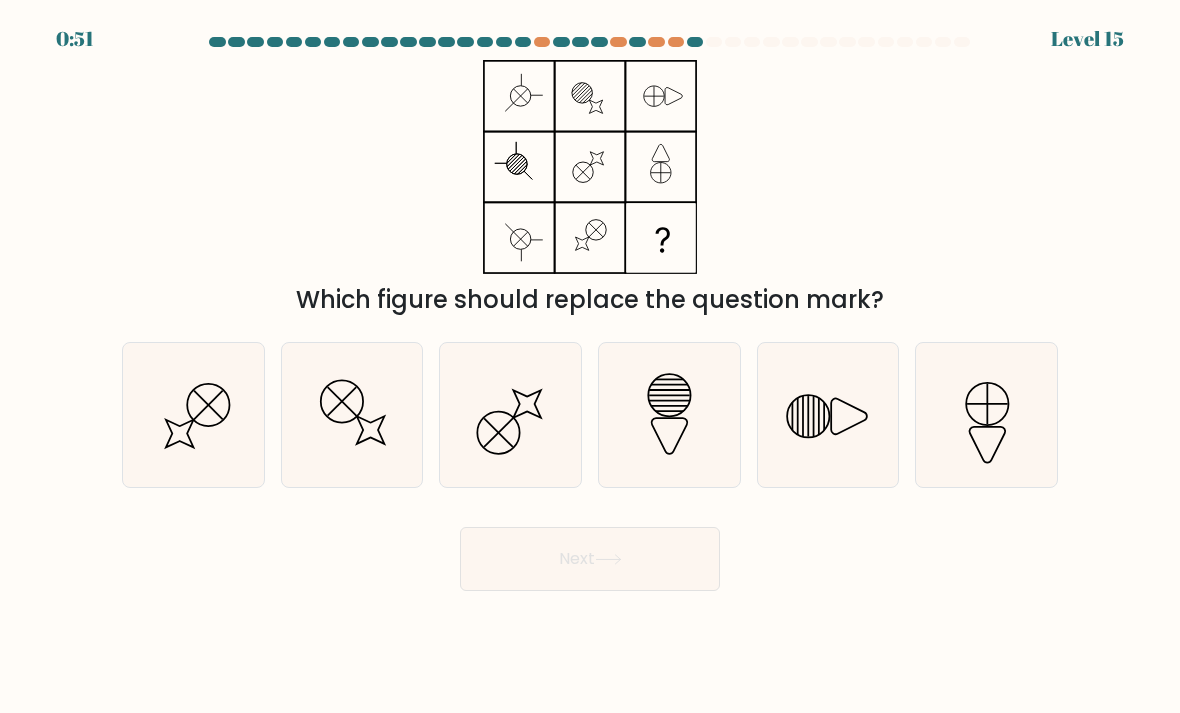 click 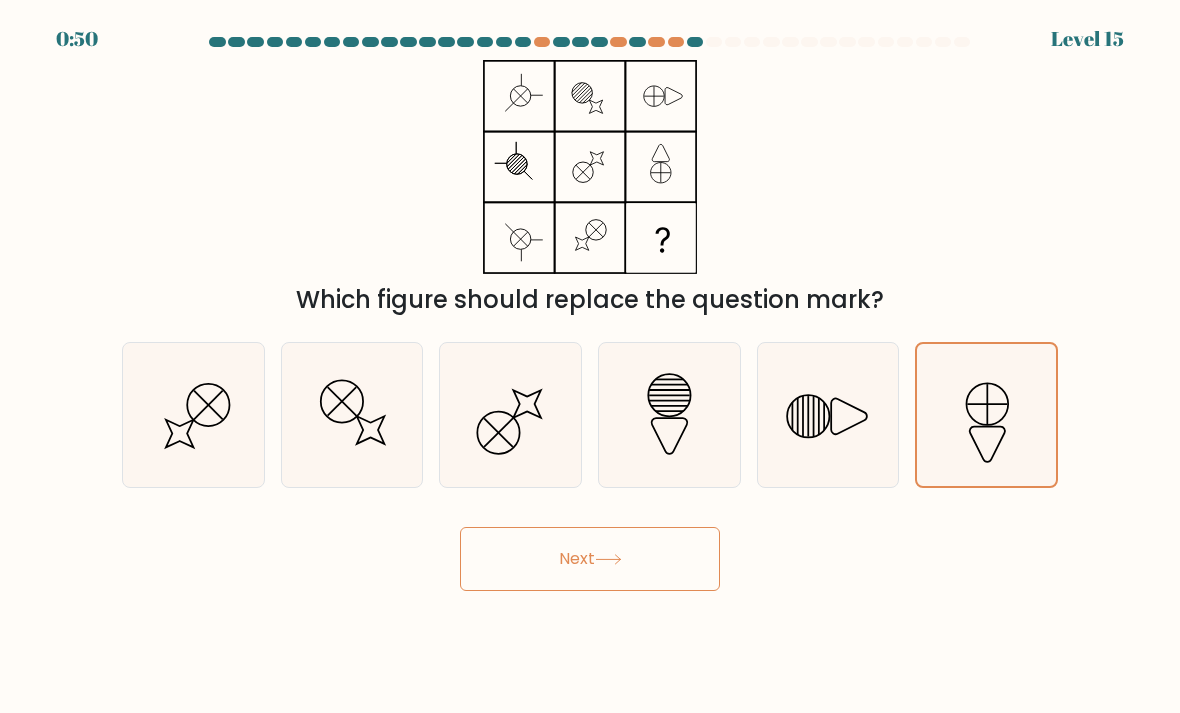 click on "Next" at bounding box center (590, 559) 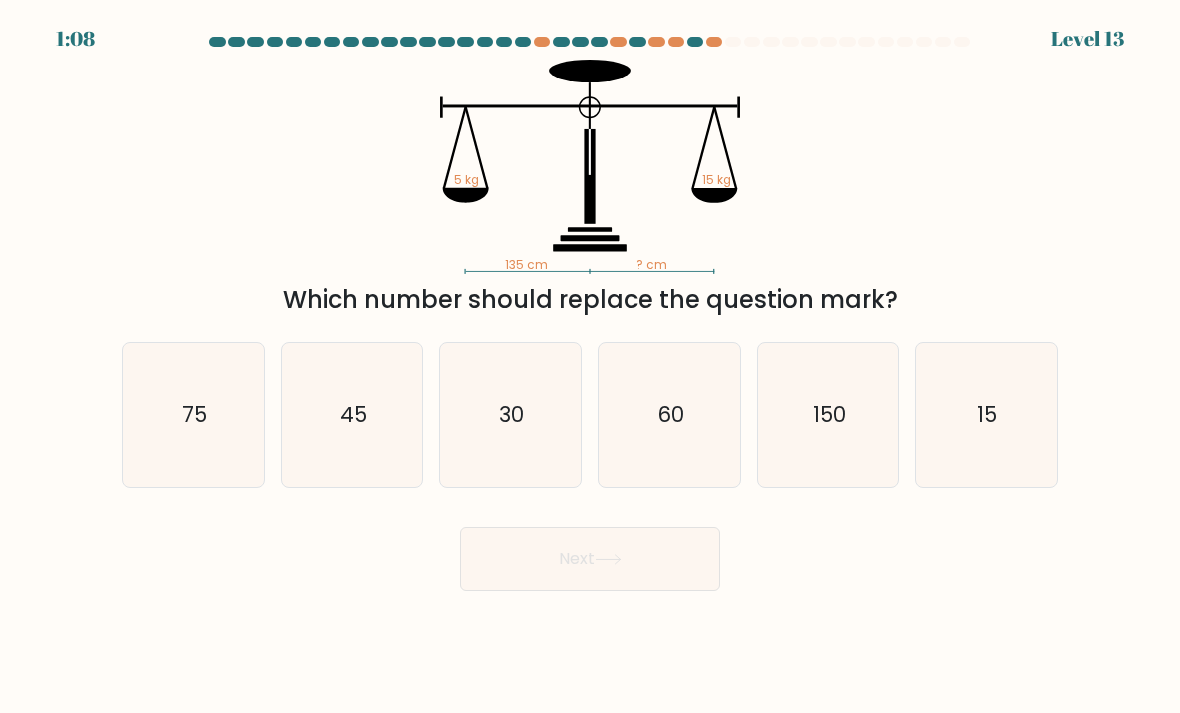 click on "45" 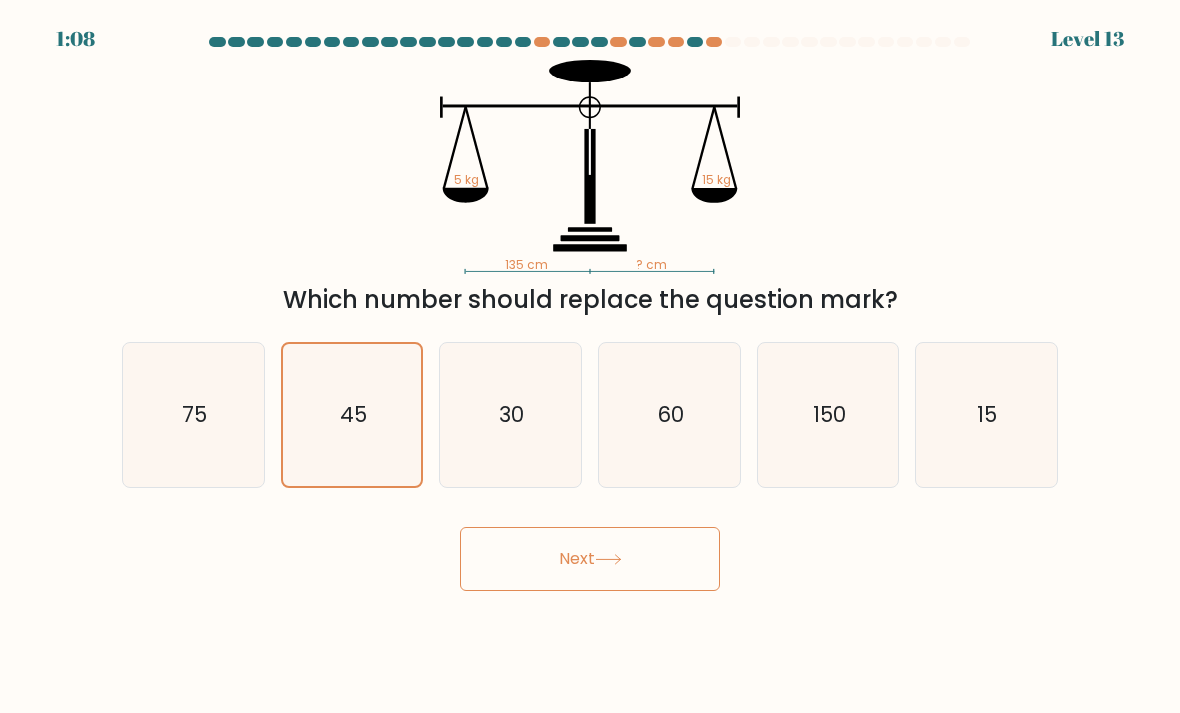 click on "Next" at bounding box center (590, 559) 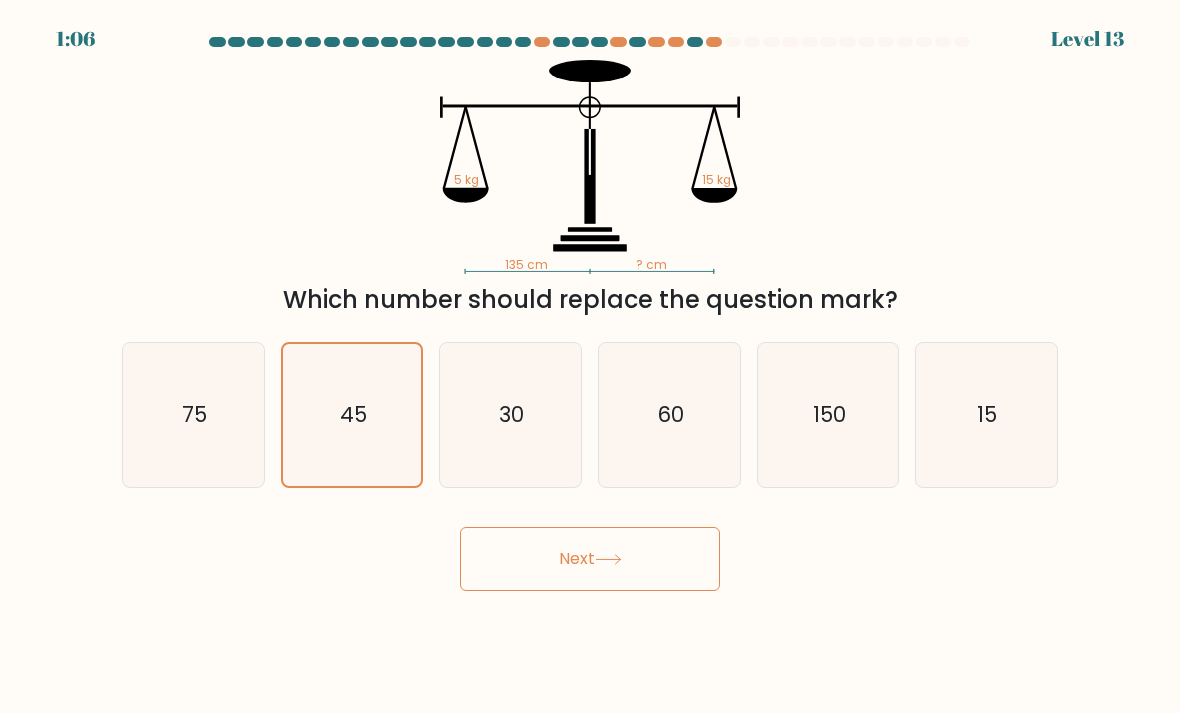 click on "Next" at bounding box center [590, 559] 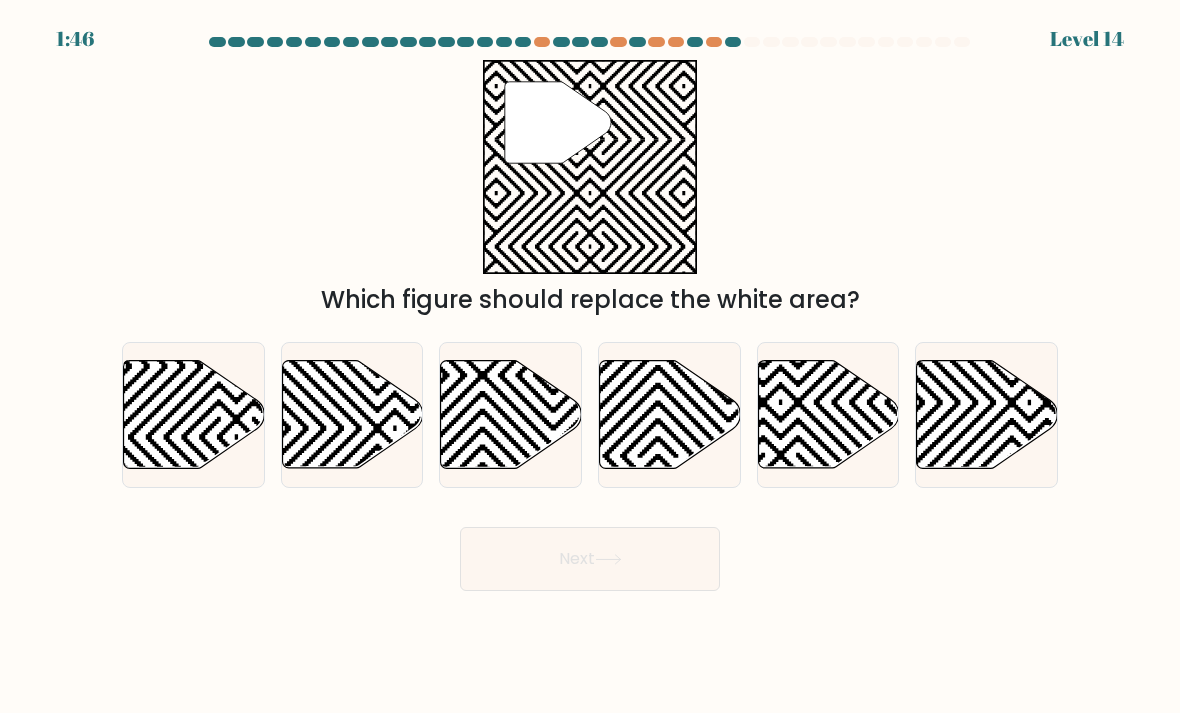click 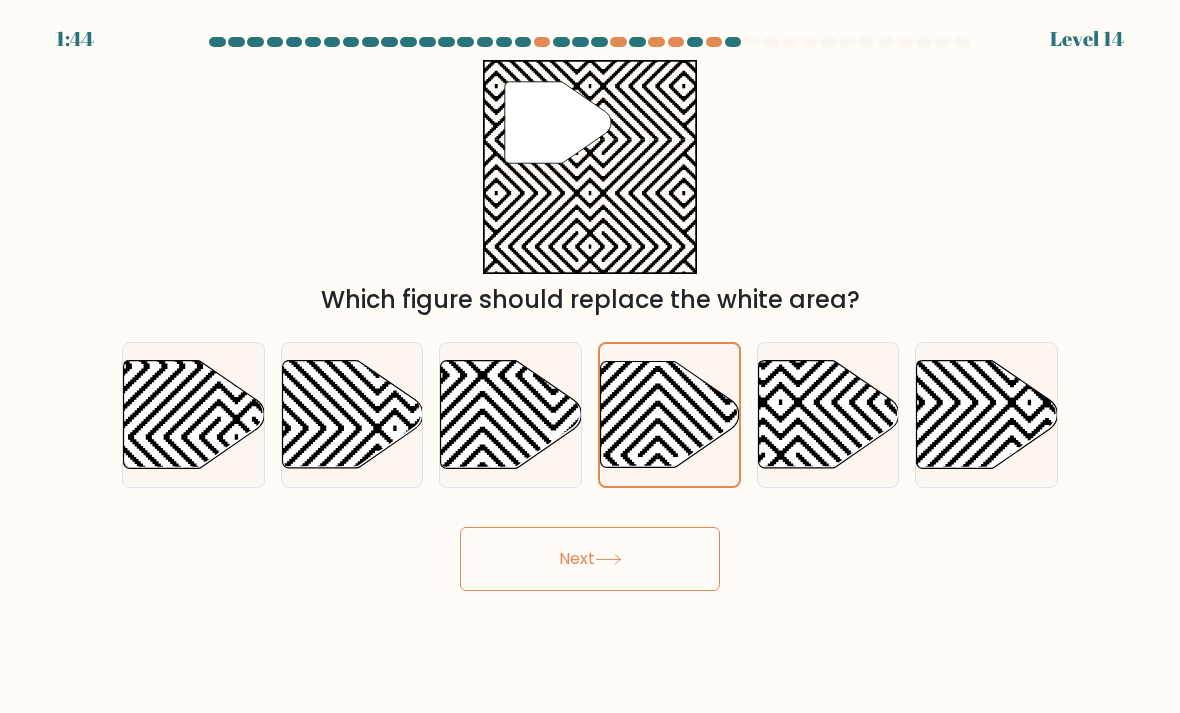 click 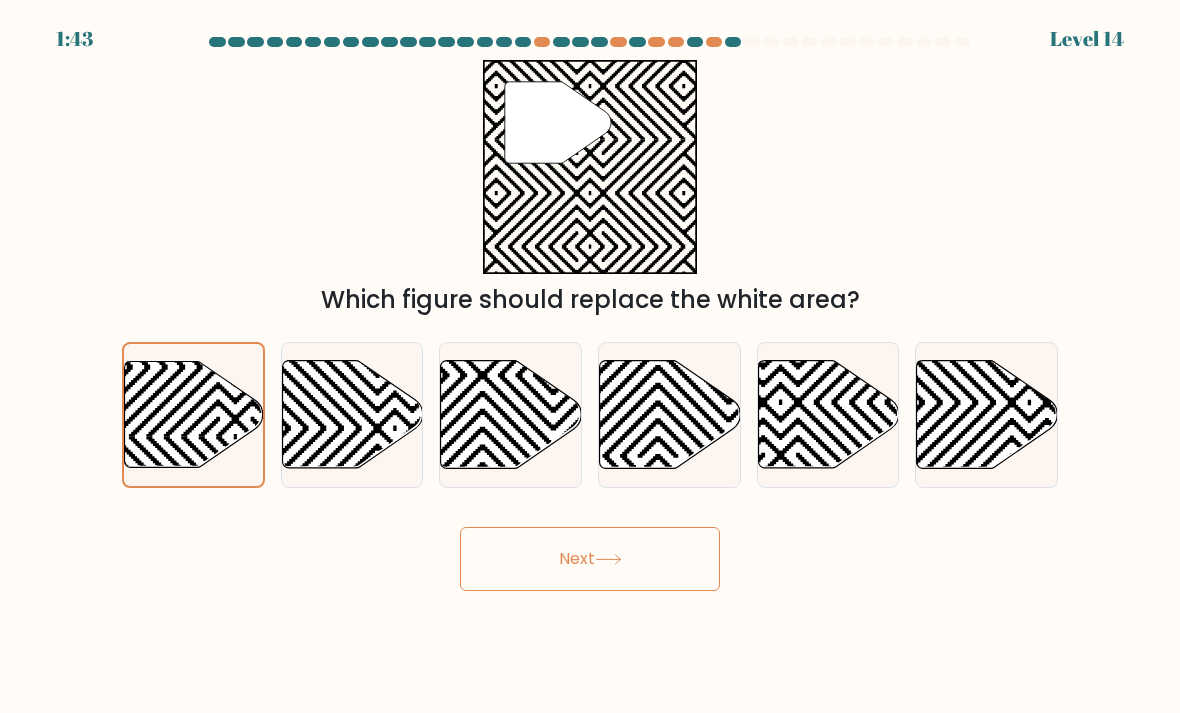 click on "Next" at bounding box center (590, 559) 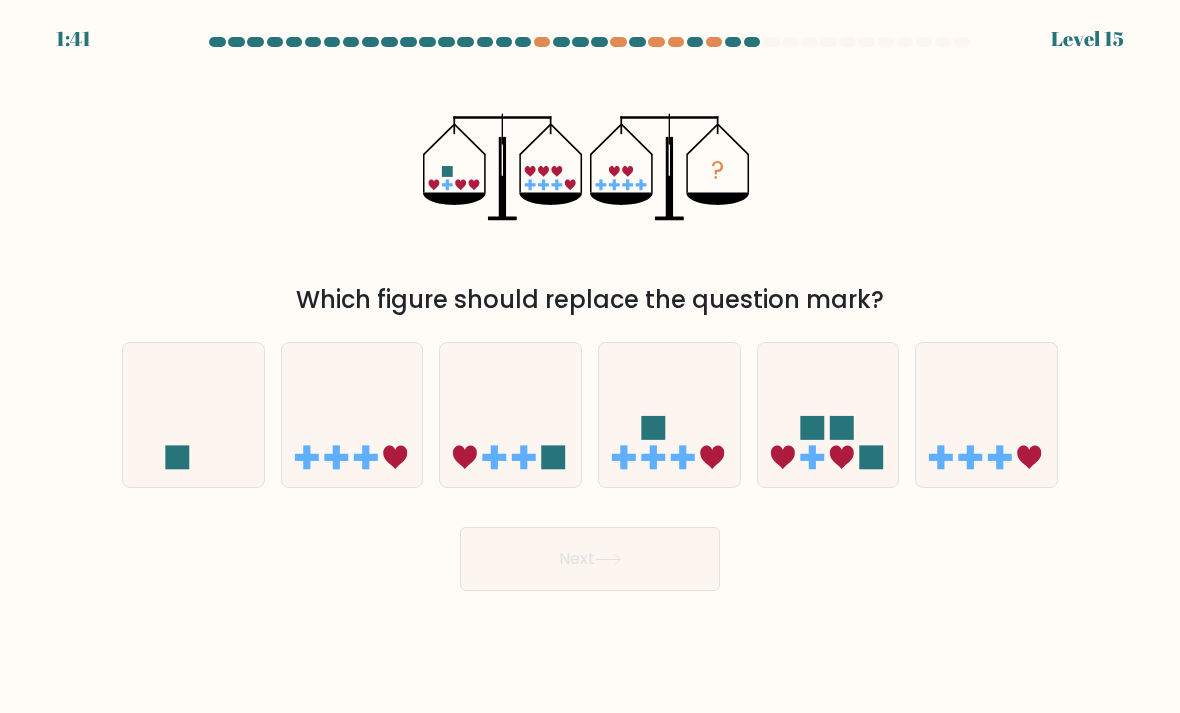 click 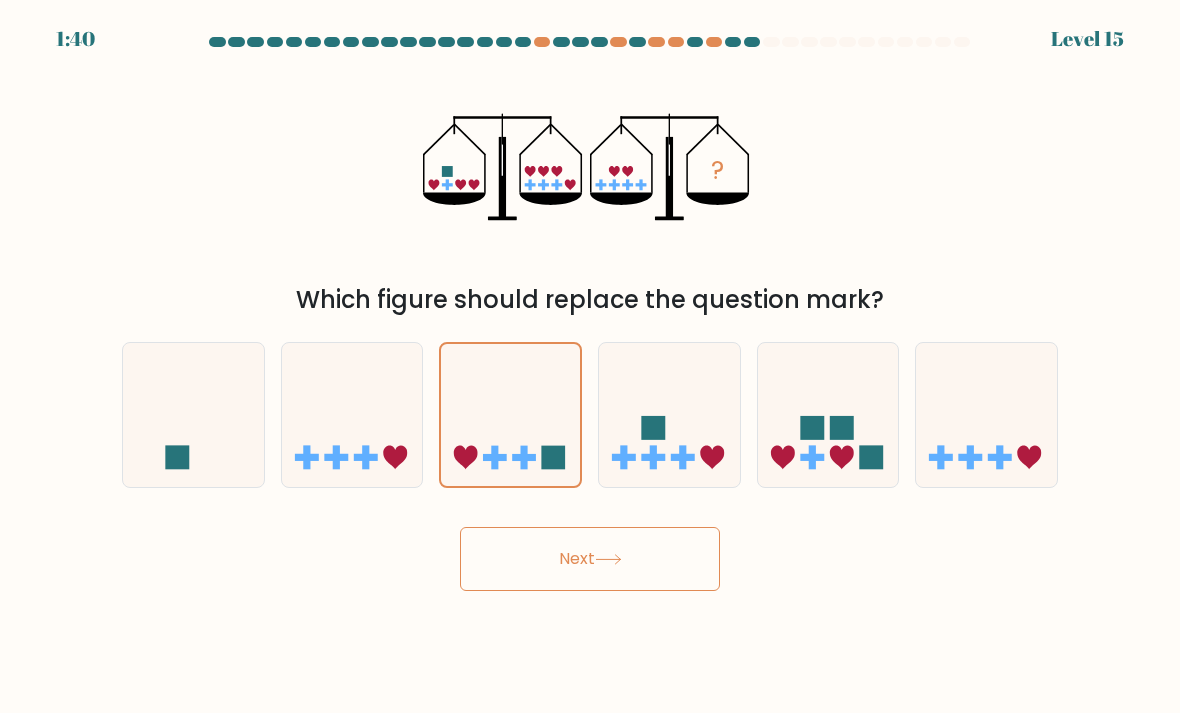 click on "Next" at bounding box center (590, 559) 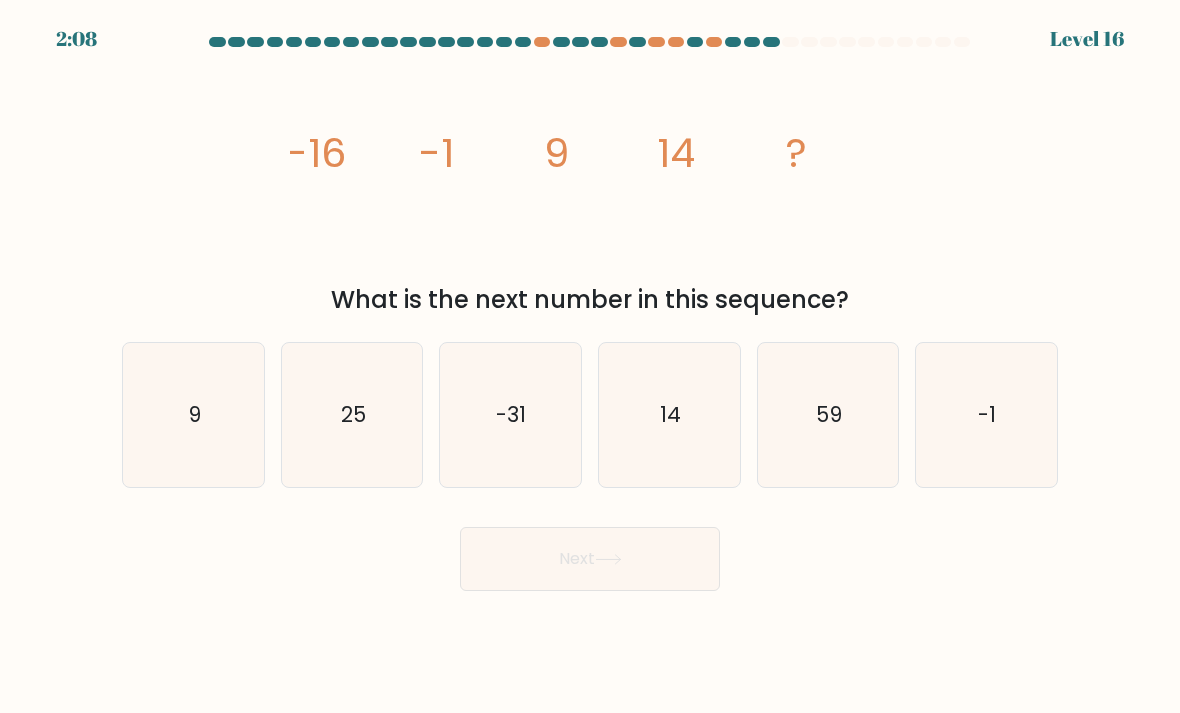 click on "14" 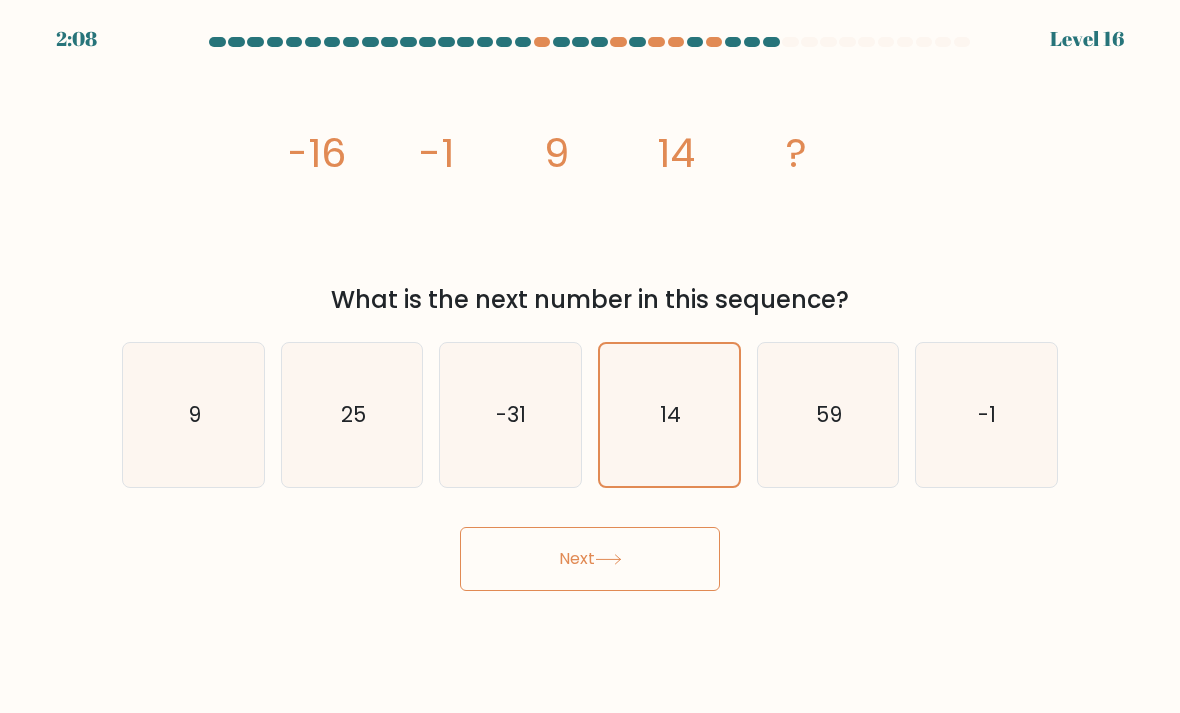click on "Next" at bounding box center (590, 559) 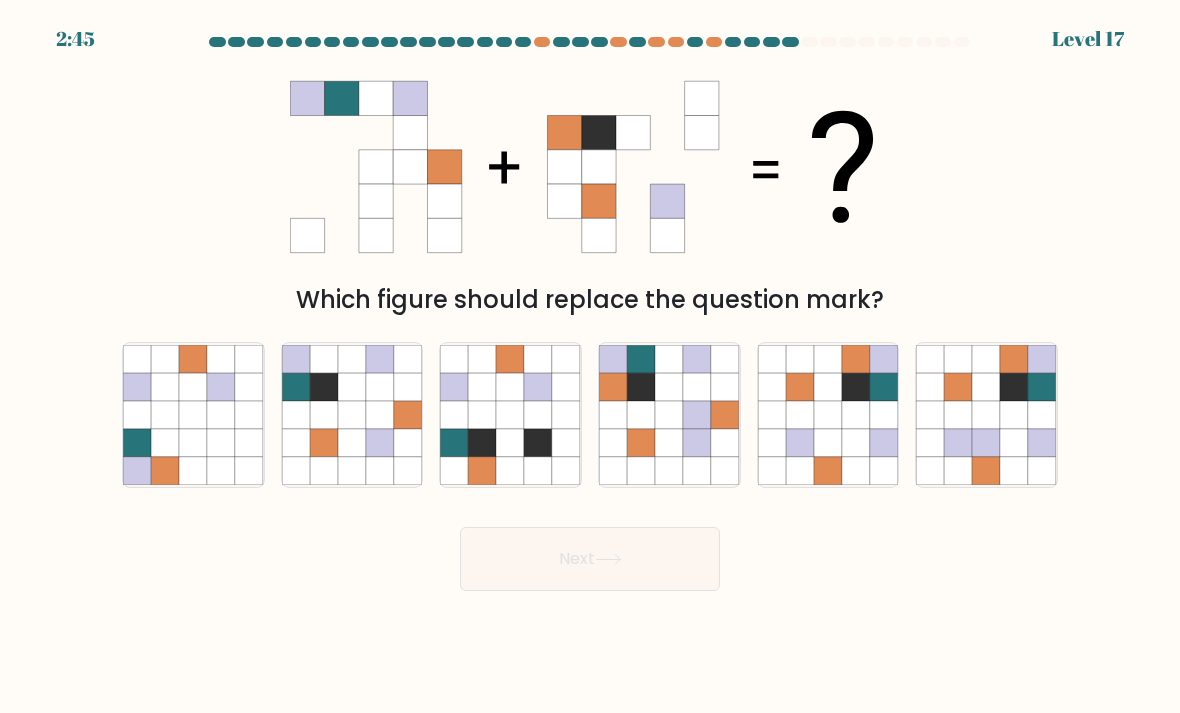 click 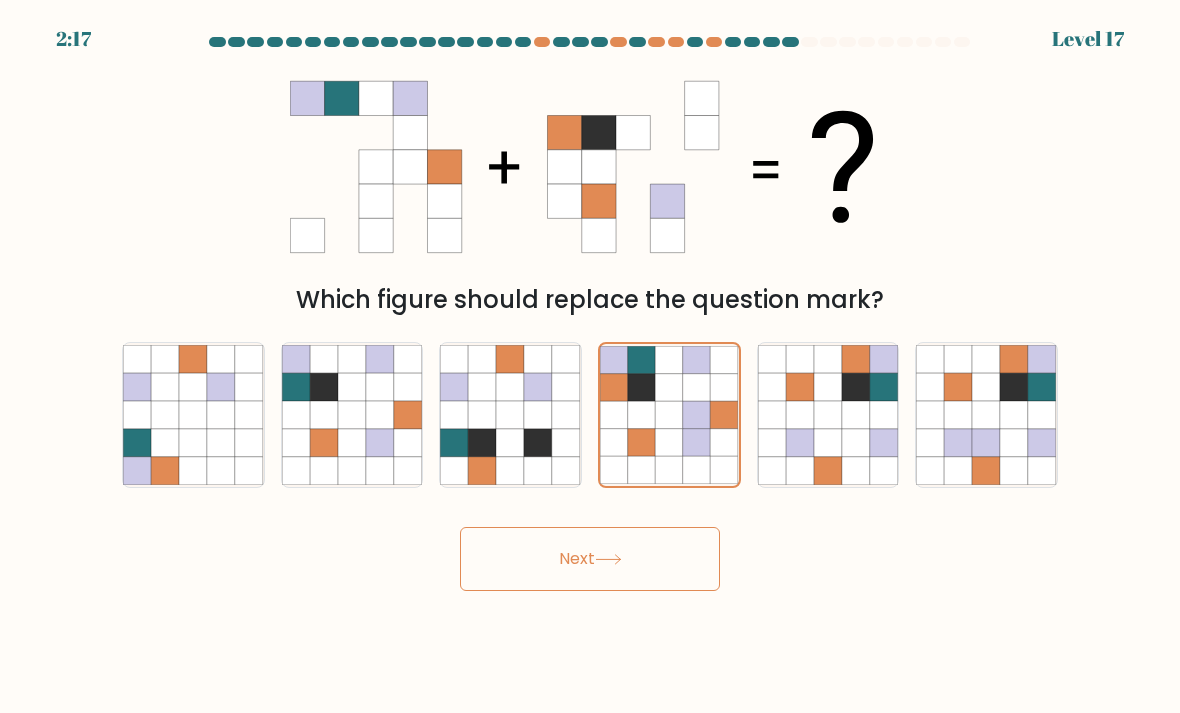 click 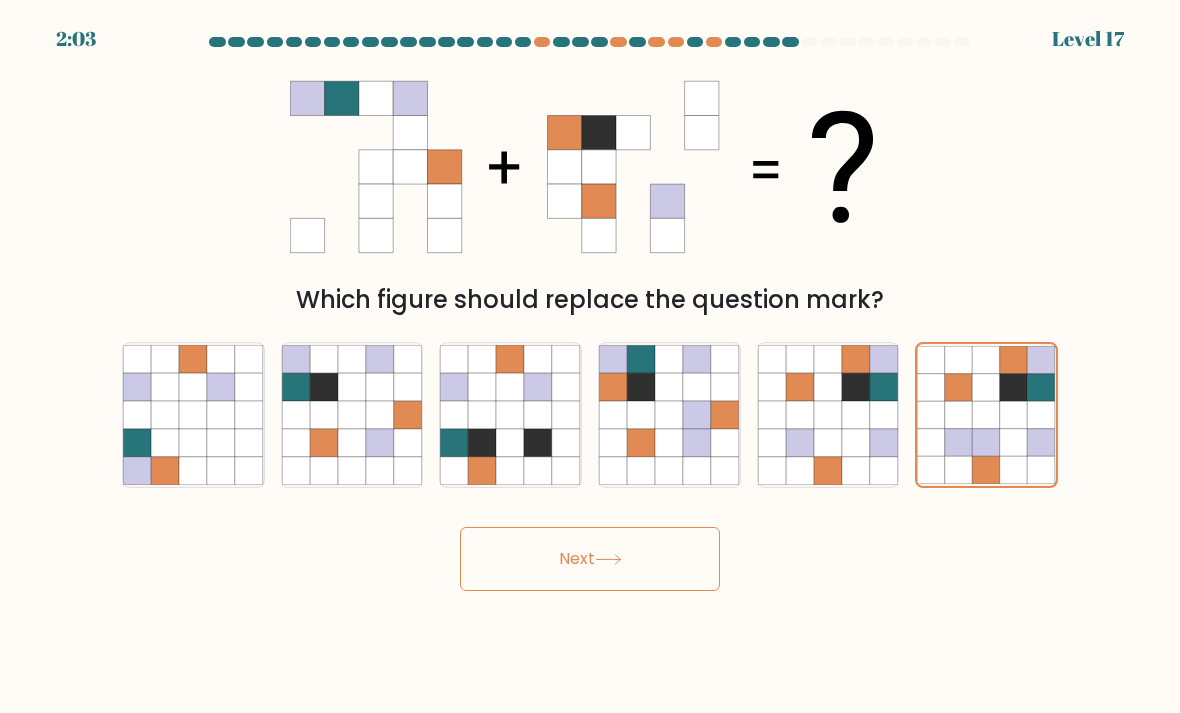 click 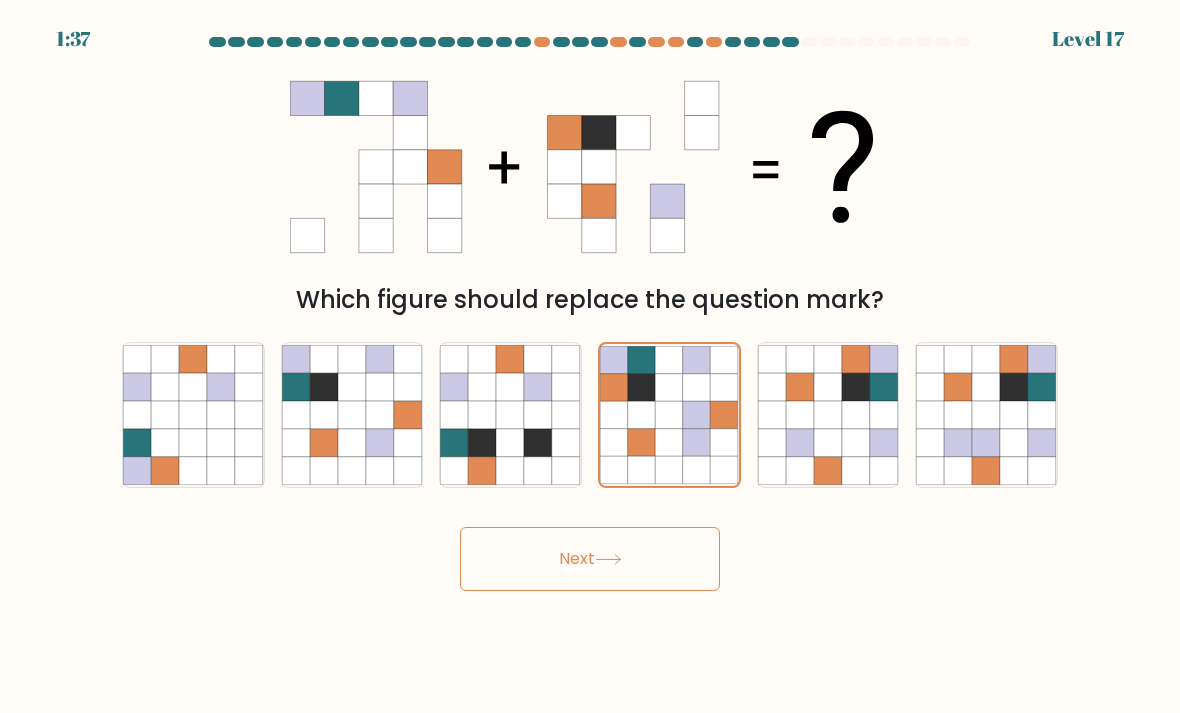 click 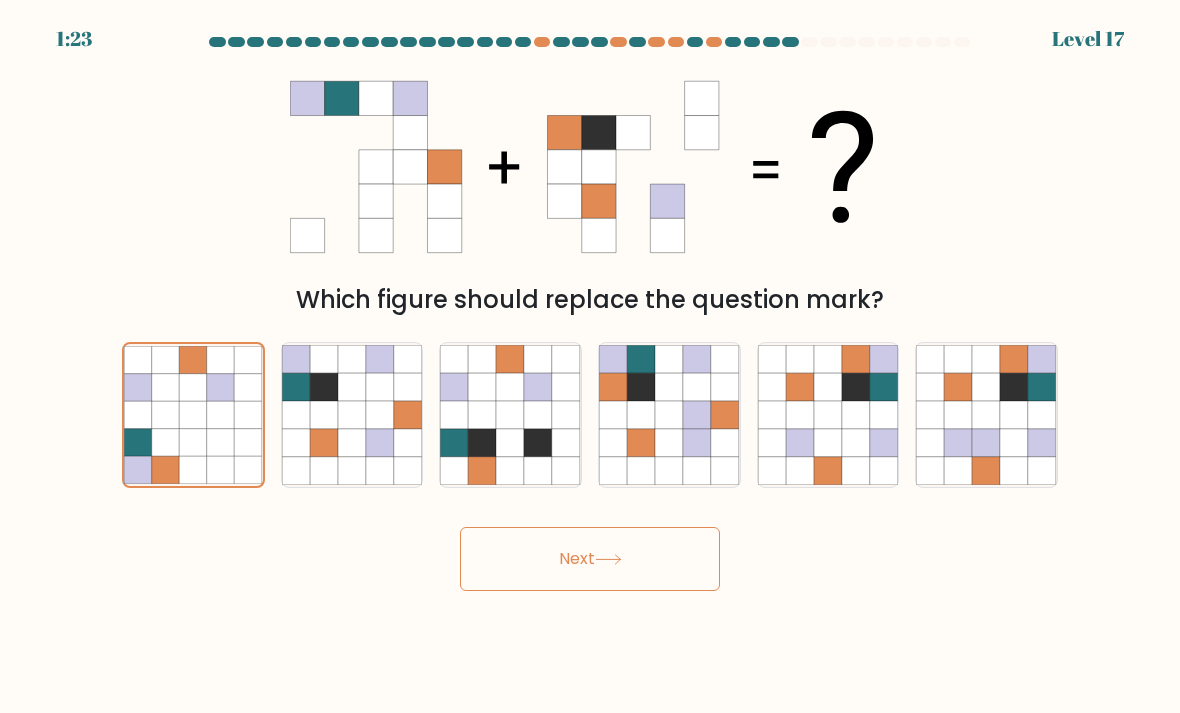 click 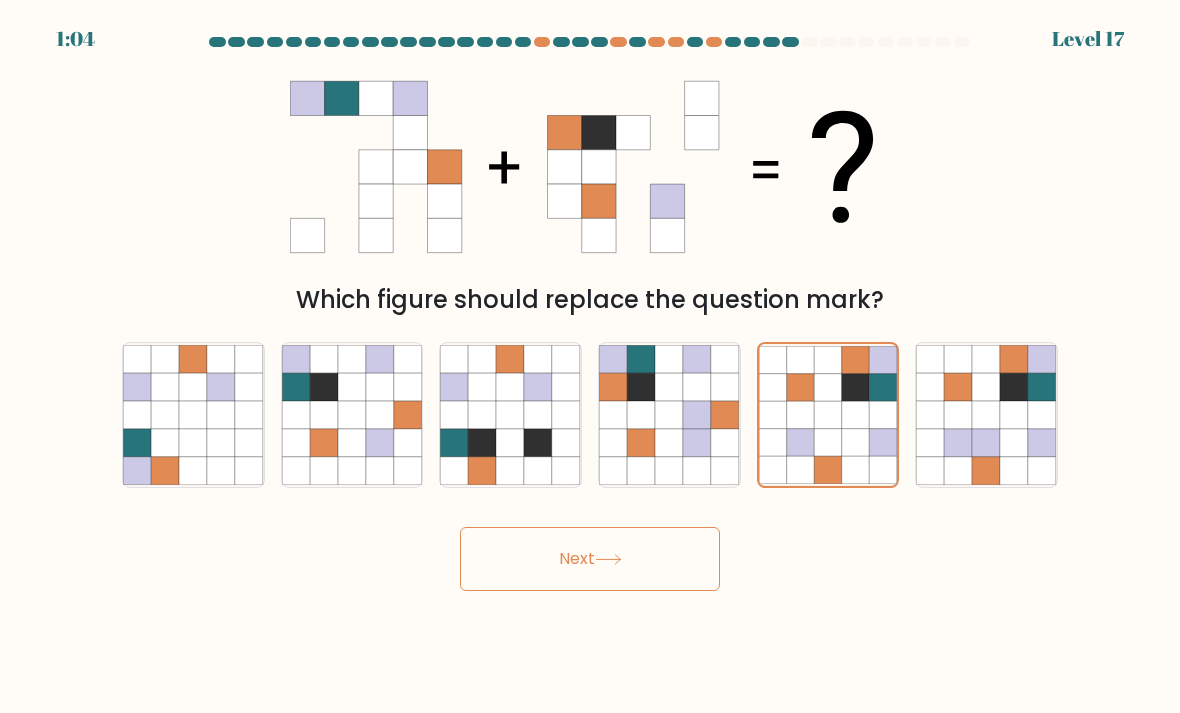 click on "Next" at bounding box center (590, 559) 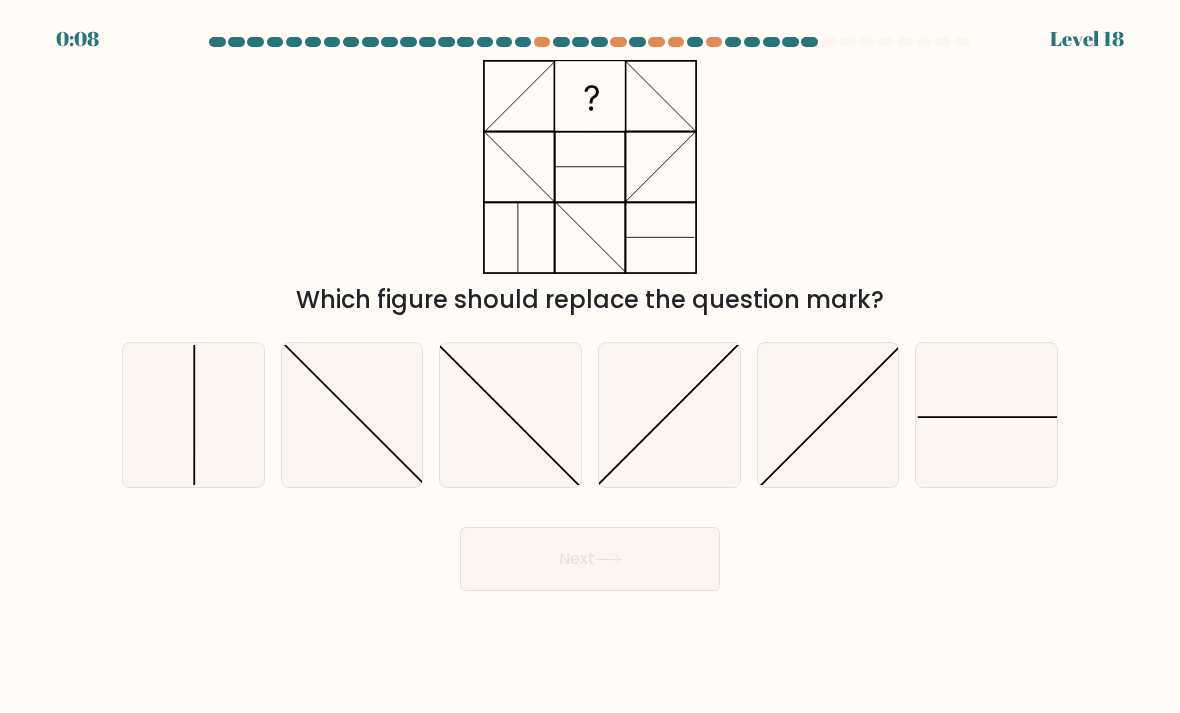 click 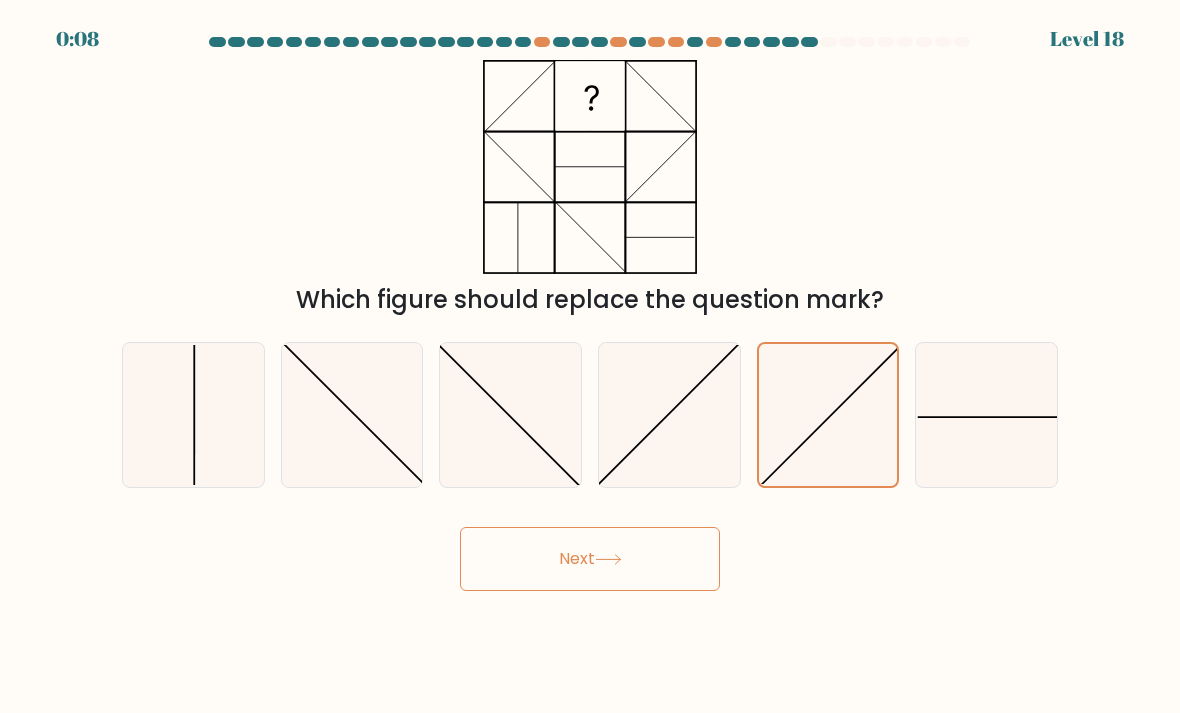 click on "Next" at bounding box center (590, 559) 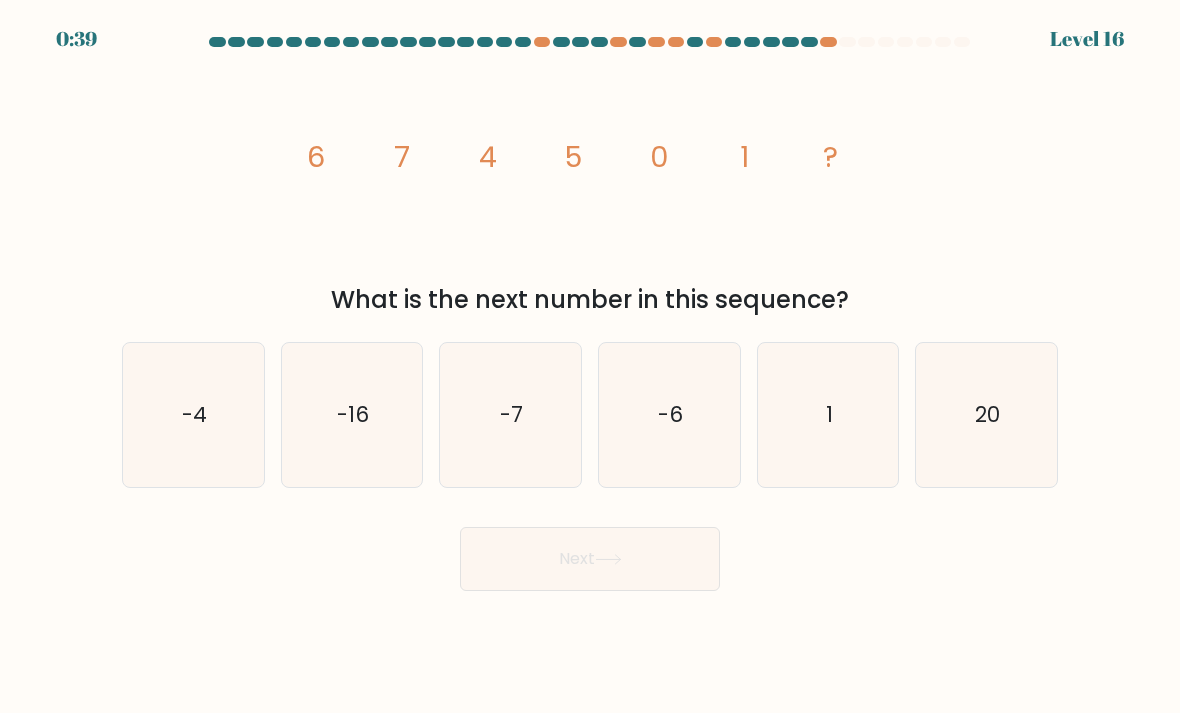 click on "-6" 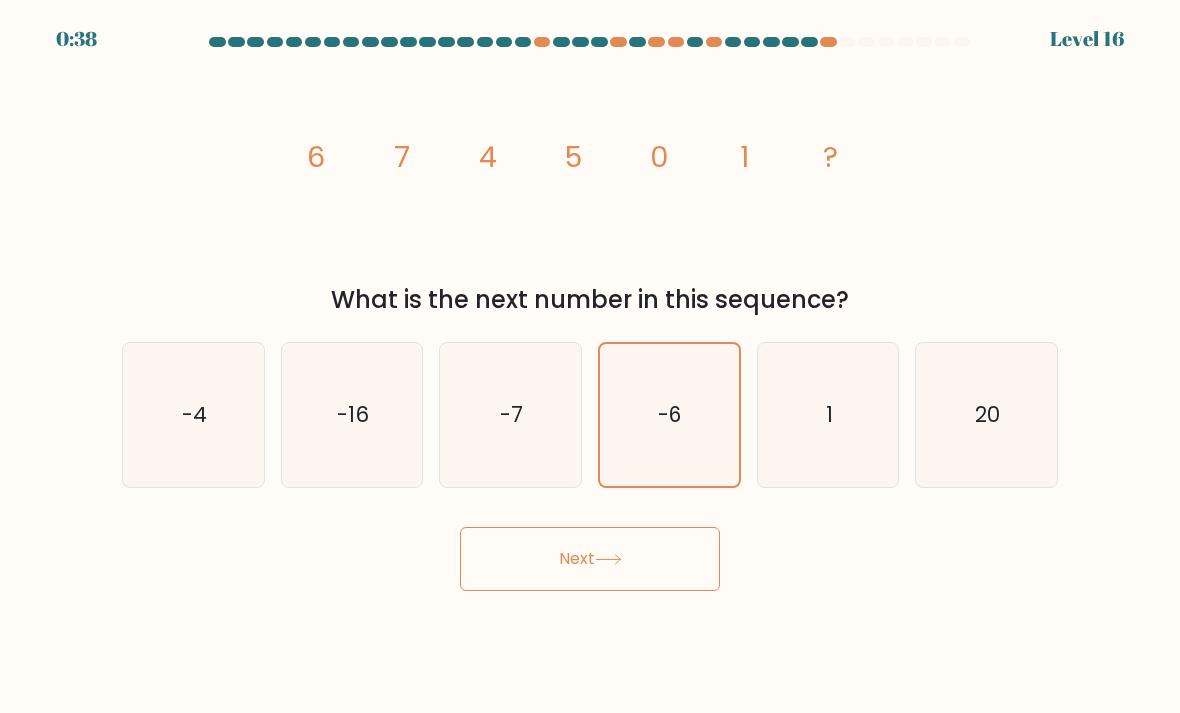 click on "Next" at bounding box center (590, 559) 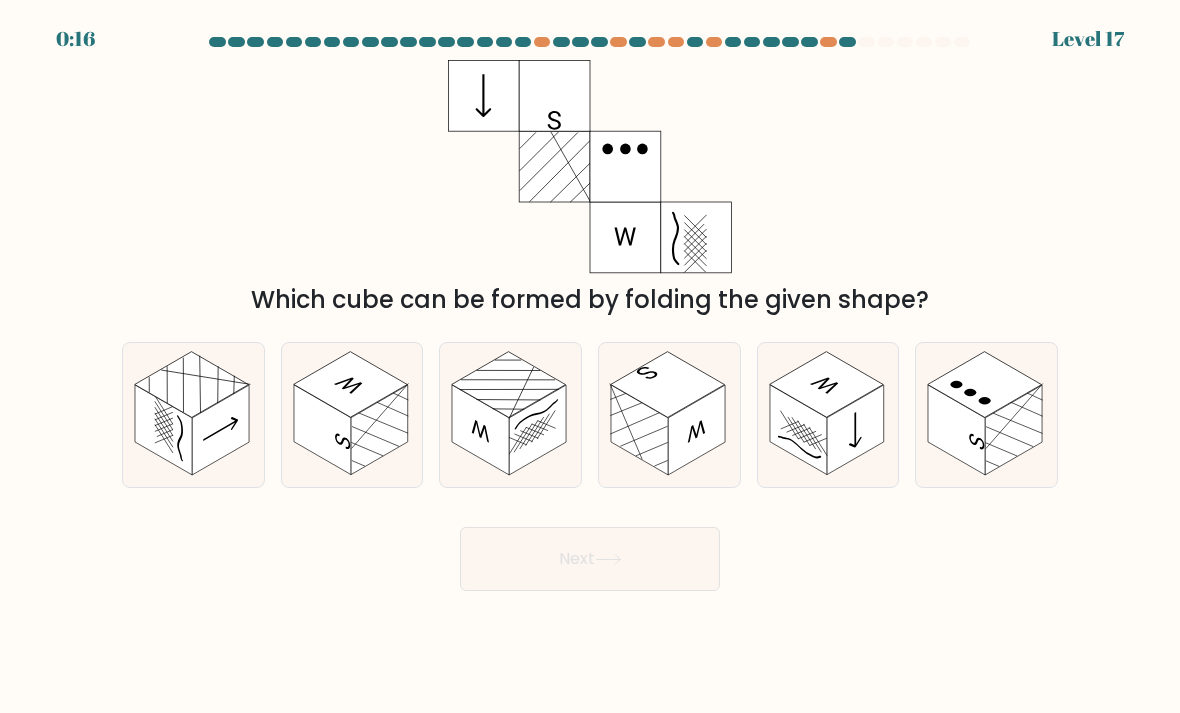 click 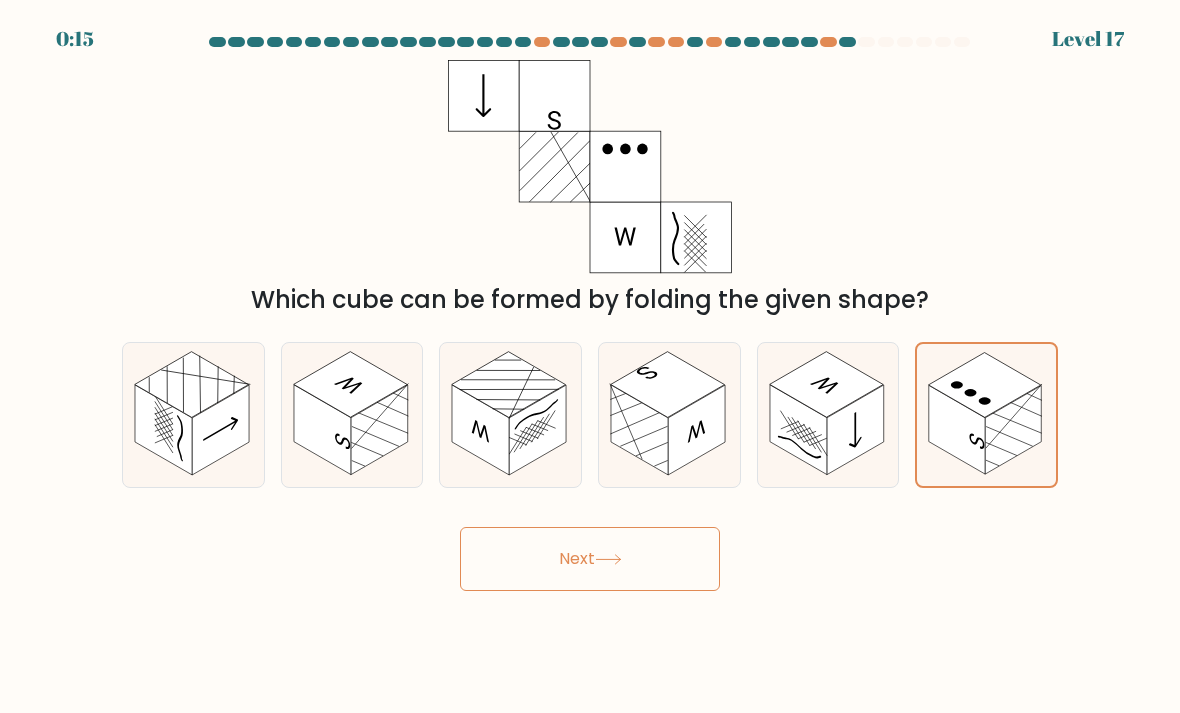 click on "Next" at bounding box center (590, 559) 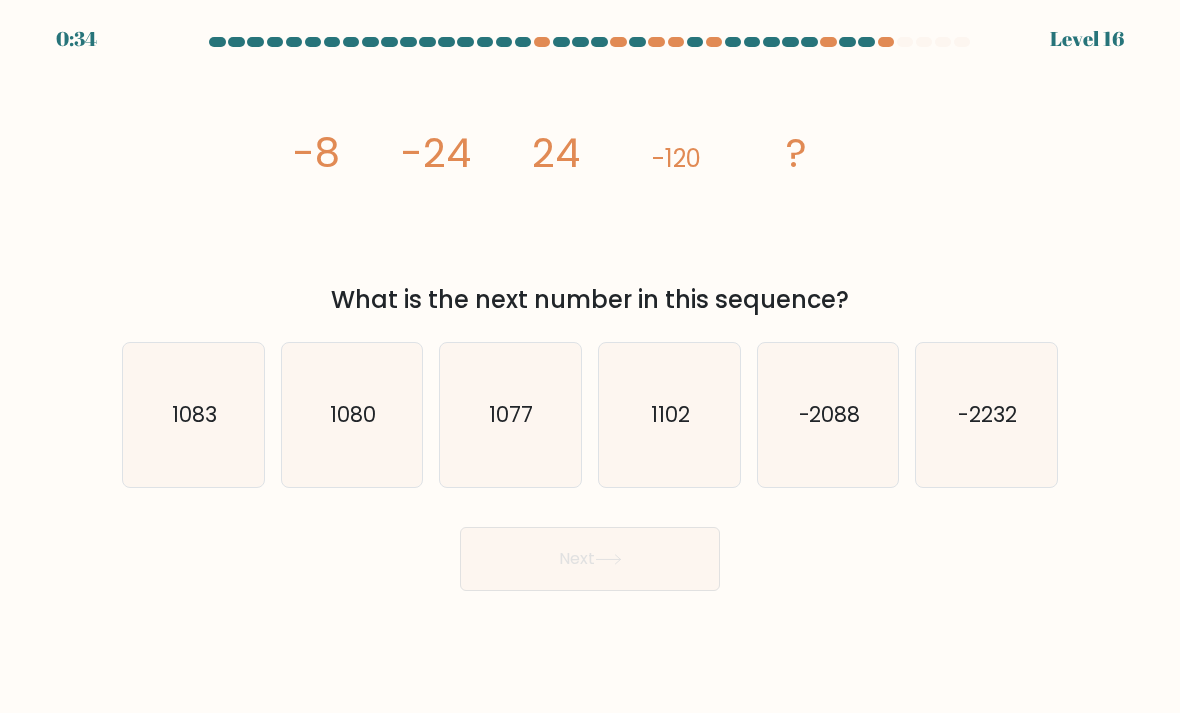 scroll, scrollTop: 0, scrollLeft: 0, axis: both 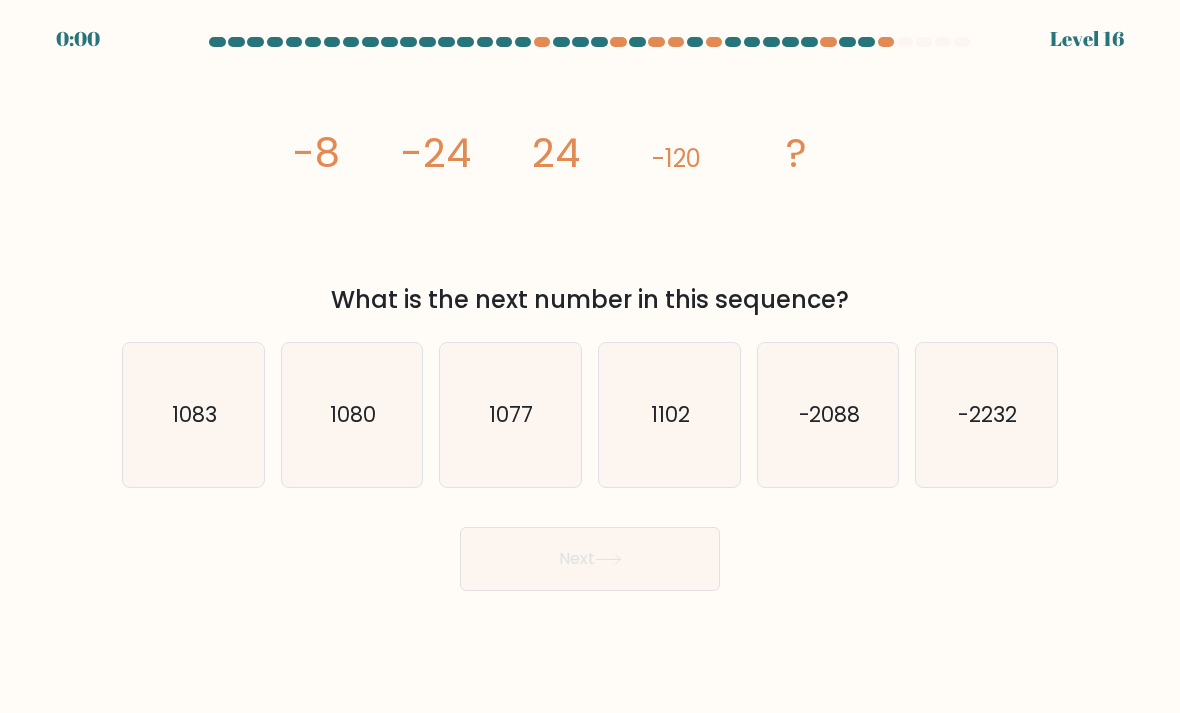 click on "1080" 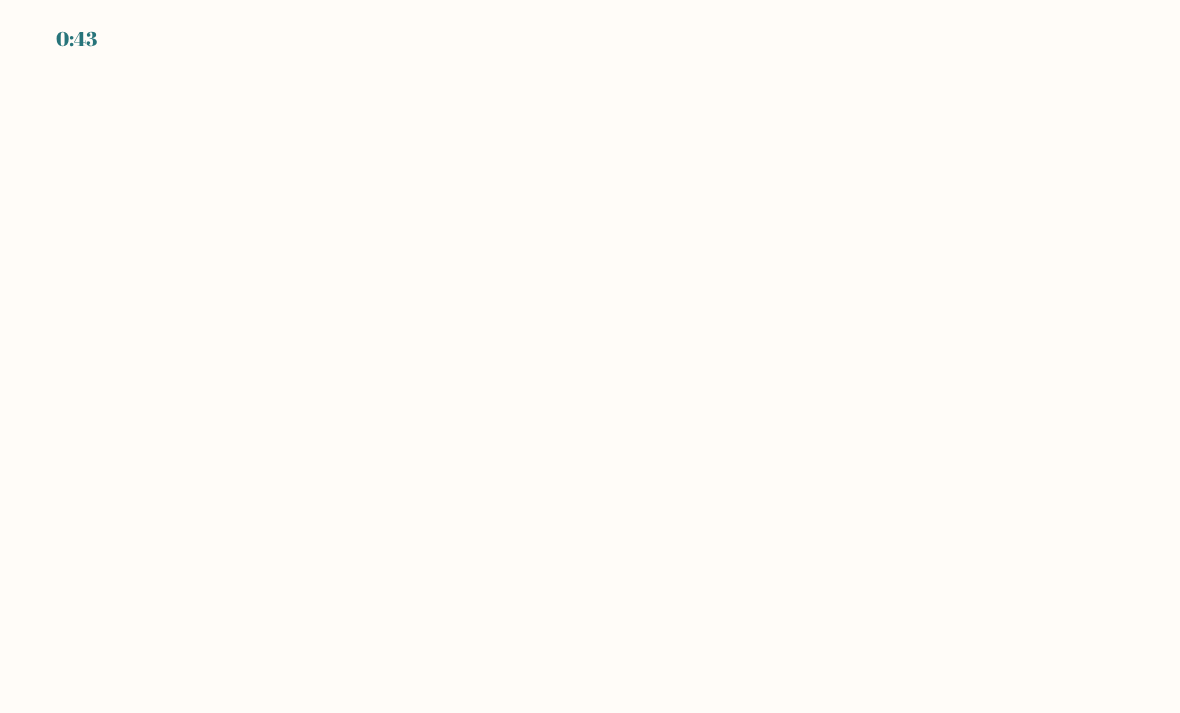 scroll, scrollTop: 0, scrollLeft: 0, axis: both 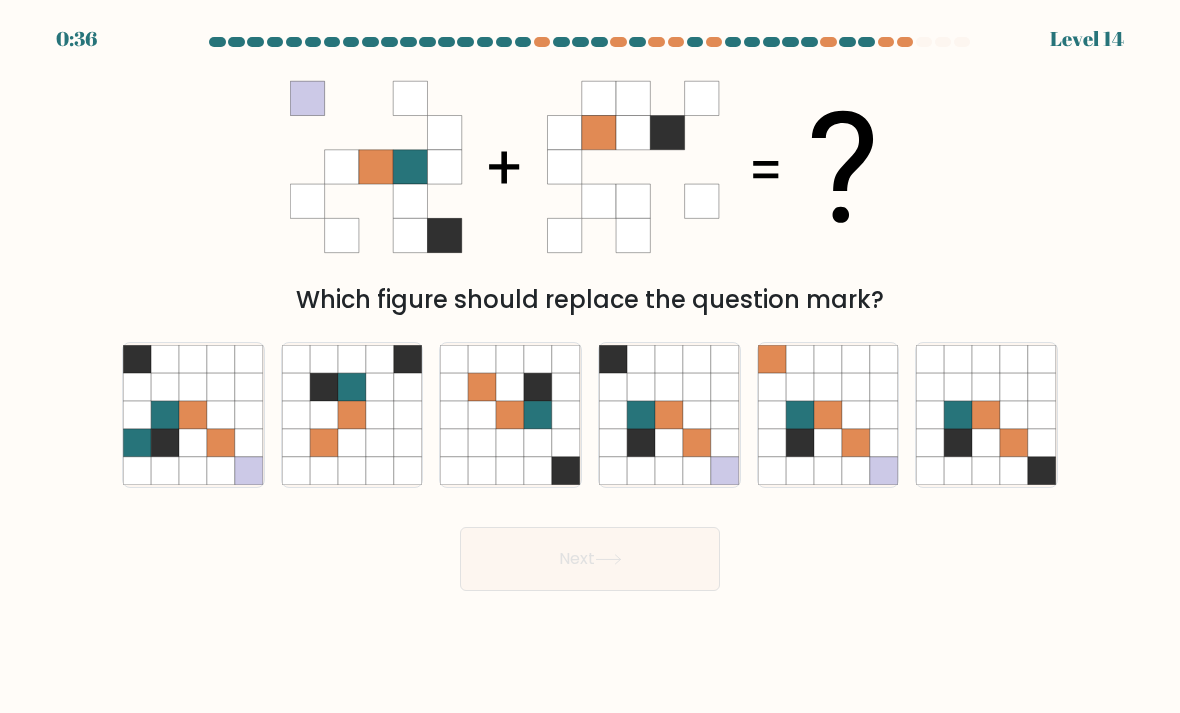 click 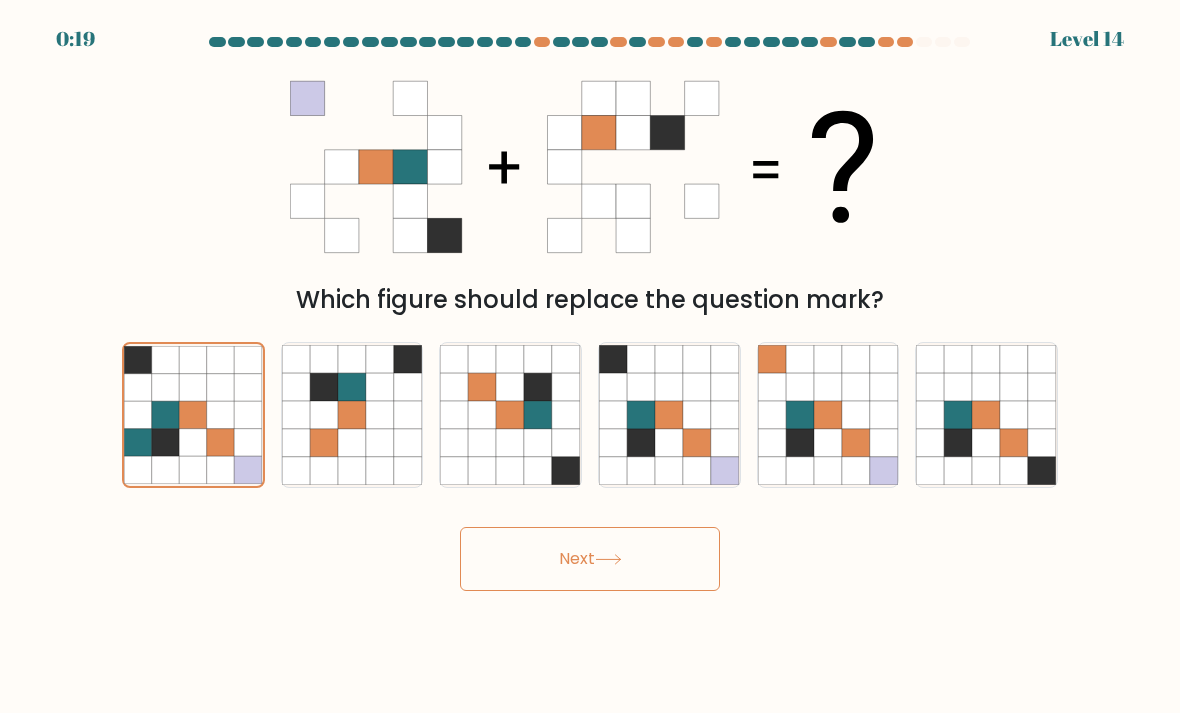 click 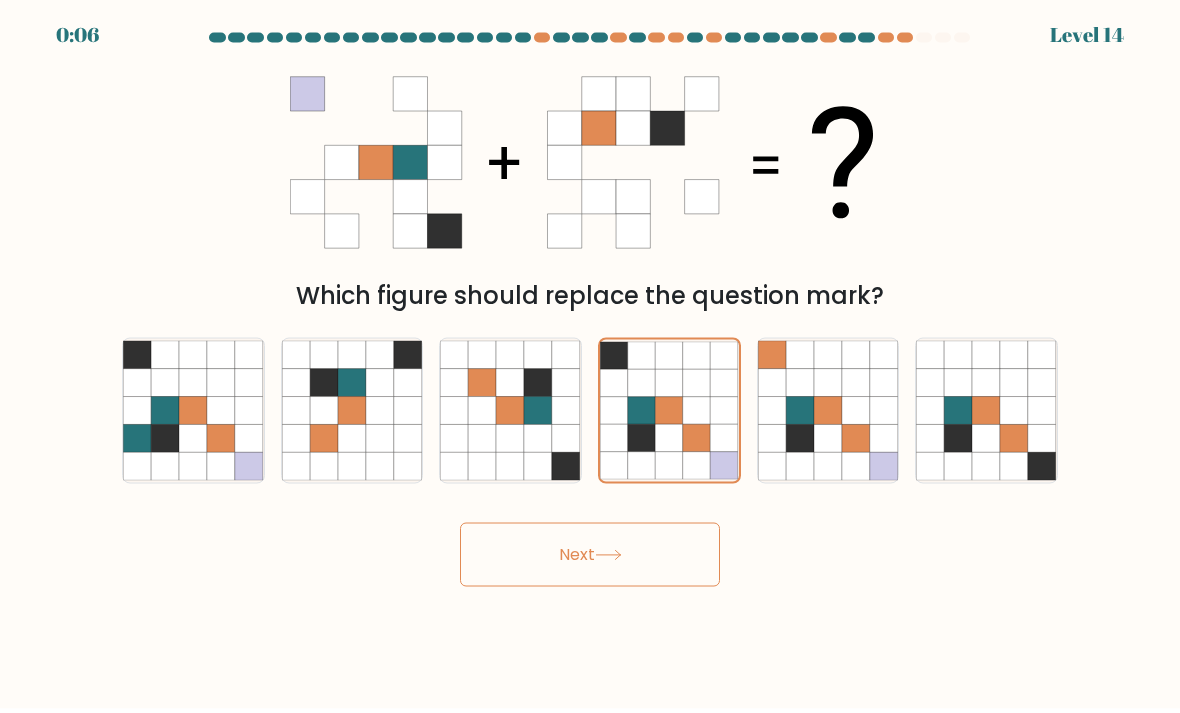 scroll, scrollTop: 64, scrollLeft: 0, axis: vertical 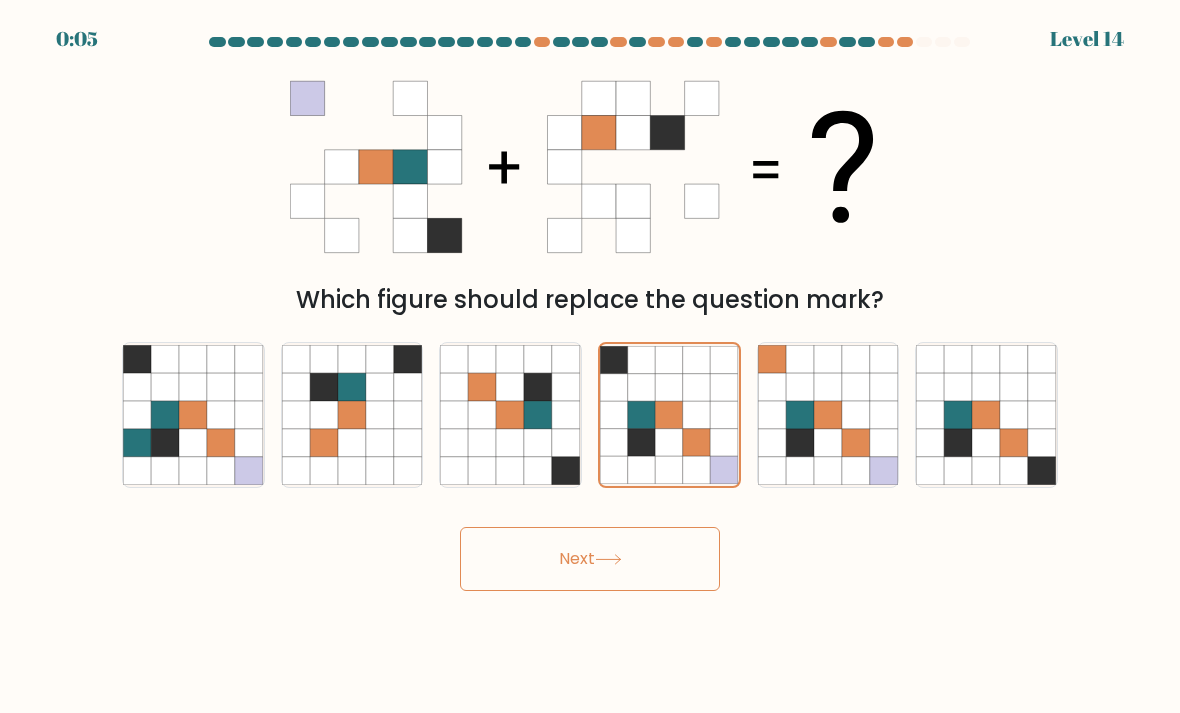 click on "Next" at bounding box center [590, 559] 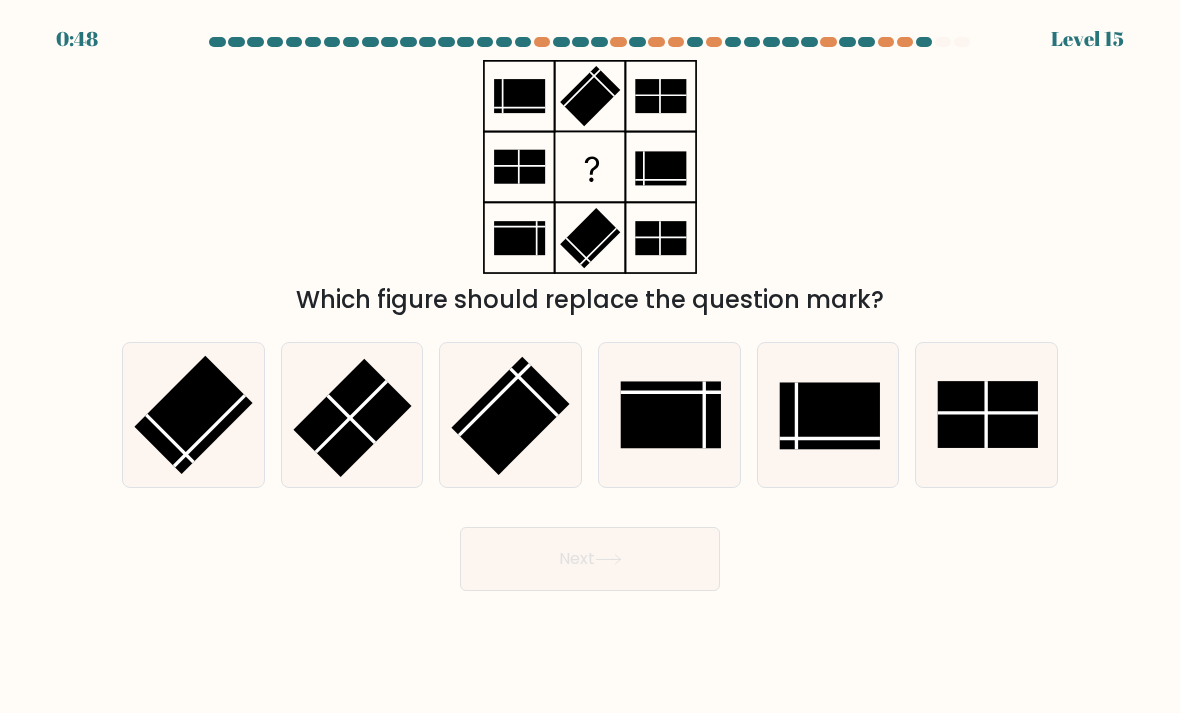 scroll, scrollTop: 0, scrollLeft: 0, axis: both 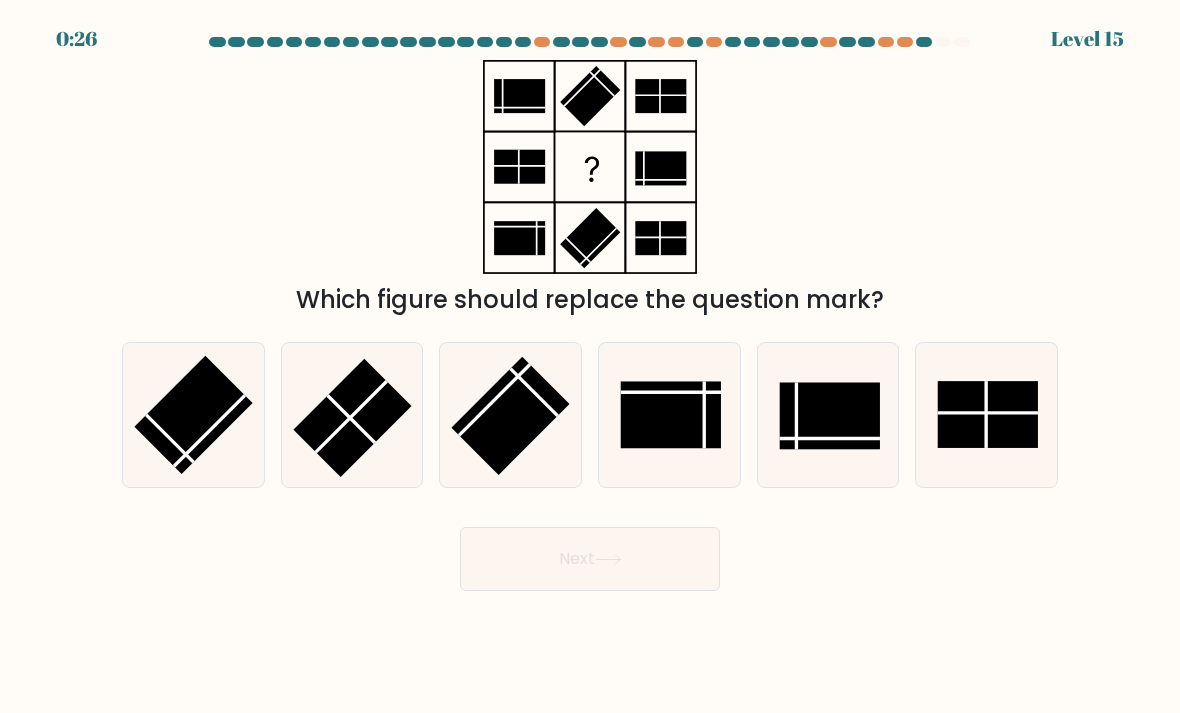 click 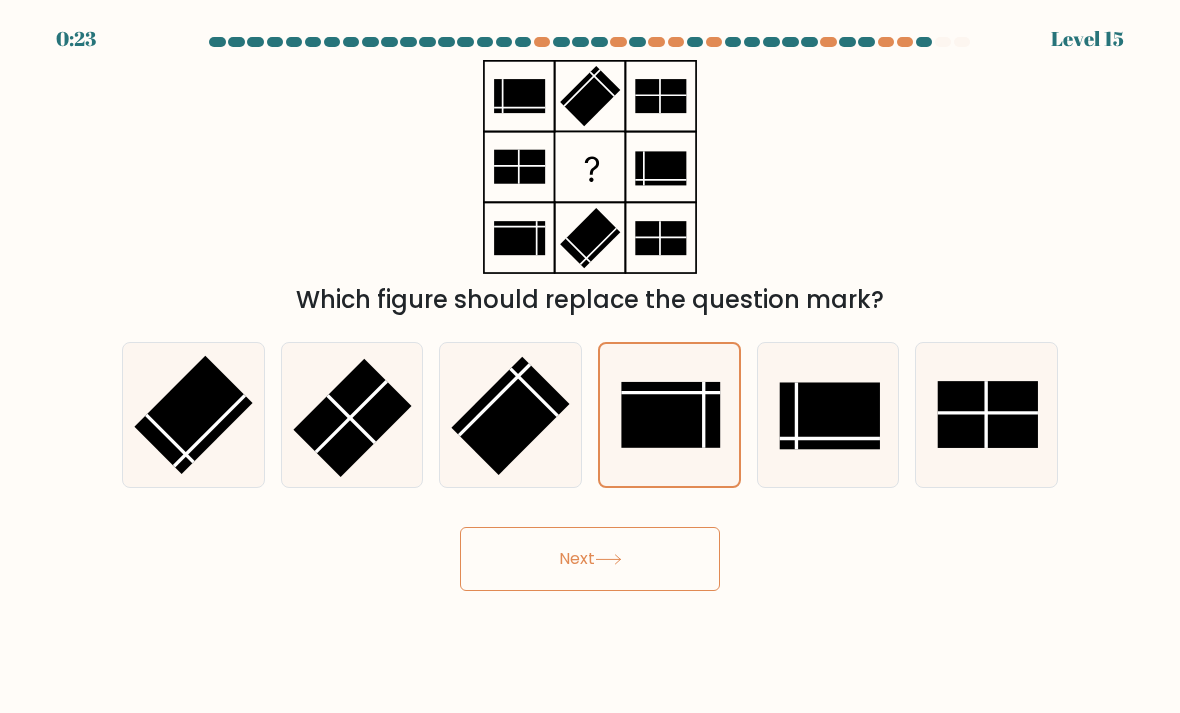 click 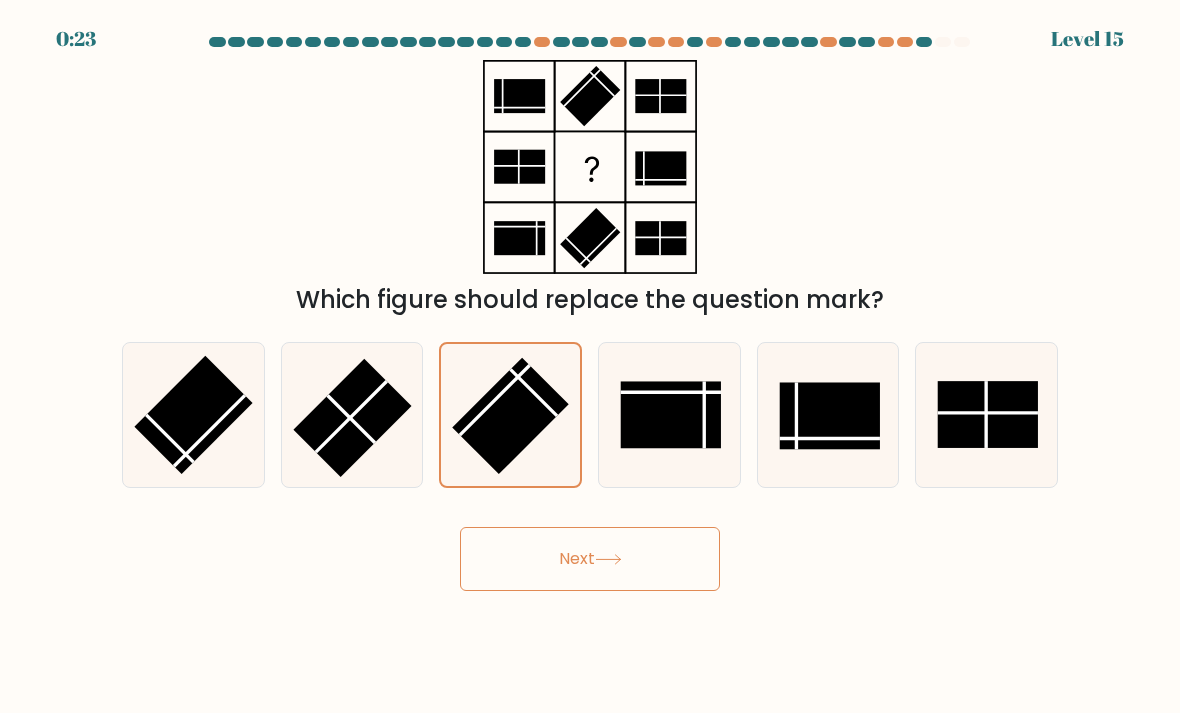 click on "Next" at bounding box center [590, 559] 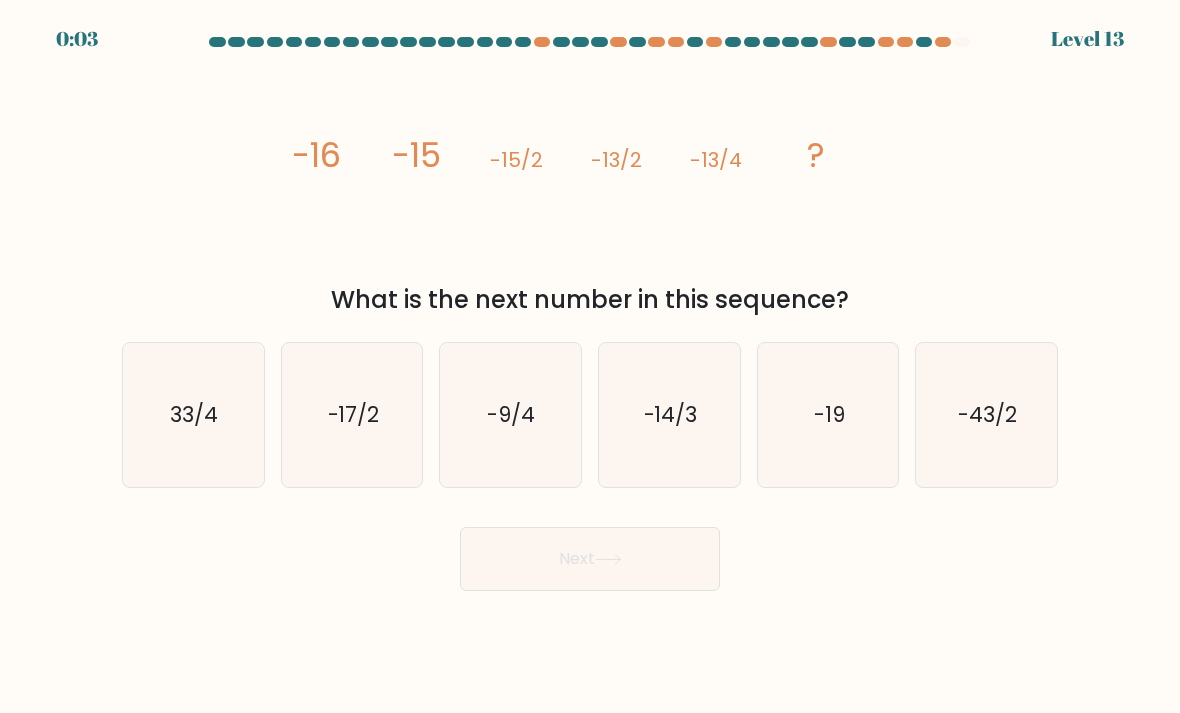 click on "-17/2" 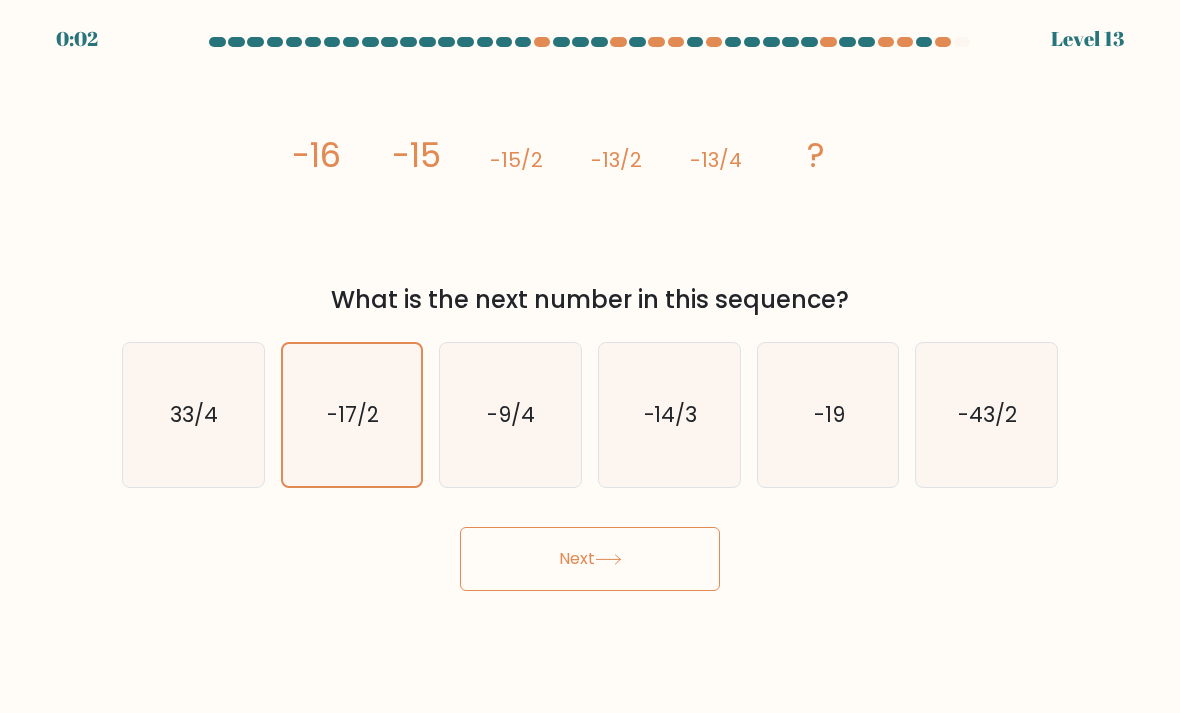 click on "Next" at bounding box center [590, 559] 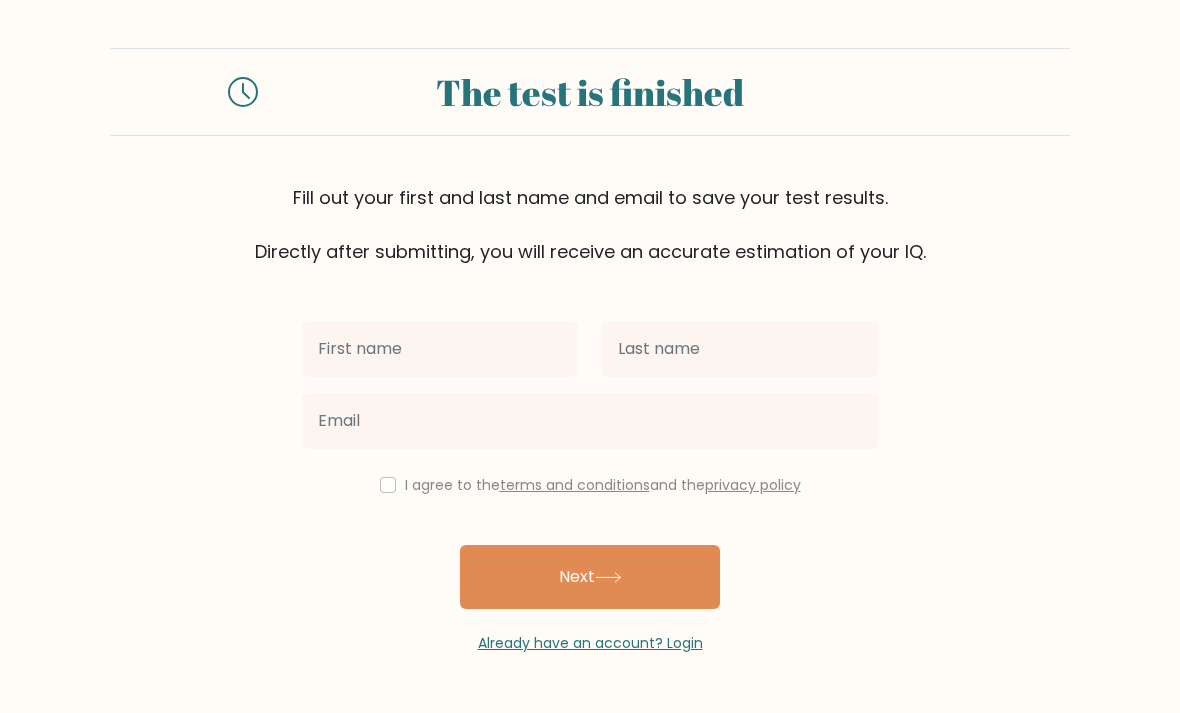 scroll, scrollTop: 0, scrollLeft: 0, axis: both 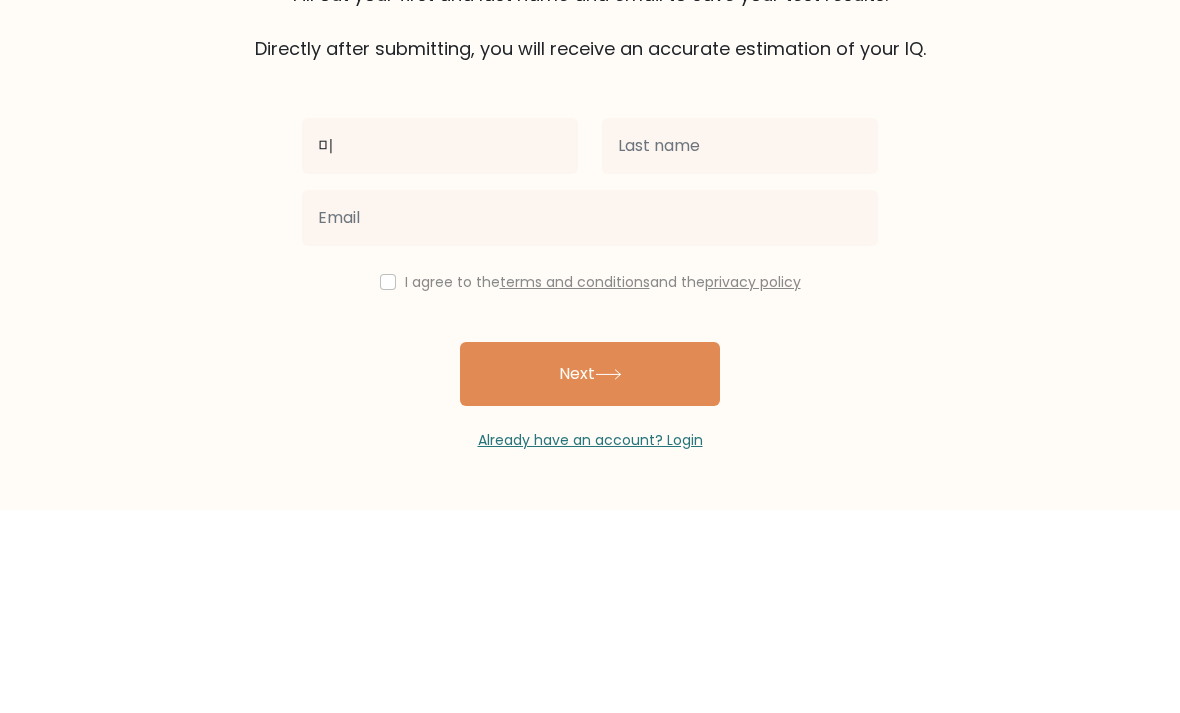 type on "ㅁ" 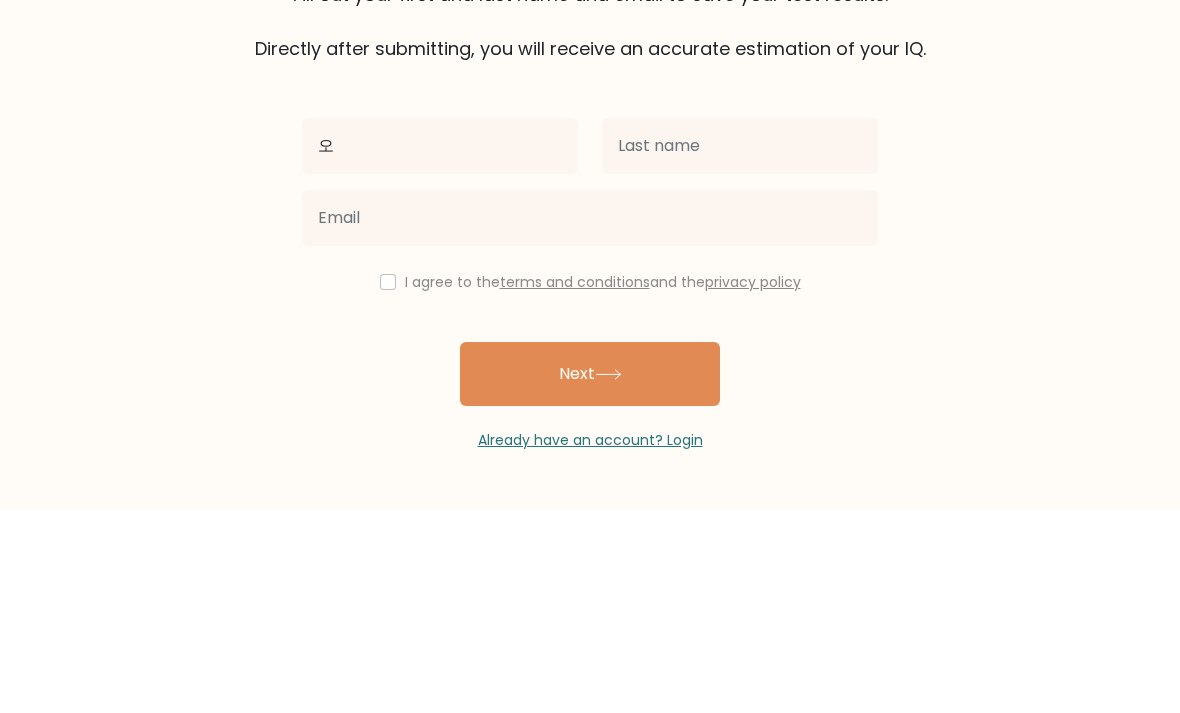 type on "오" 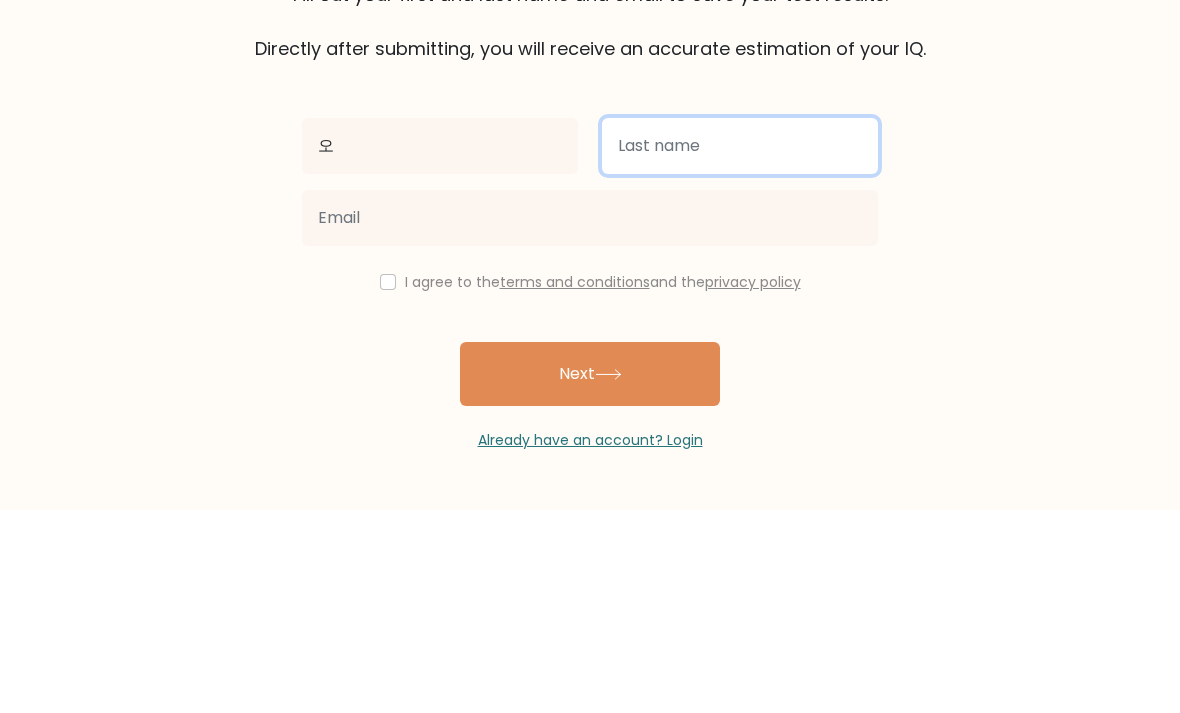 click at bounding box center (740, 349) 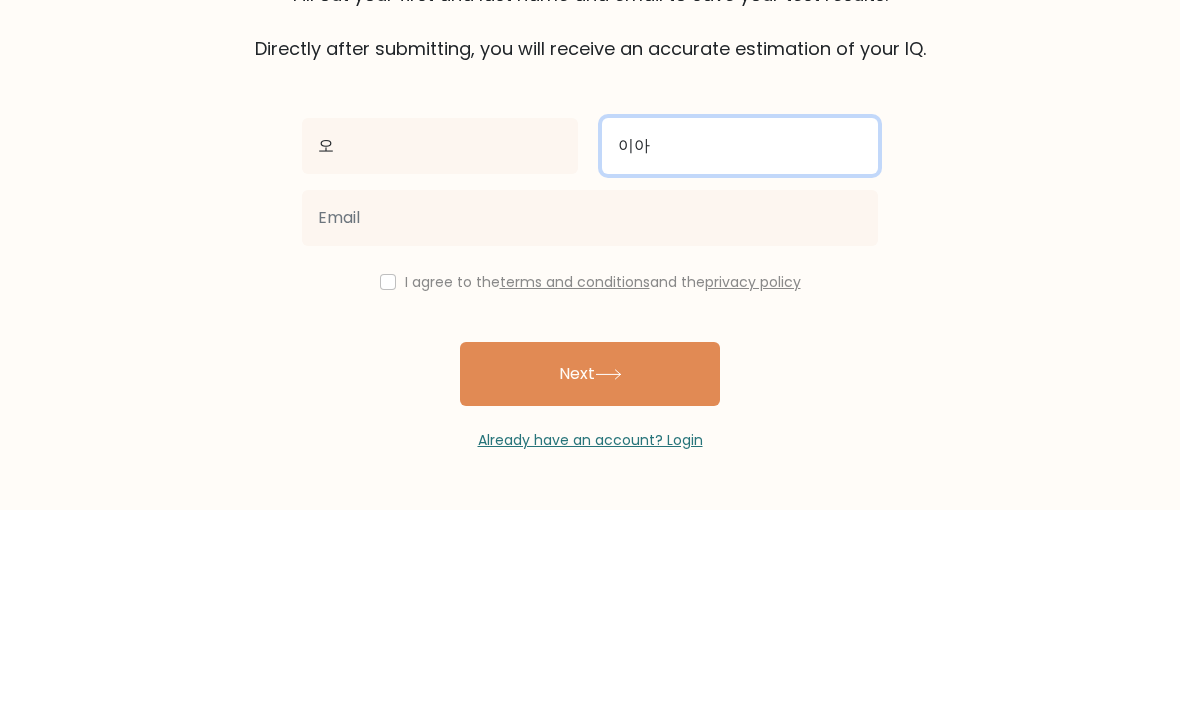 type on "이아" 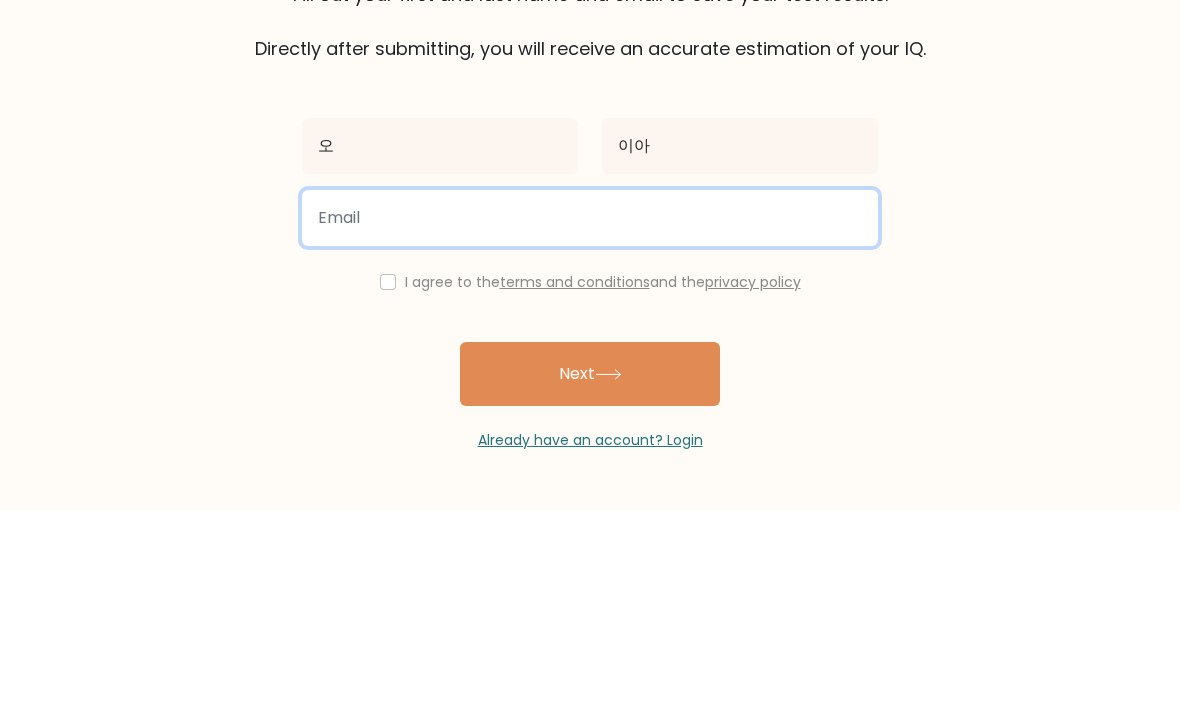 click at bounding box center (590, 421) 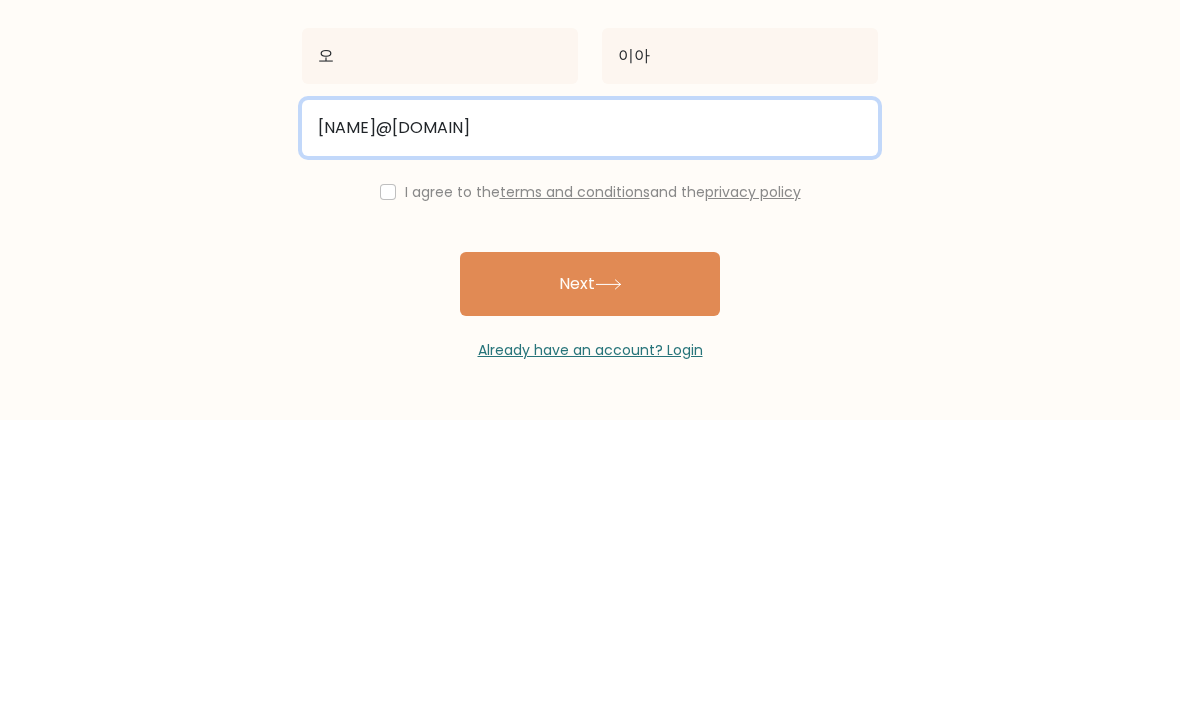 type on "[NAME]@[DOMAIN]" 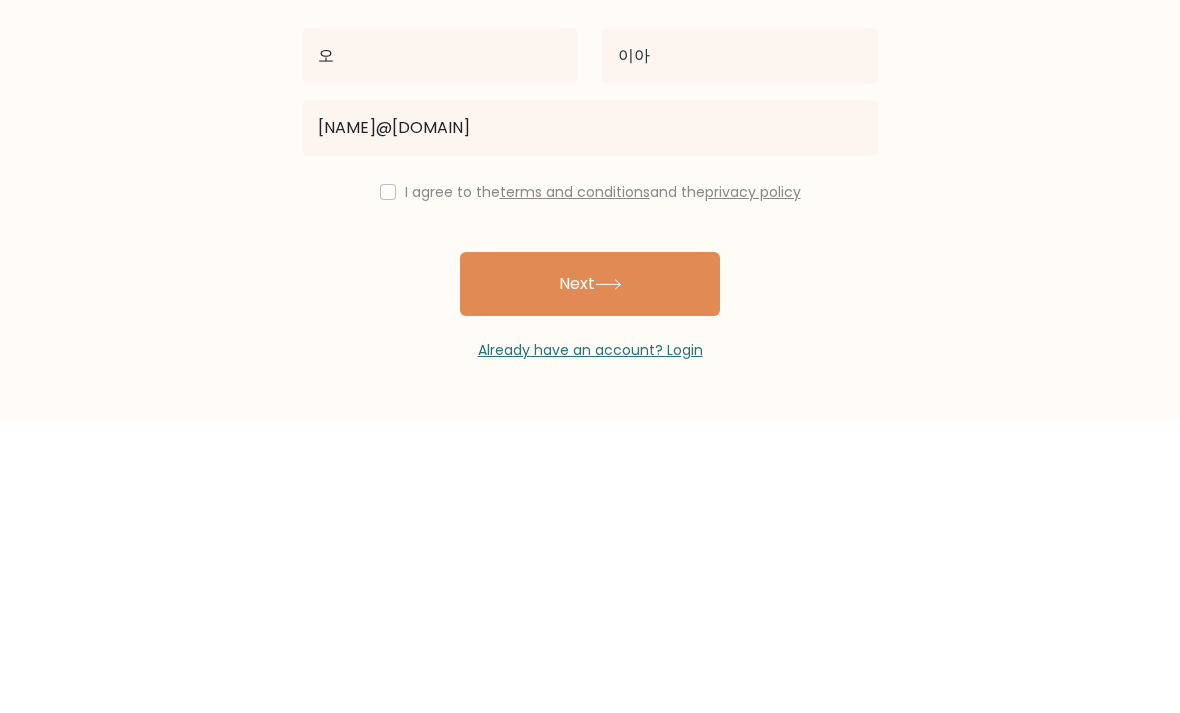 click on "I agree to the  terms and conditions  and the  privacy policy" at bounding box center (590, 485) 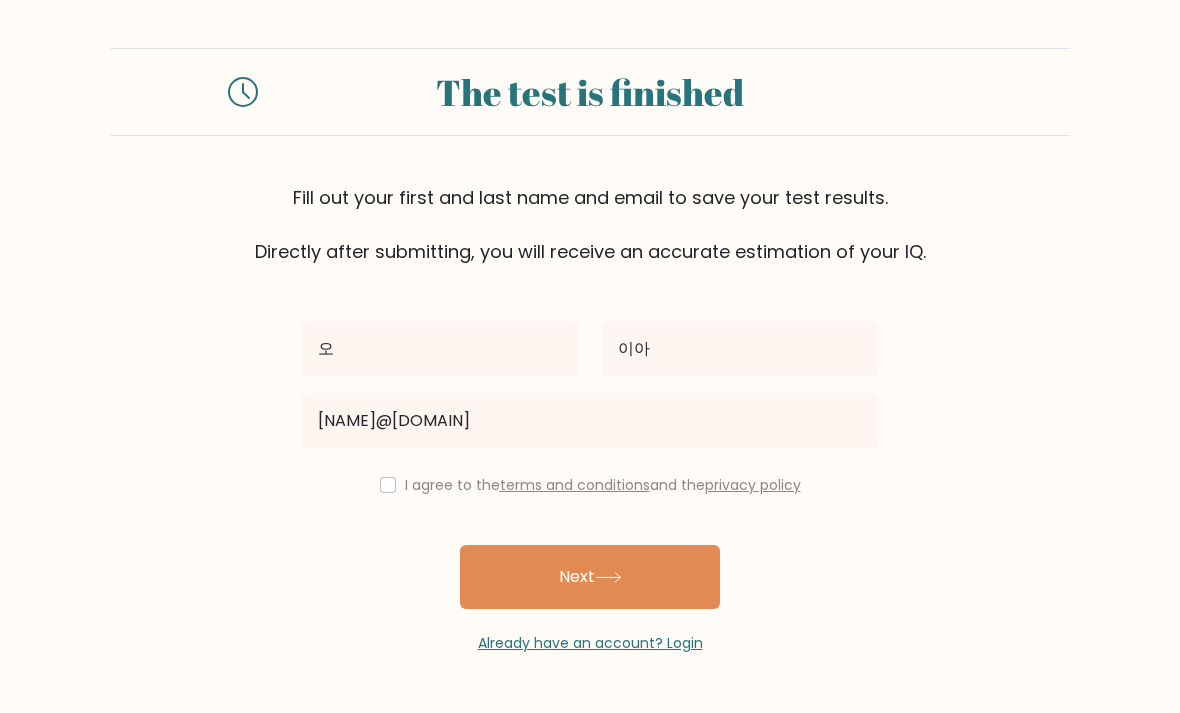 click at bounding box center [388, 485] 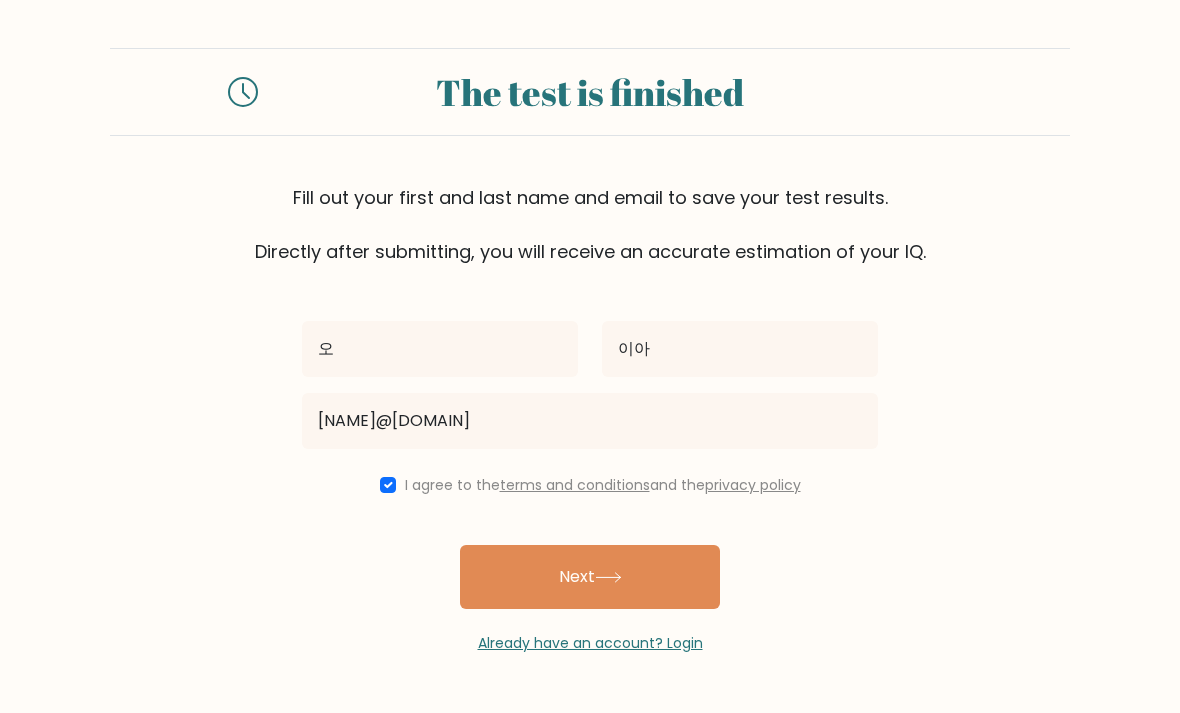 click 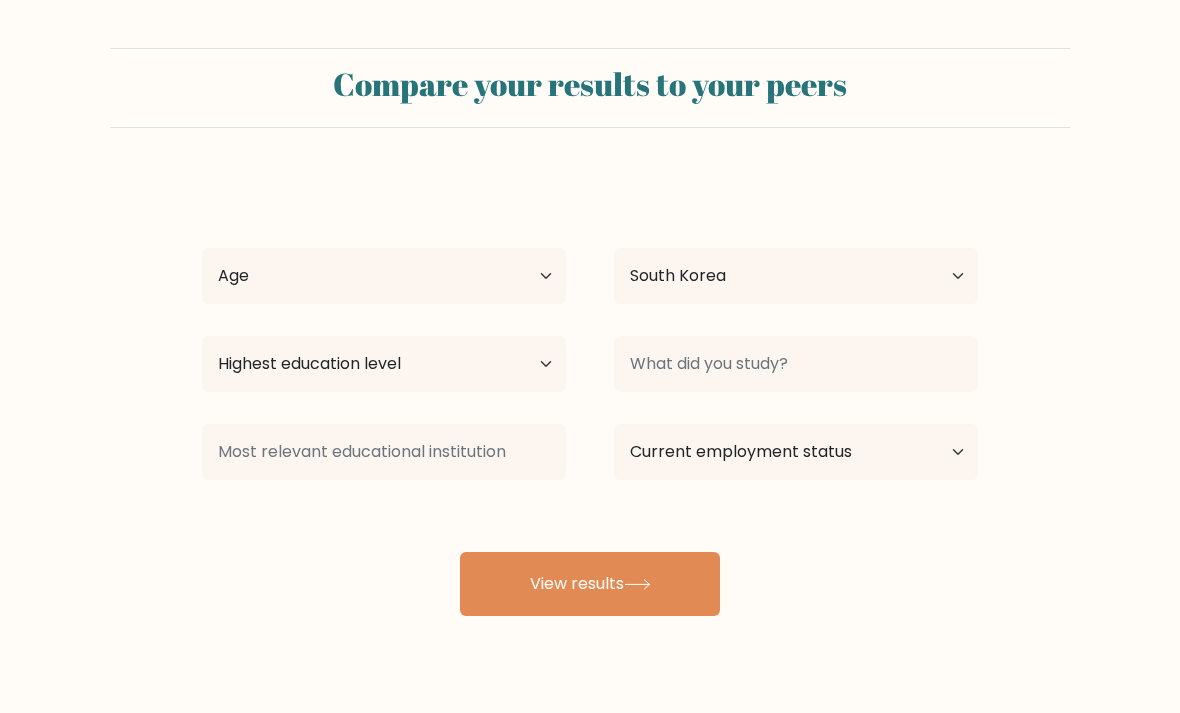 select on "KR" 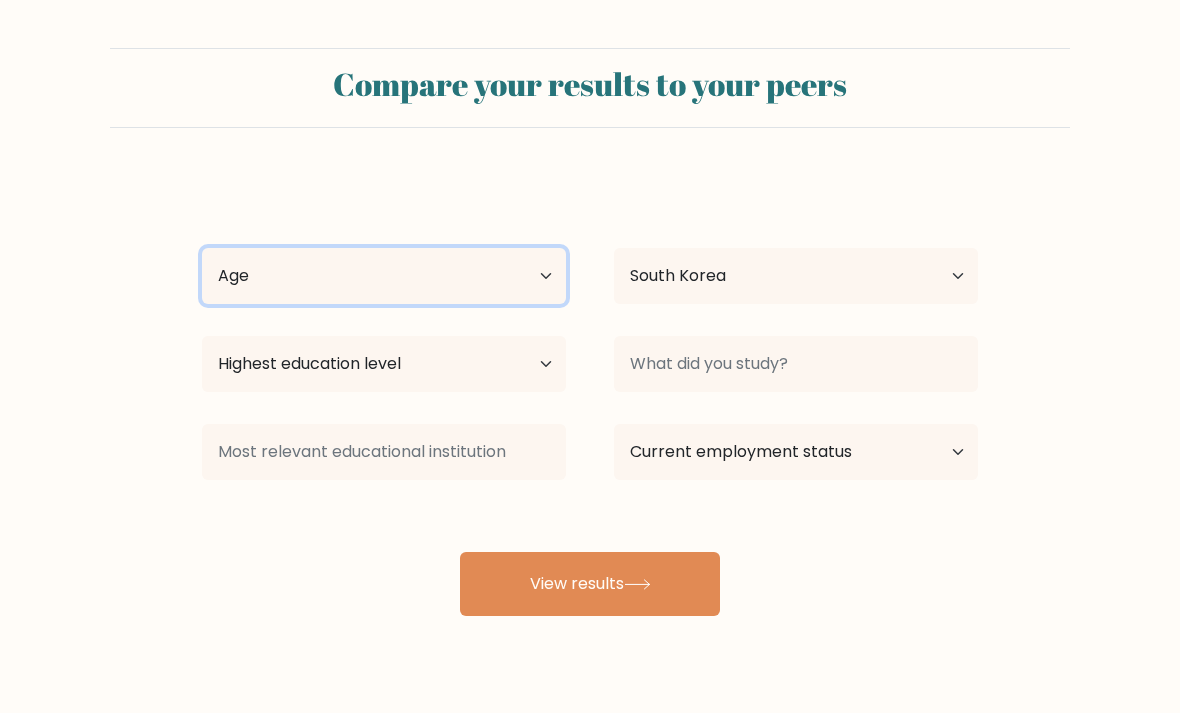 click on "Age
Under 18 years old
18-24 years old
25-34 years old
35-44 years old
45-54 years old
55-64 years old
65 years old and above" at bounding box center (384, 276) 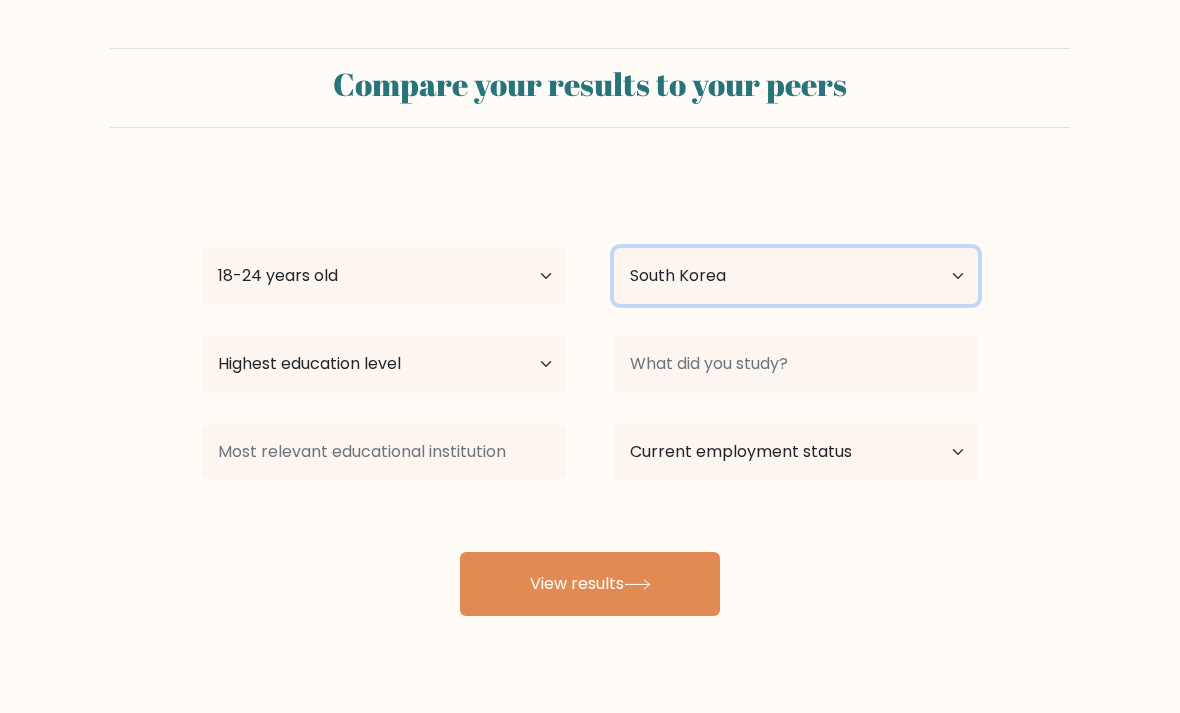 click on "Country
Afghanistan
Albania
Algeria
American Samoa
Andorra
Angola
Anguilla
Antarctica
Antigua and Barbuda
Argentina
Armenia
Aruba
Australia
Austria
Azerbaijan
Bahamas
Bahrain
Bangladesh
Barbados
Belarus
Belgium
Belize
Benin
Bermuda
Bhutan
Bolivia
Bonaire, Sint Eustatius and Saba
Bosnia and Herzegovina
Botswana
Bouvet Island
Brazil
British Indian Ocean Territory
Brunei
Bulgaria
Burkina Faso
Burundi
Cabo Verde
Cambodia
Cameroon
Canada
Cayman Islands
Central African Republic
Chad
Chile
China
Christmas Island
Cocos (Keeling) Islands
Colombia
Comoros
Congo
Congo (the Democratic Republic of the)
Cook Islands
Costa Rica
Côte d'Ivoire
Croatia
Cuba" at bounding box center [796, 276] 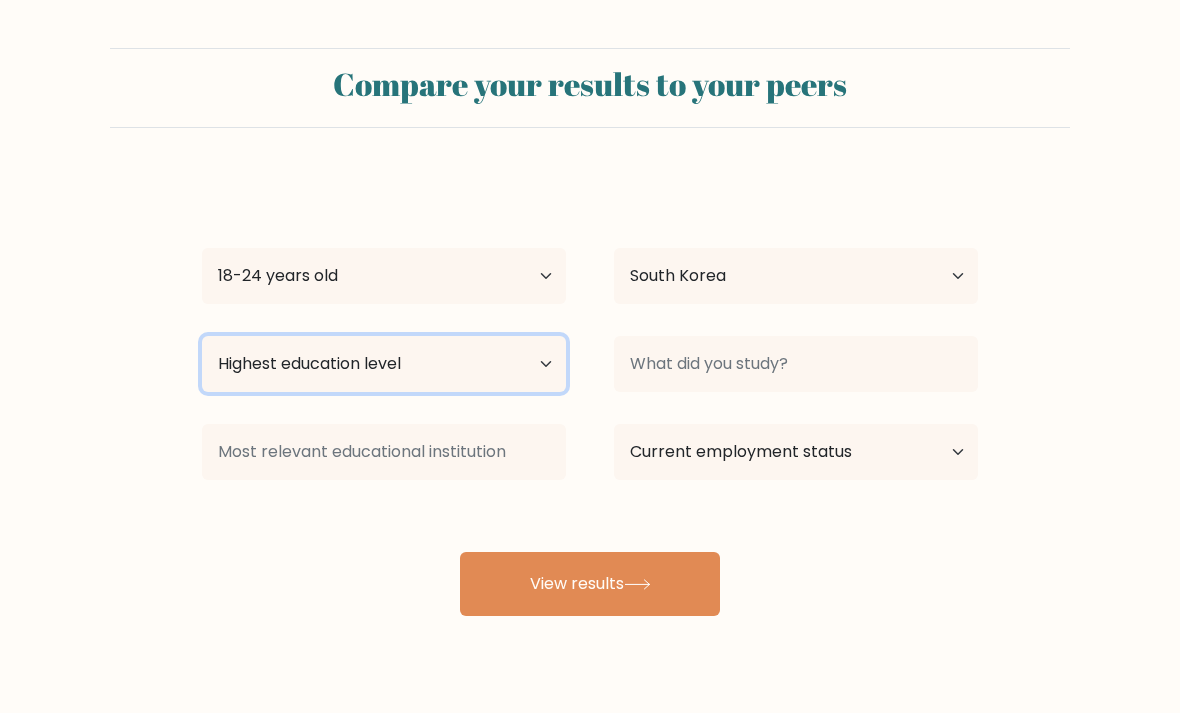 click on "Highest education level
No schooling
Primary
Lower Secondary
Upper Secondary
Occupation Specific
Bachelor's degree
Master's degree
Doctoral degree" at bounding box center [384, 364] 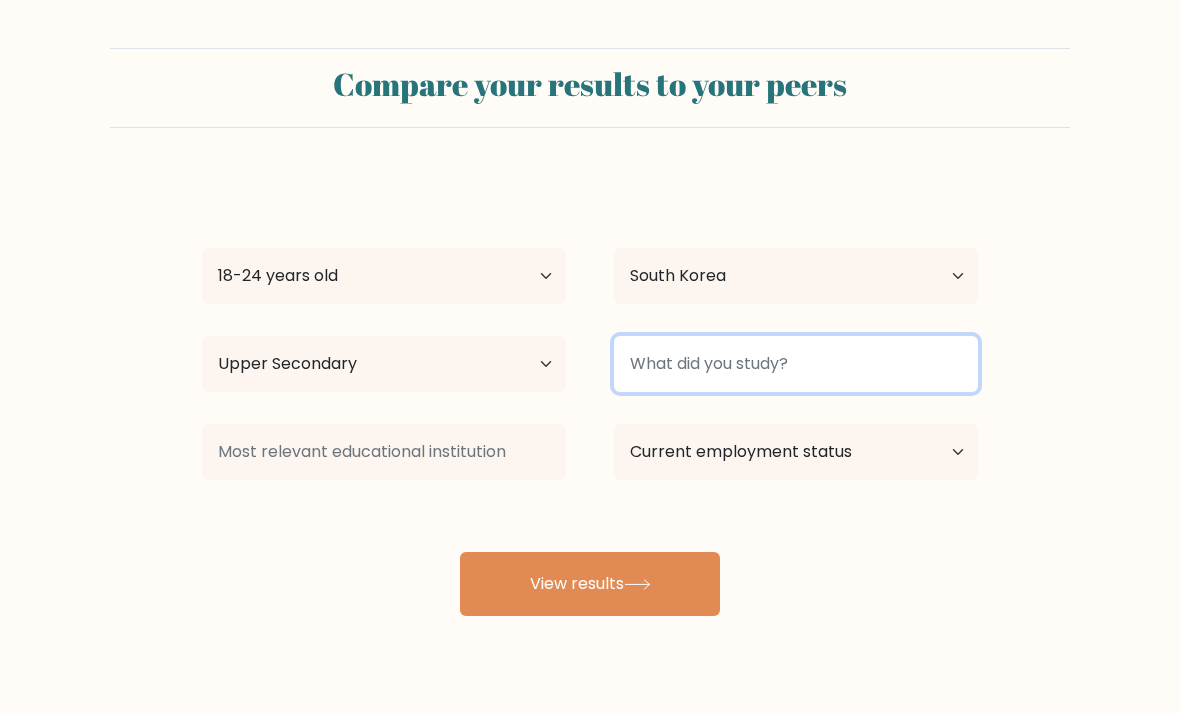 click at bounding box center (796, 364) 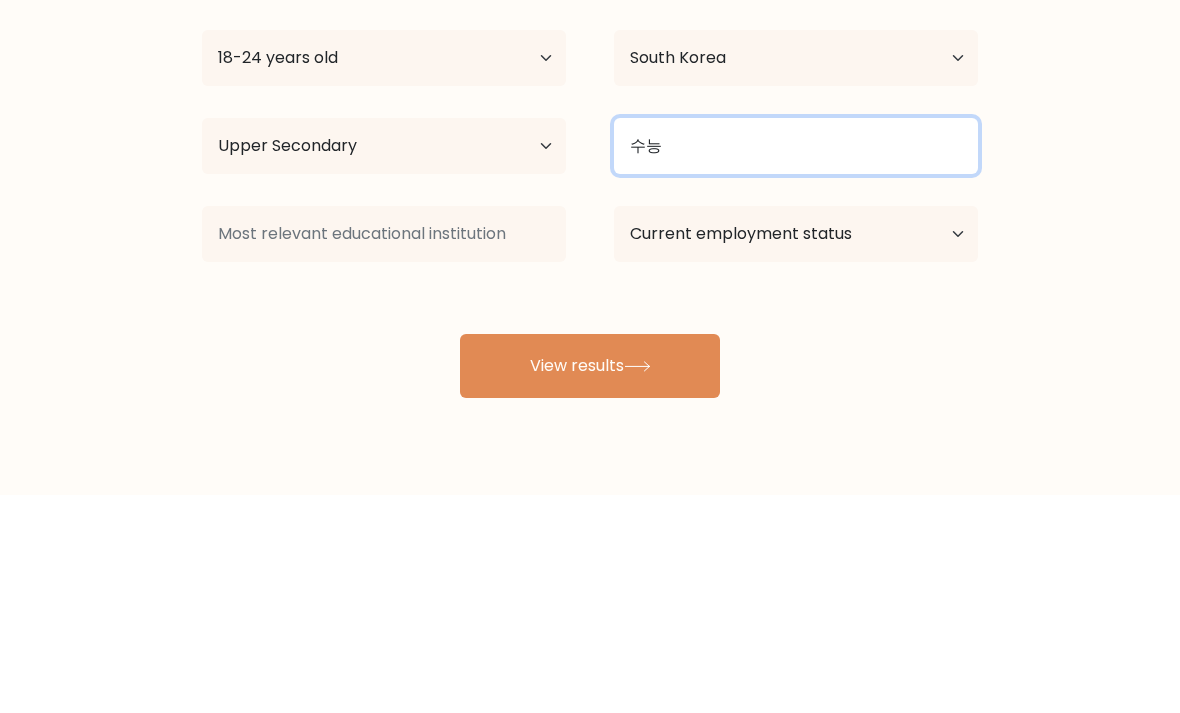 type on "수능" 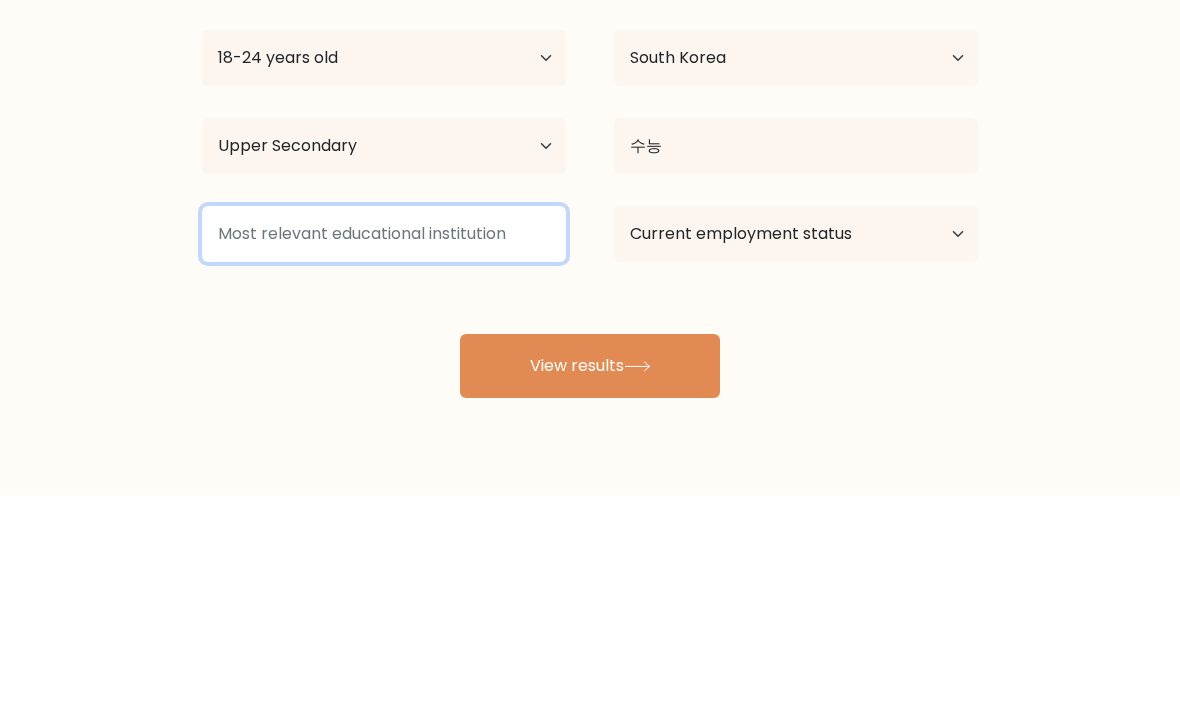 click at bounding box center [384, 452] 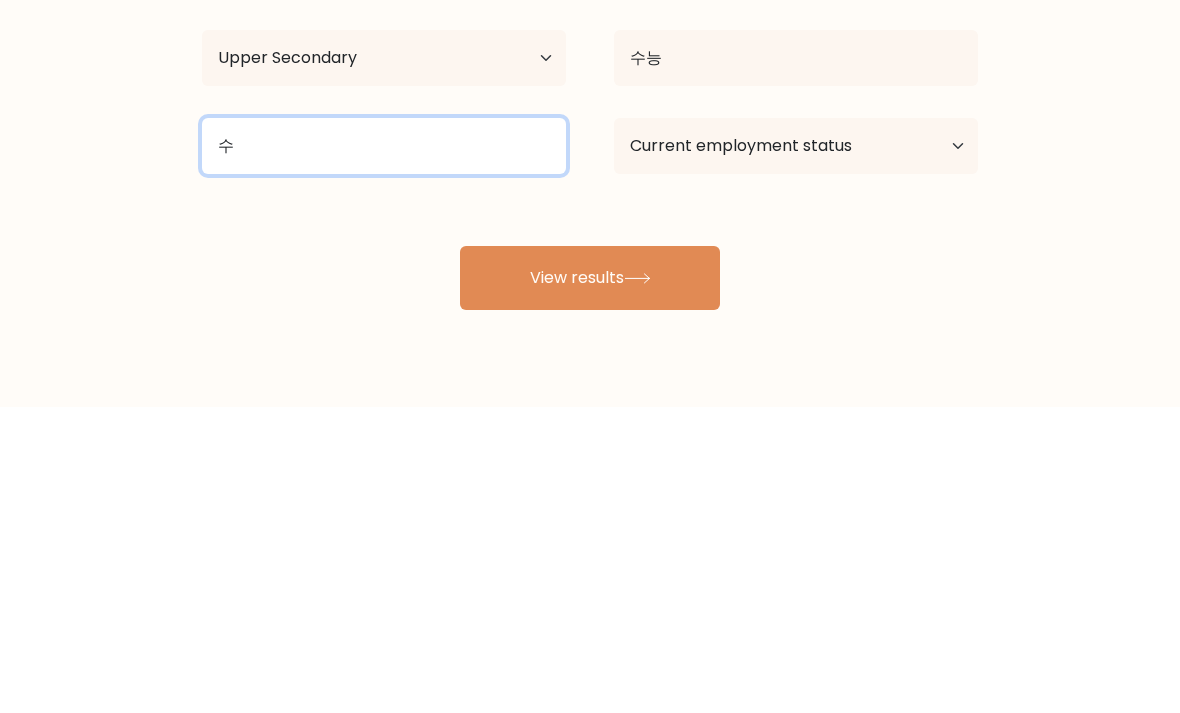 type on "ㅅ" 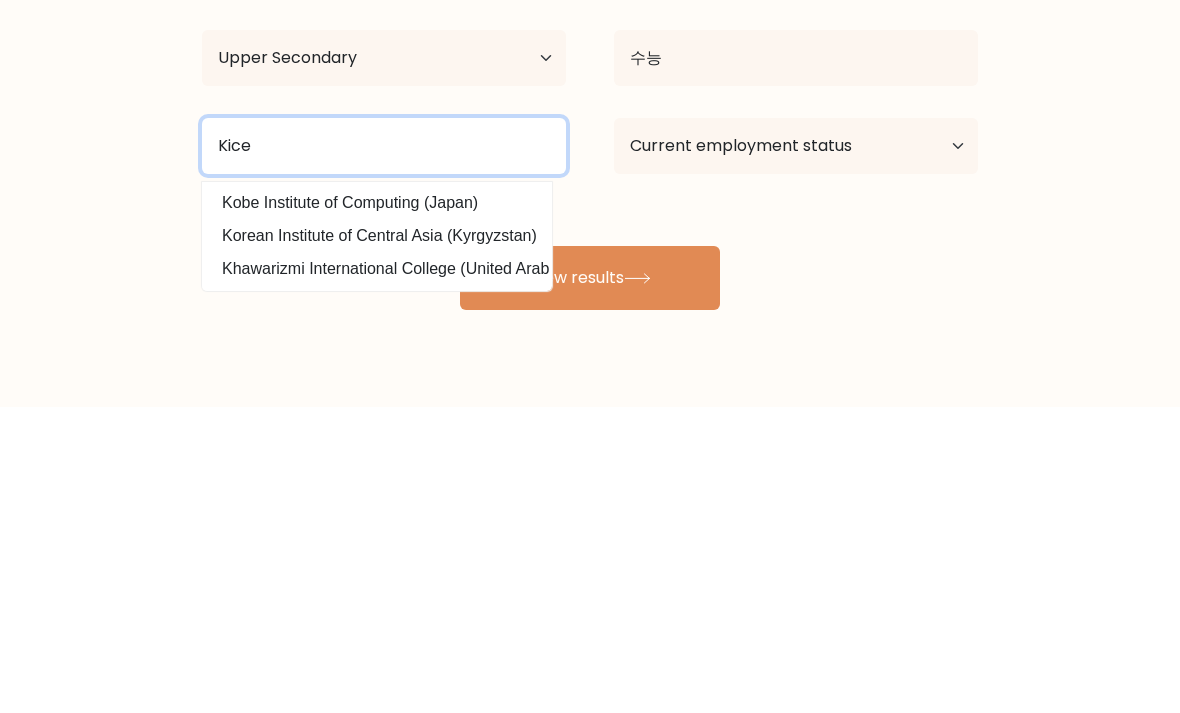 type on "Kice" 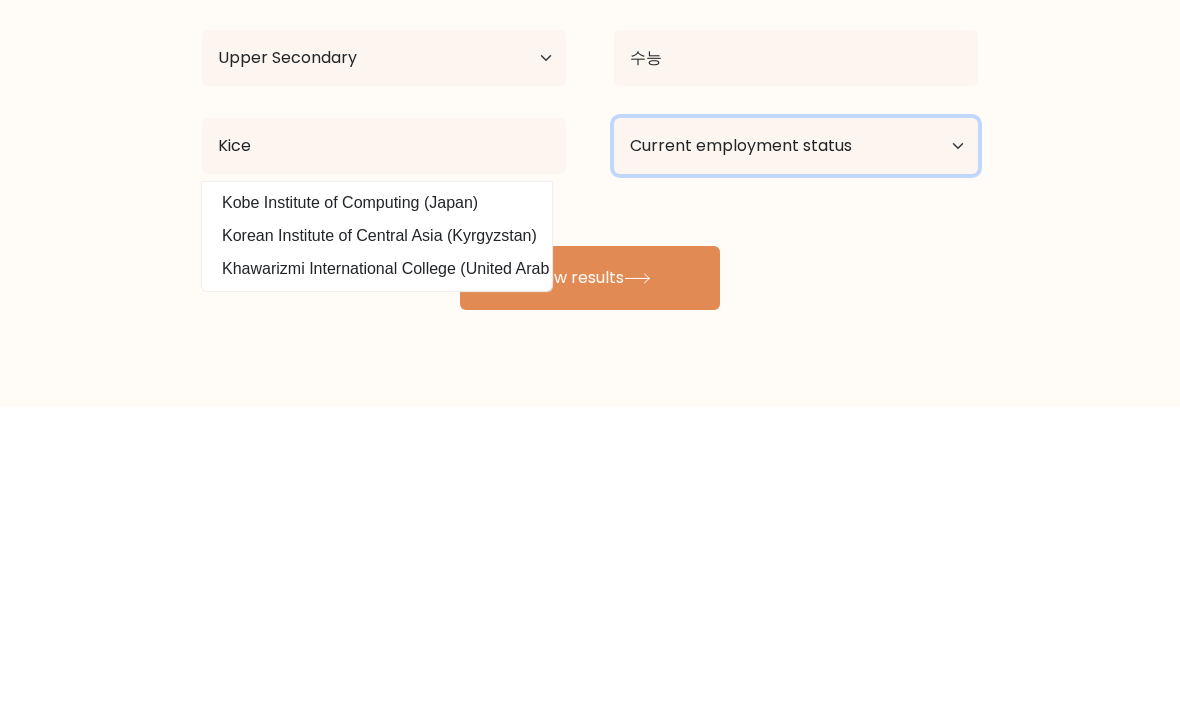 click on "Current employment status
Employed
Student
Retired
Other / prefer not to answer" at bounding box center (796, 452) 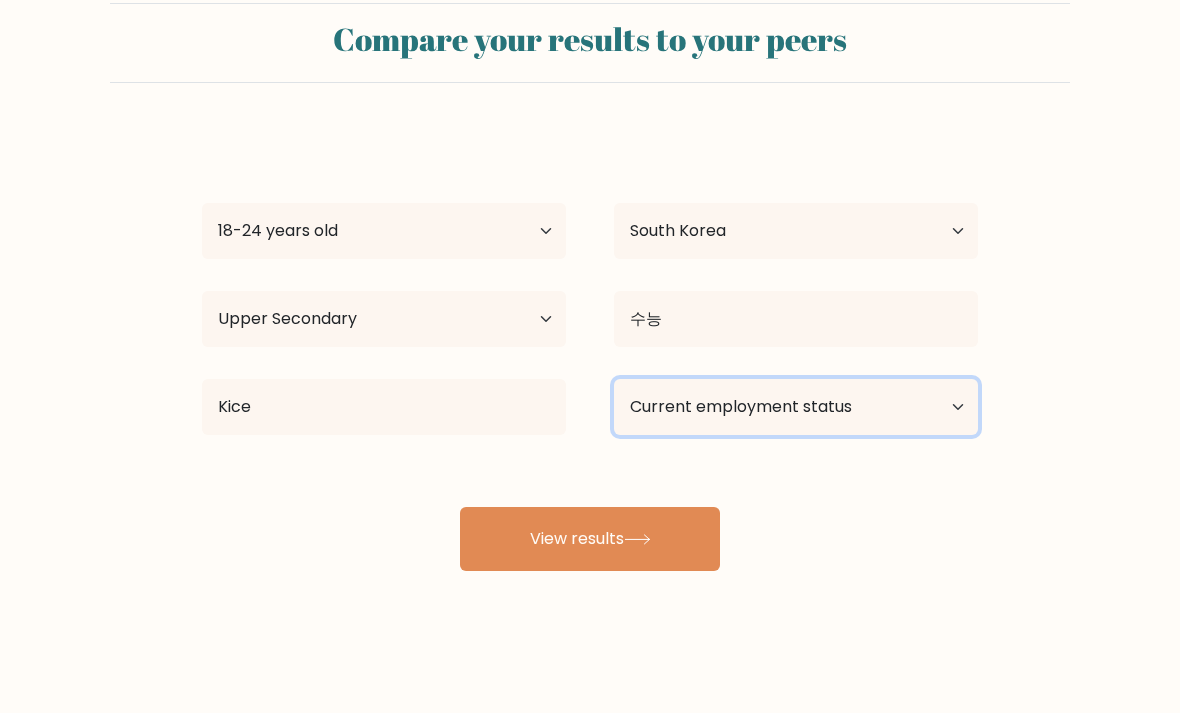 select on "student" 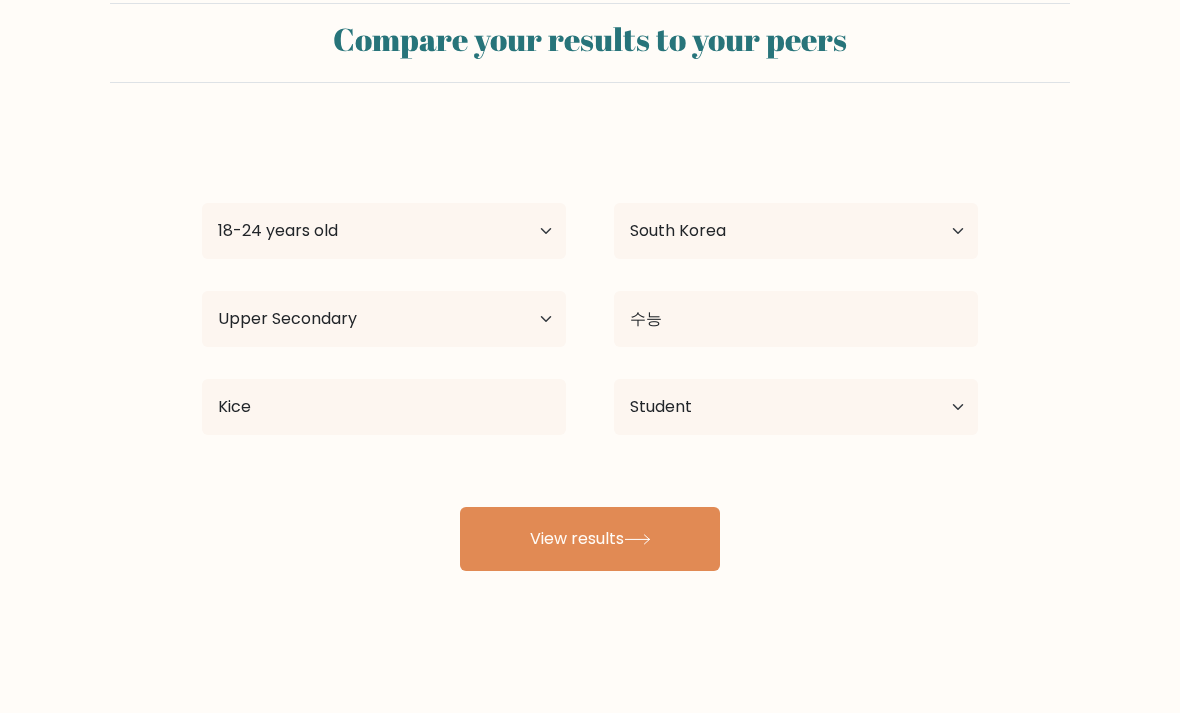 click on "View results" at bounding box center [590, 539] 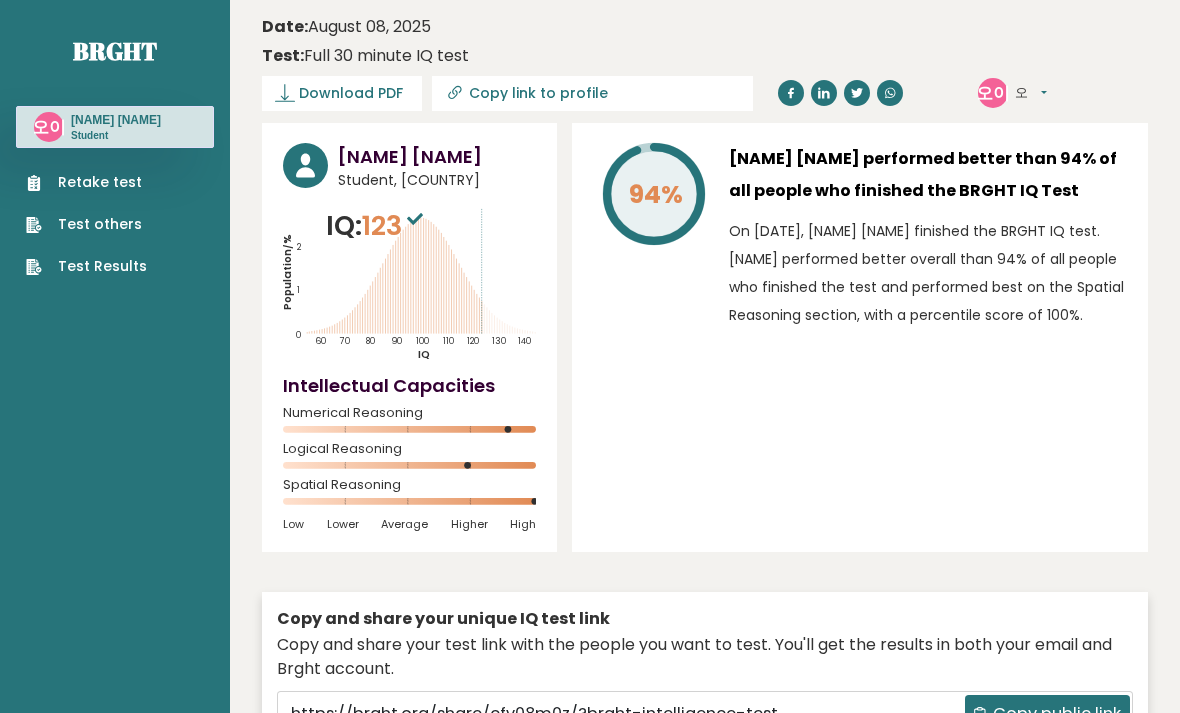 scroll, scrollTop: 0, scrollLeft: 0, axis: both 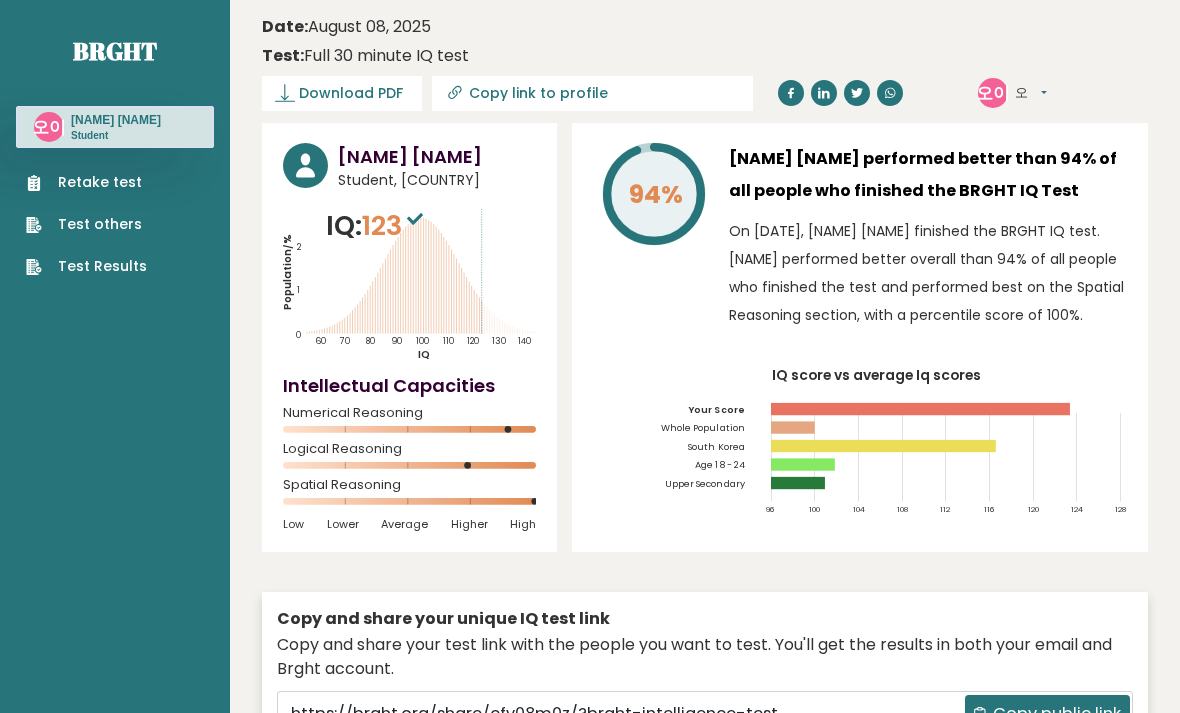 click on "123" at bounding box center [395, 225] 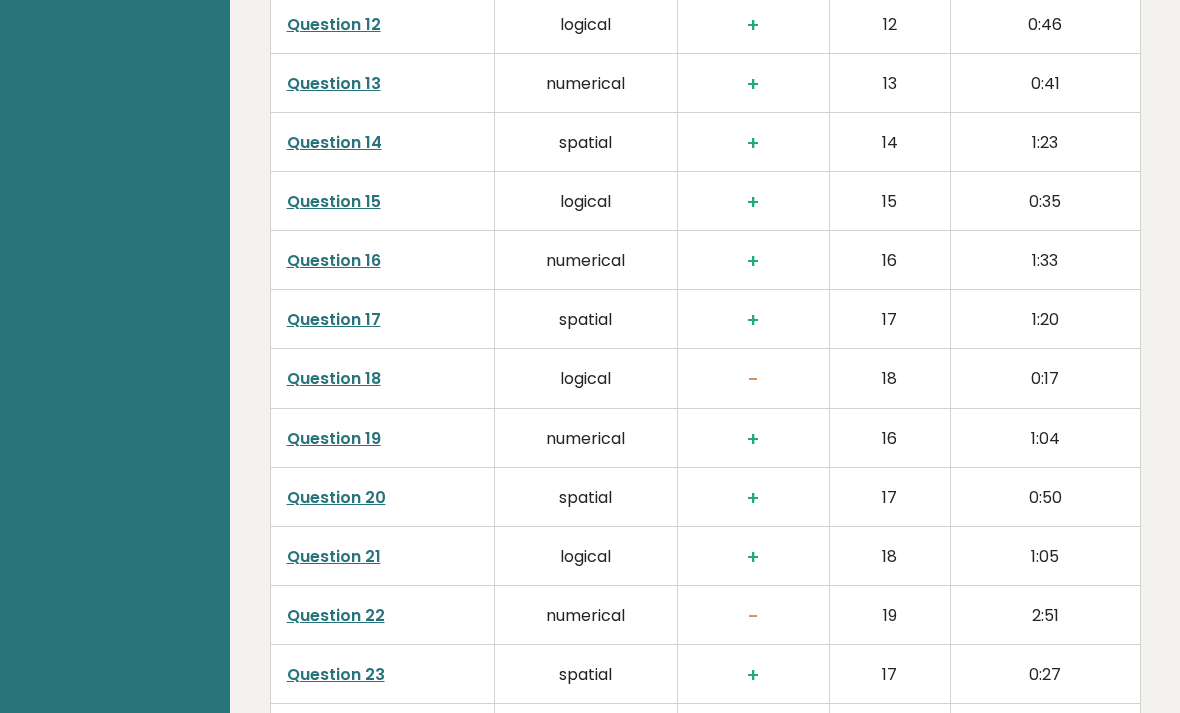 scroll, scrollTop: 3750, scrollLeft: 0, axis: vertical 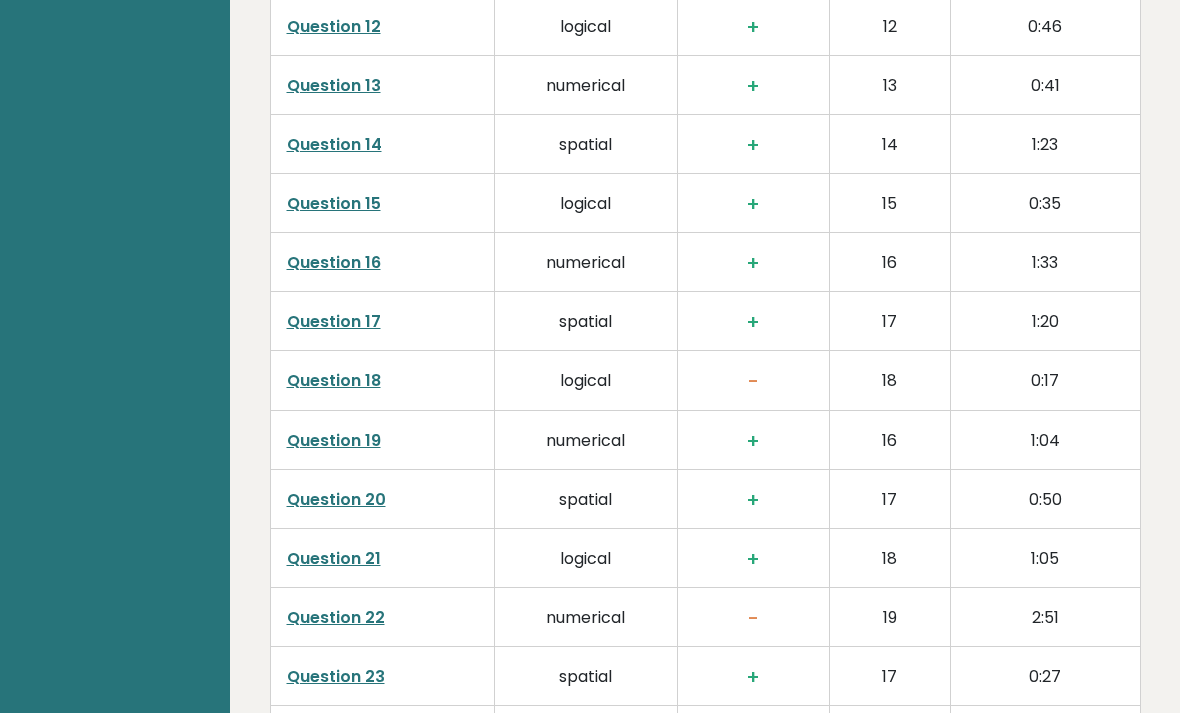click on "Question
18" at bounding box center (334, 380) 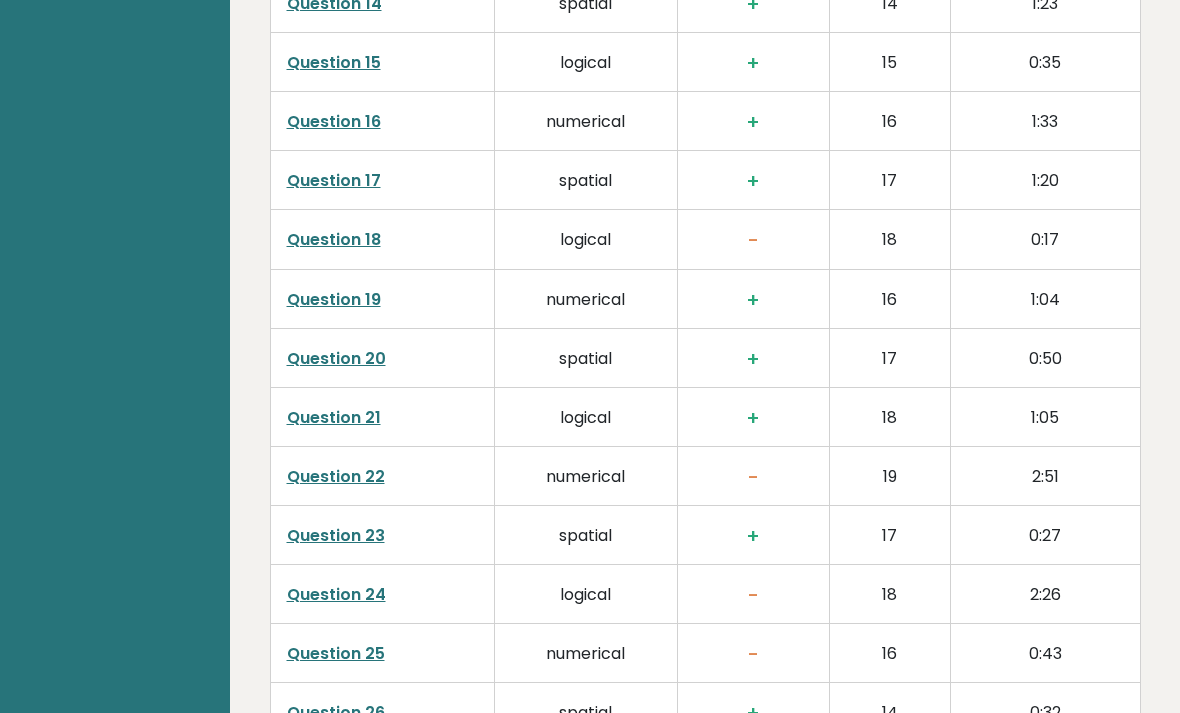 scroll, scrollTop: 3890, scrollLeft: 0, axis: vertical 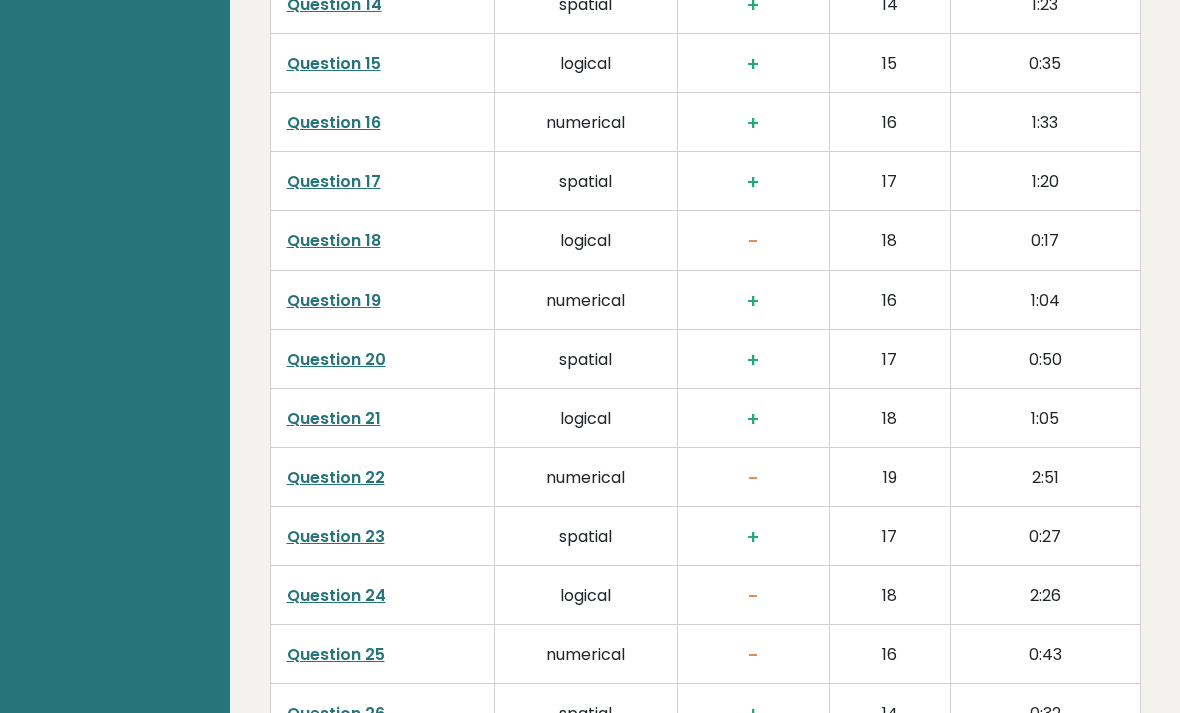 click on "Question
22" at bounding box center [336, 477] 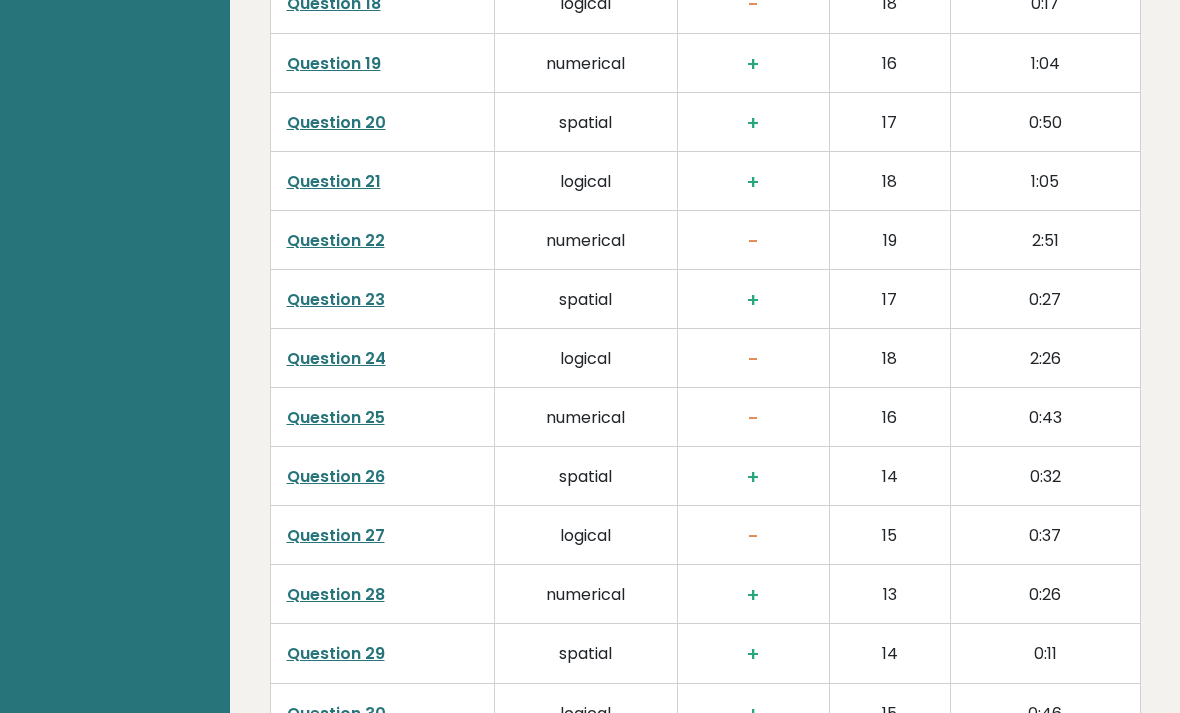 scroll, scrollTop: 4133, scrollLeft: 0, axis: vertical 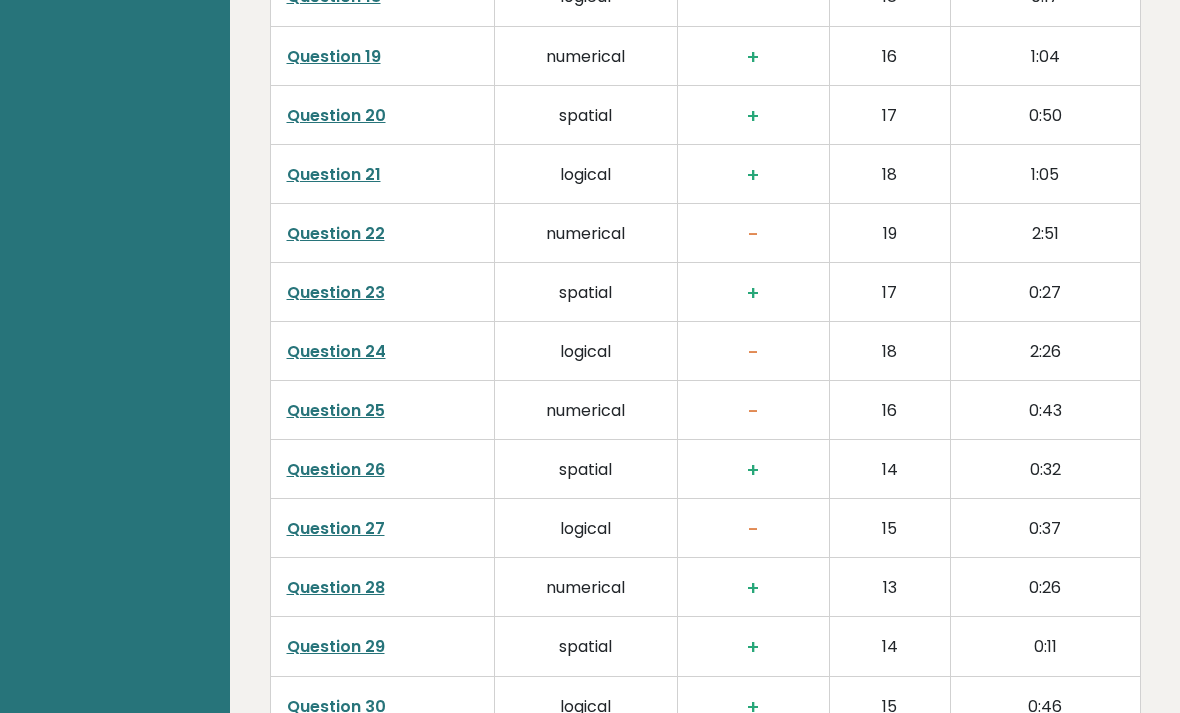 click on "Question
25" at bounding box center (336, 411) 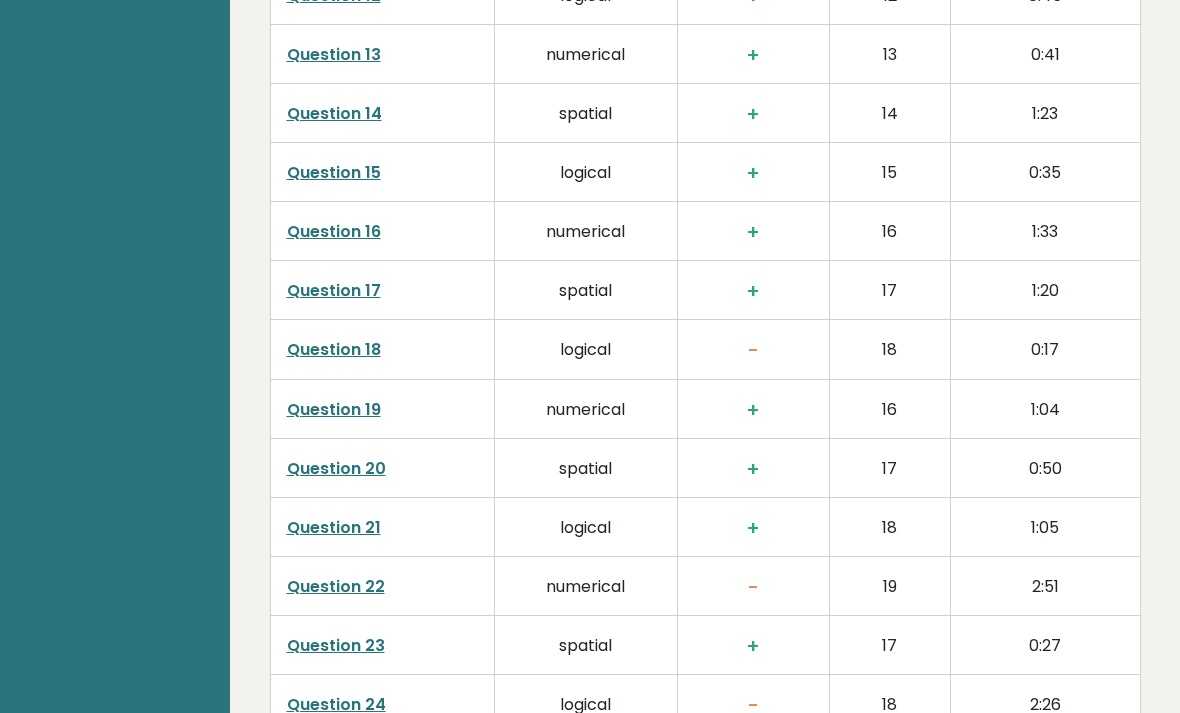 scroll, scrollTop: 3780, scrollLeft: 0, axis: vertical 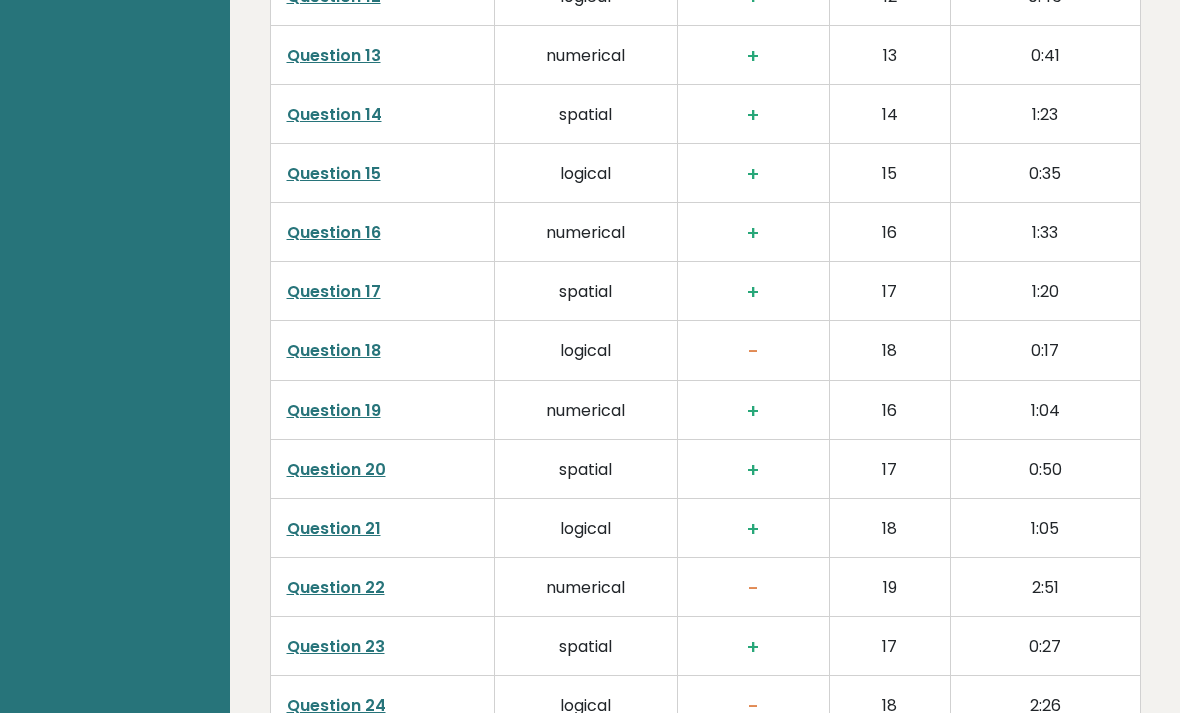 click on "Question
22" at bounding box center (336, 587) 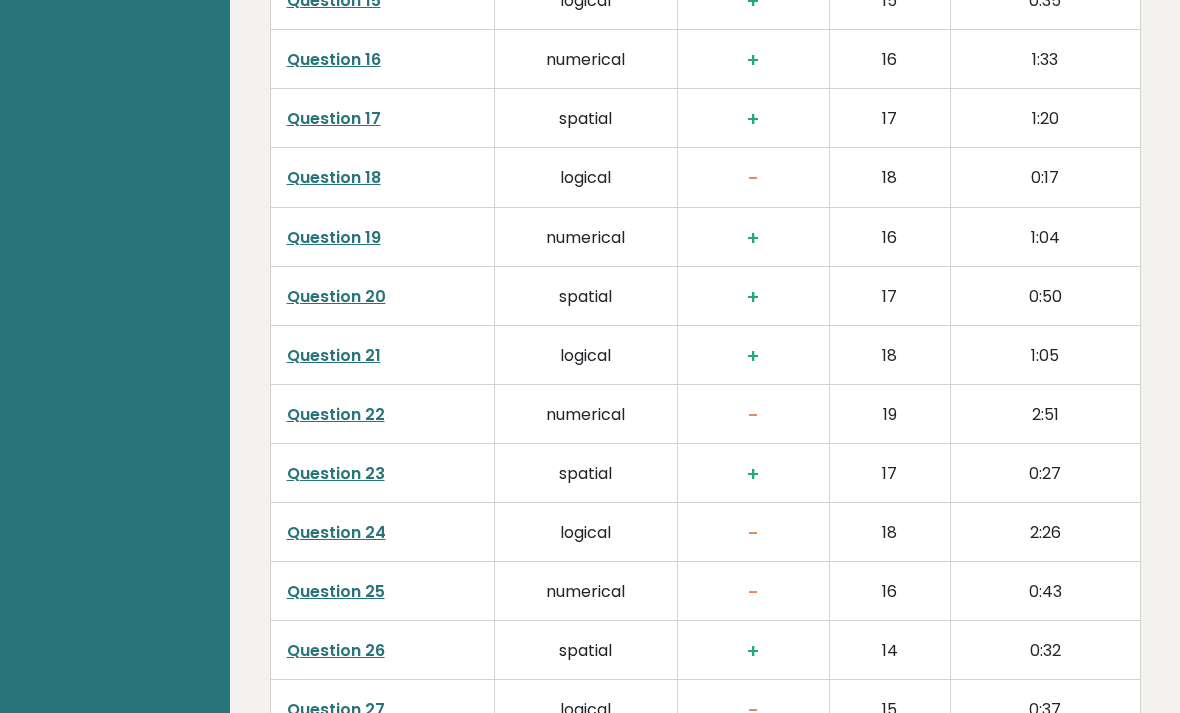 scroll, scrollTop: 3953, scrollLeft: 0, axis: vertical 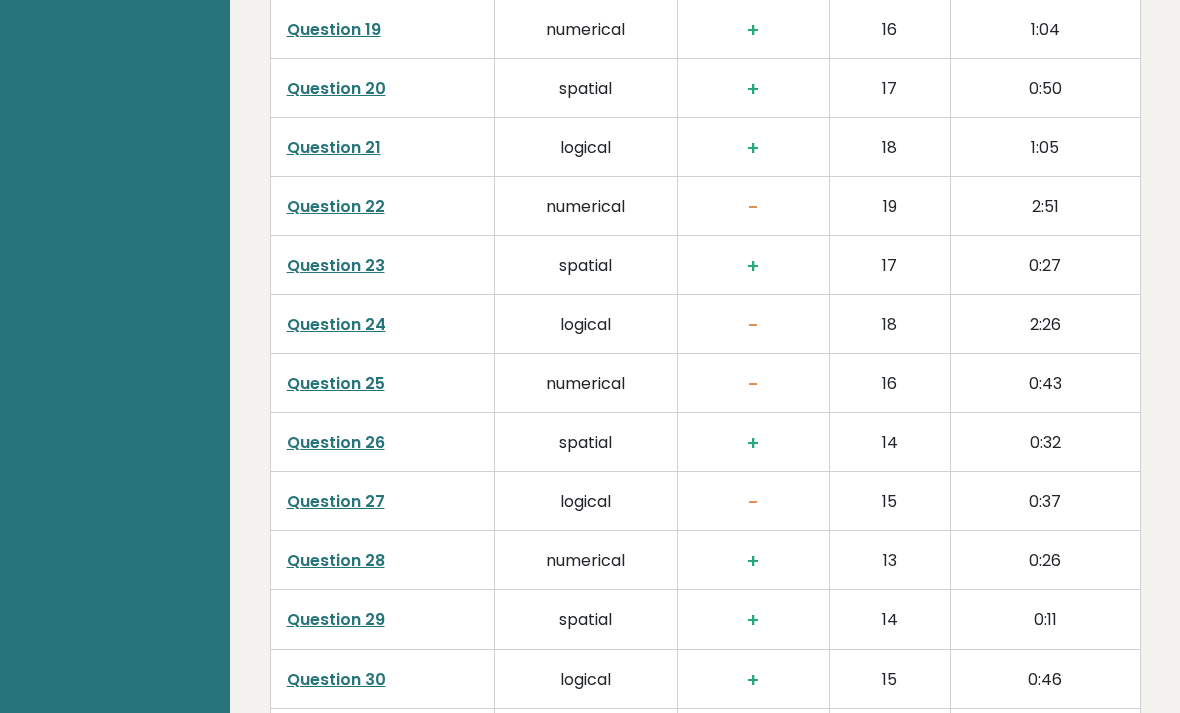 click on "Question
25" at bounding box center (336, 383) 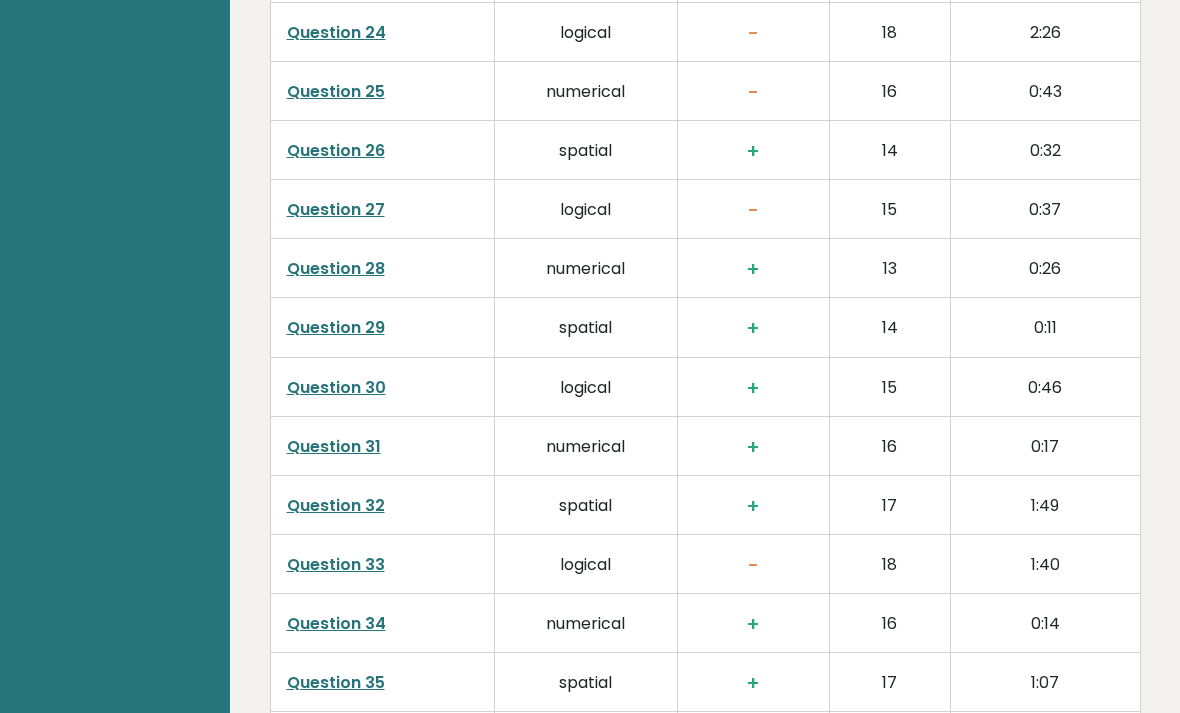 scroll, scrollTop: 4450, scrollLeft: 0, axis: vertical 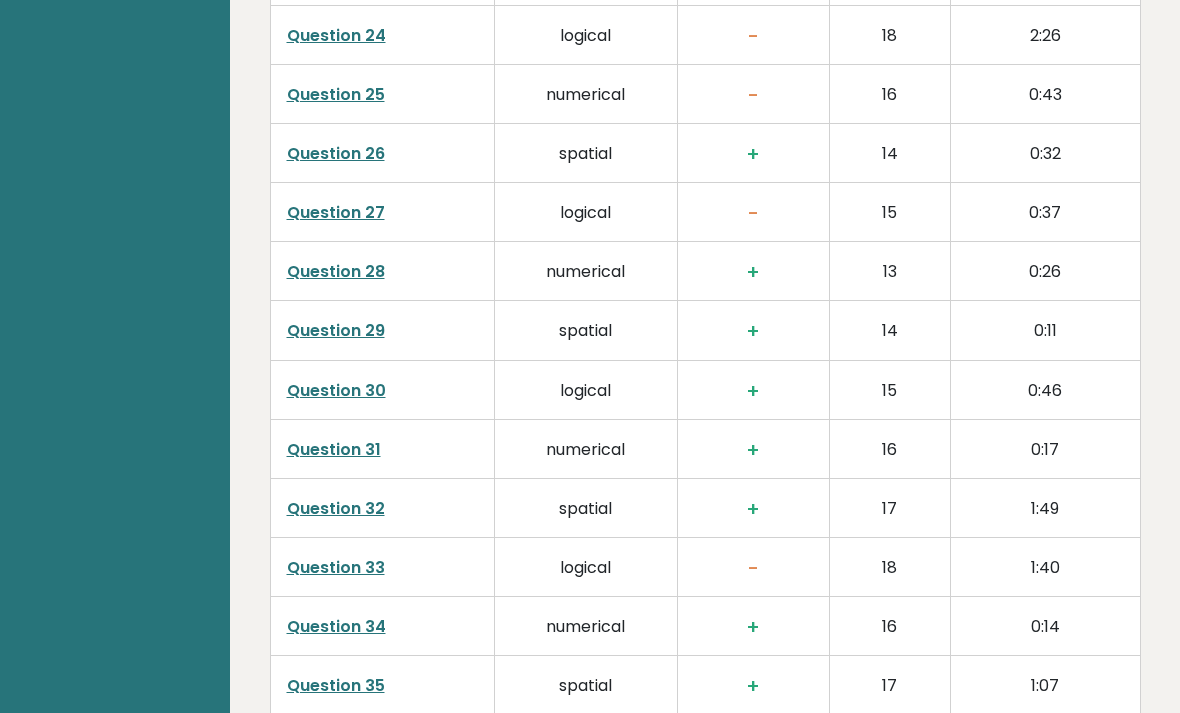 click on "Question
33" at bounding box center [336, 567] 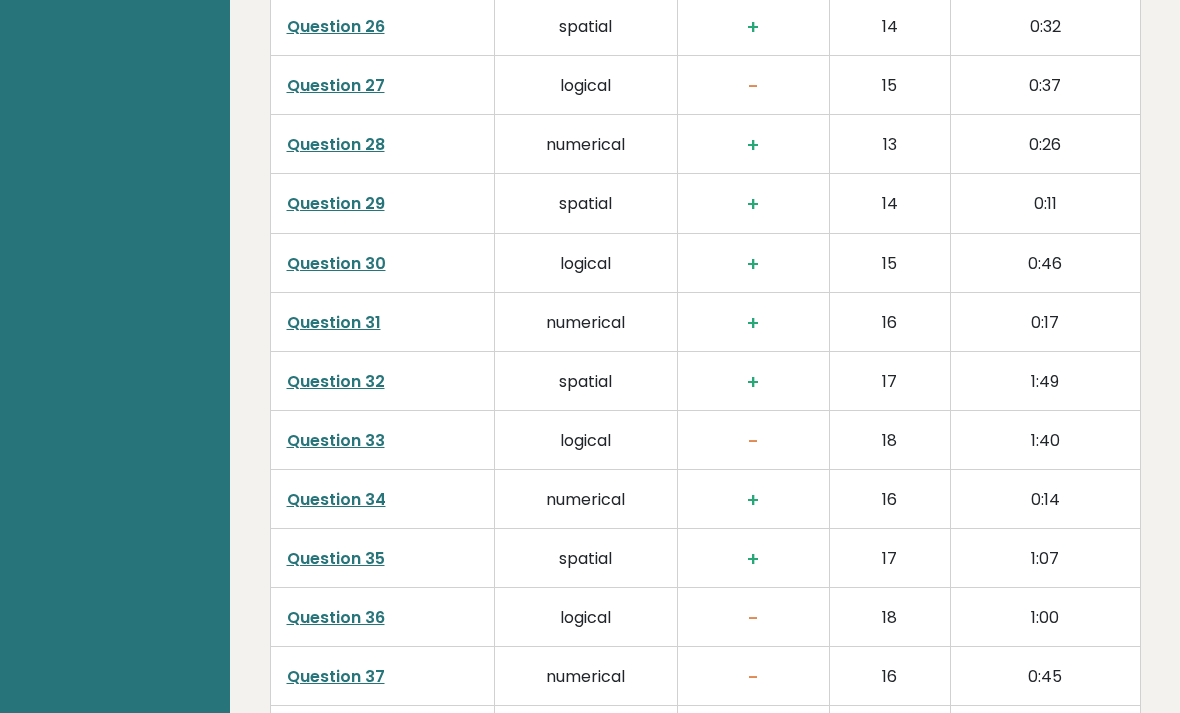 scroll, scrollTop: 4590, scrollLeft: 0, axis: vertical 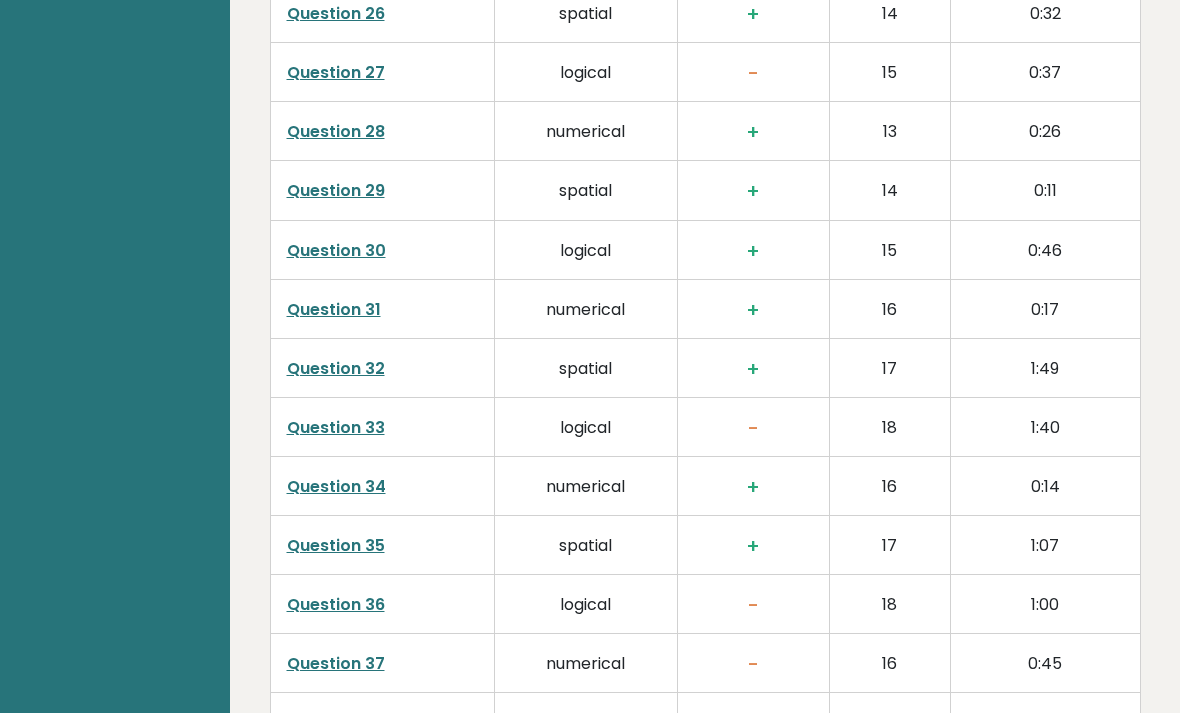 click on "Question
36" at bounding box center [336, 604] 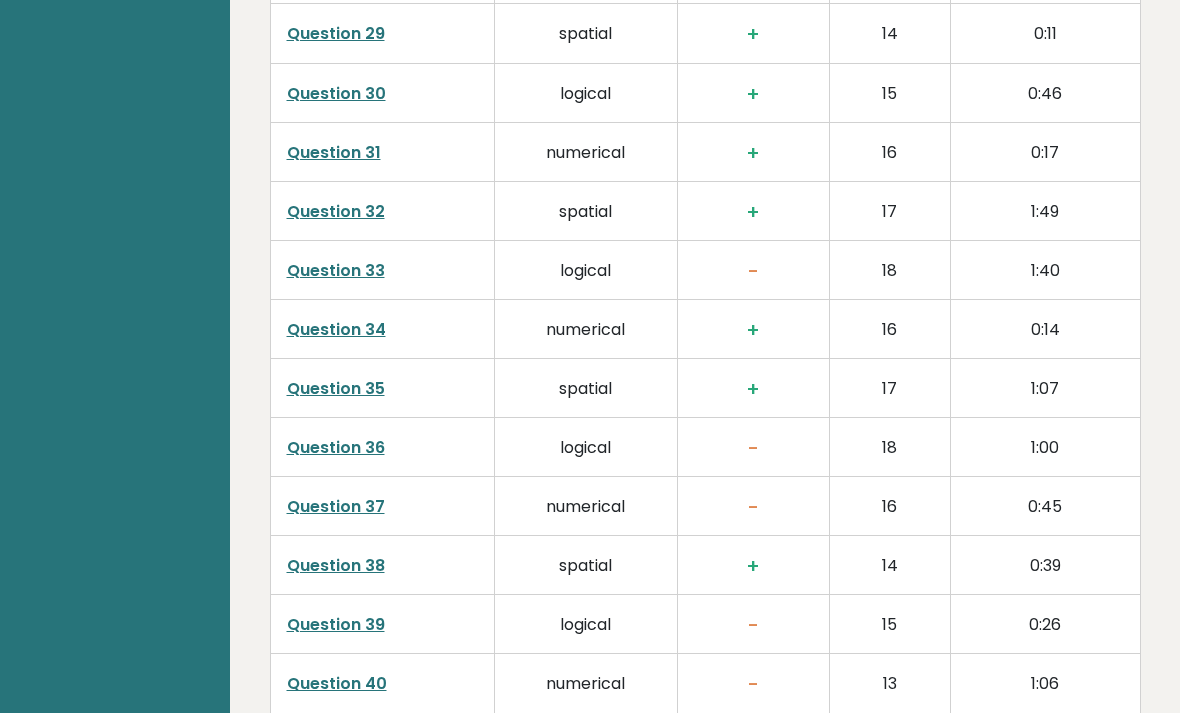 scroll, scrollTop: 4746, scrollLeft: 0, axis: vertical 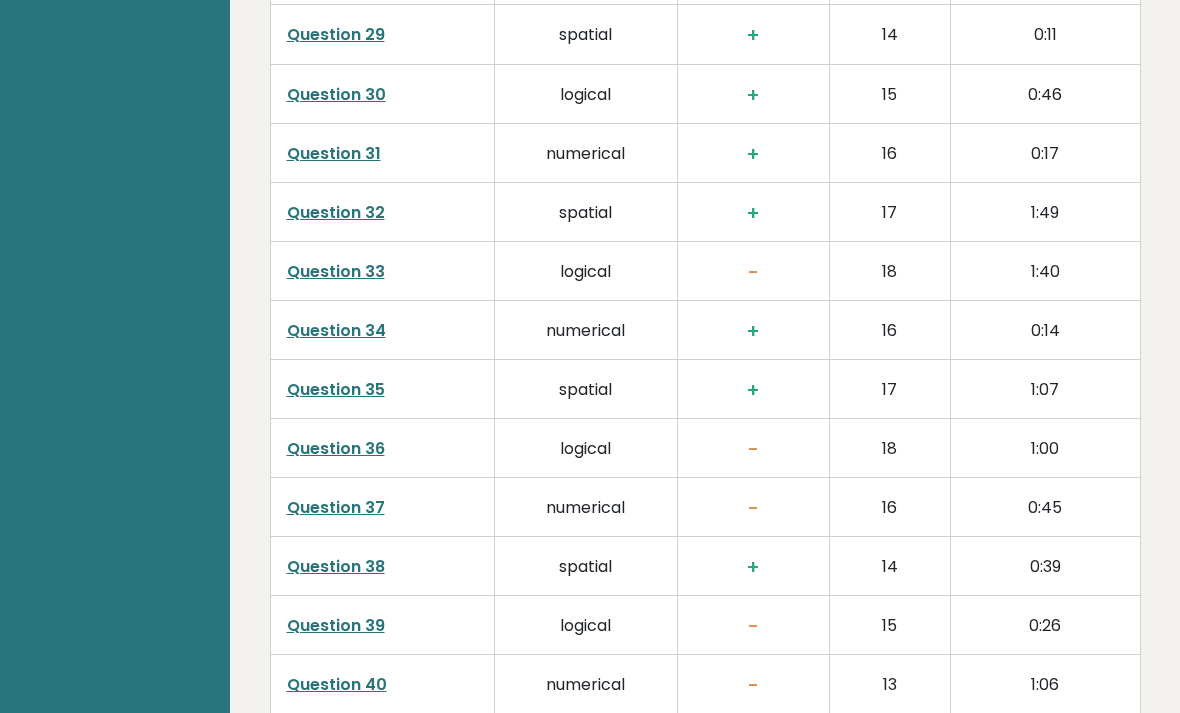 click on "Question
37" at bounding box center (336, 507) 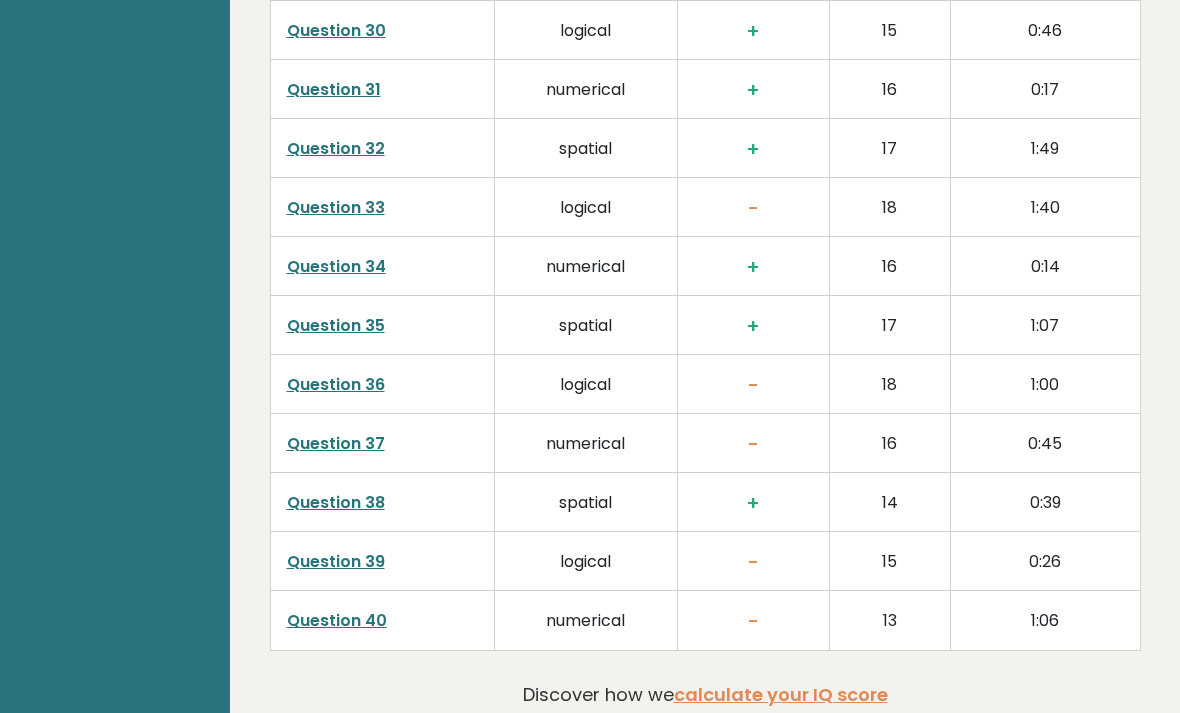 click on "Question
40" at bounding box center [337, 620] 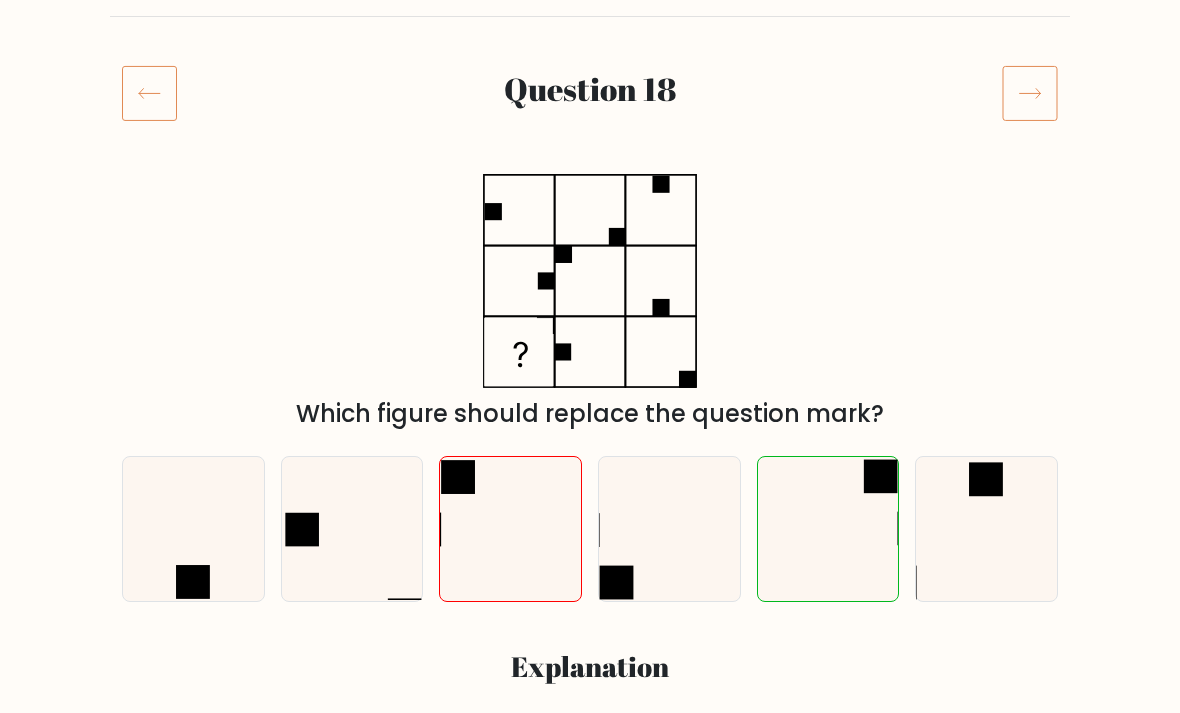 scroll, scrollTop: 227, scrollLeft: 0, axis: vertical 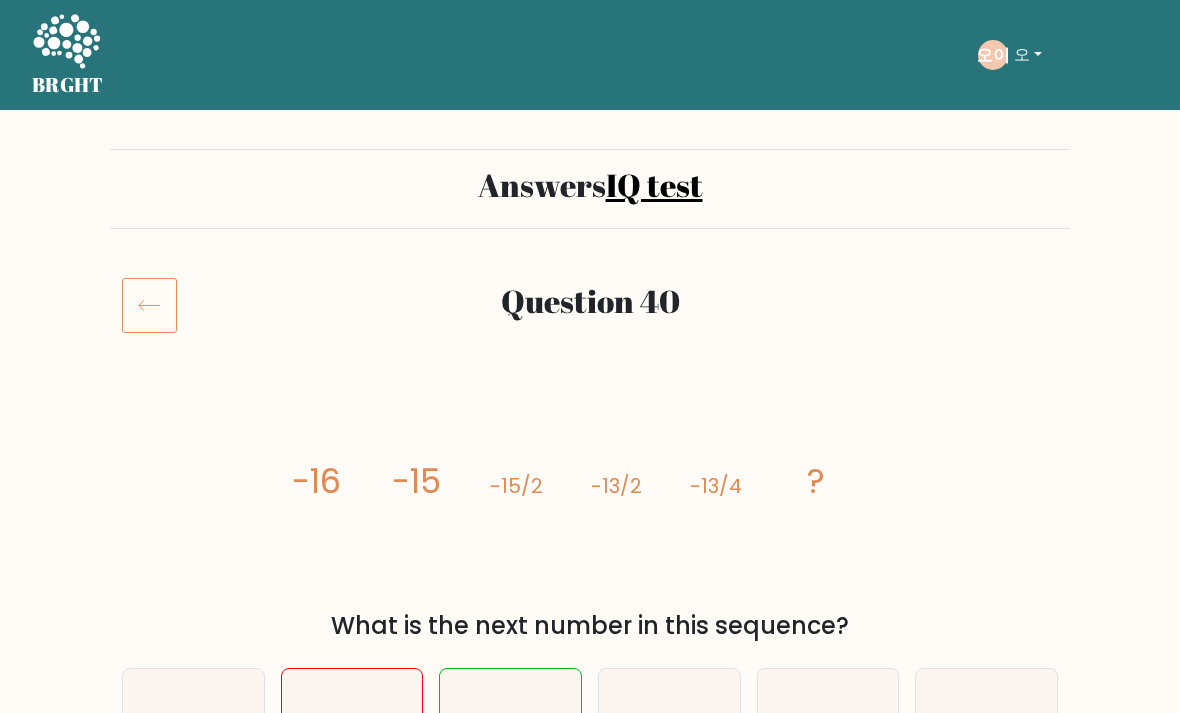 click 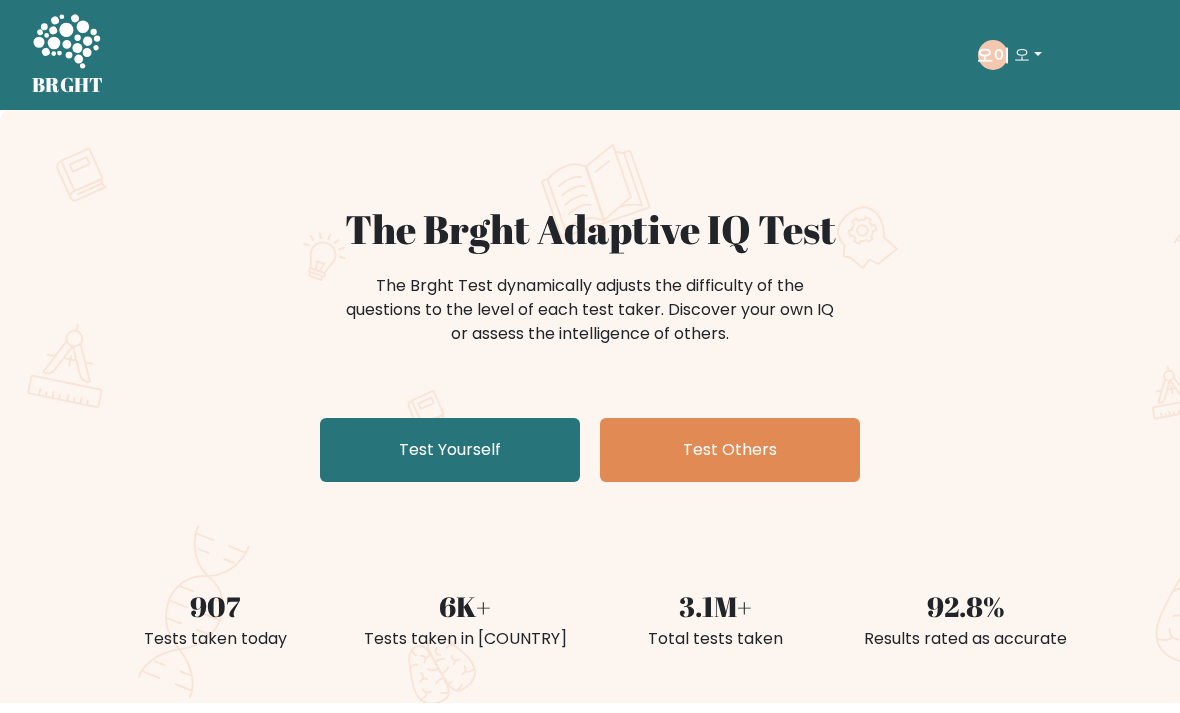 scroll, scrollTop: 0, scrollLeft: 0, axis: both 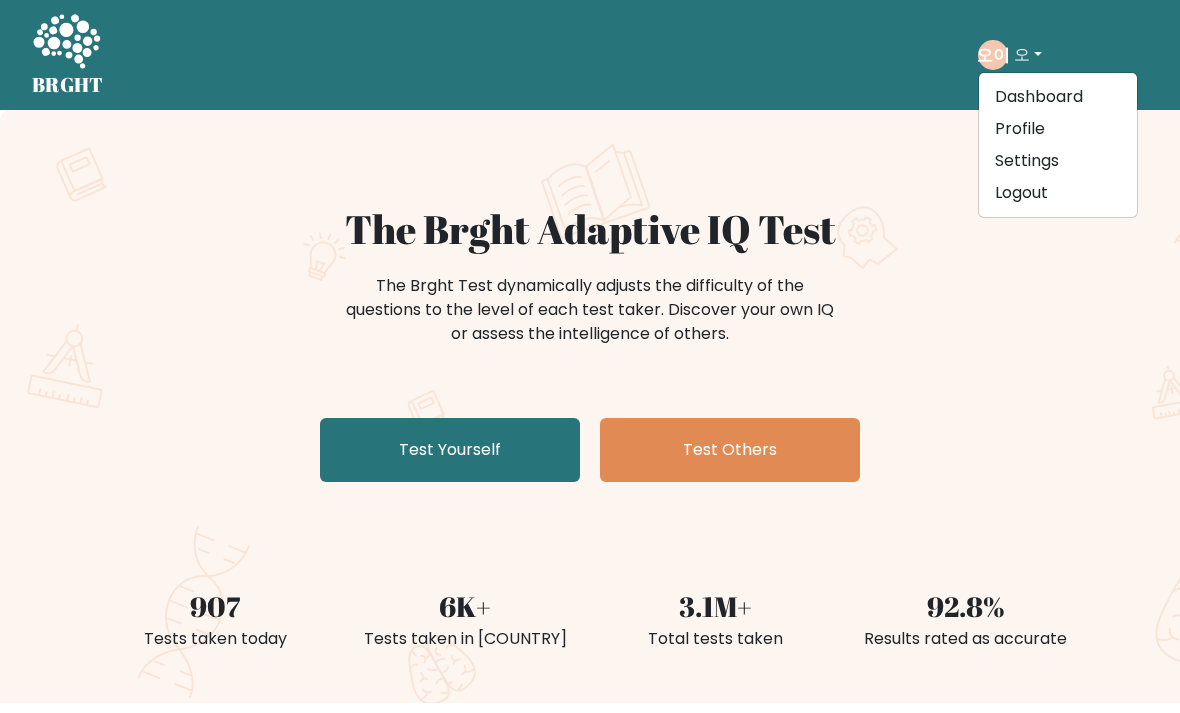 click on "Logout" at bounding box center [1058, 193] 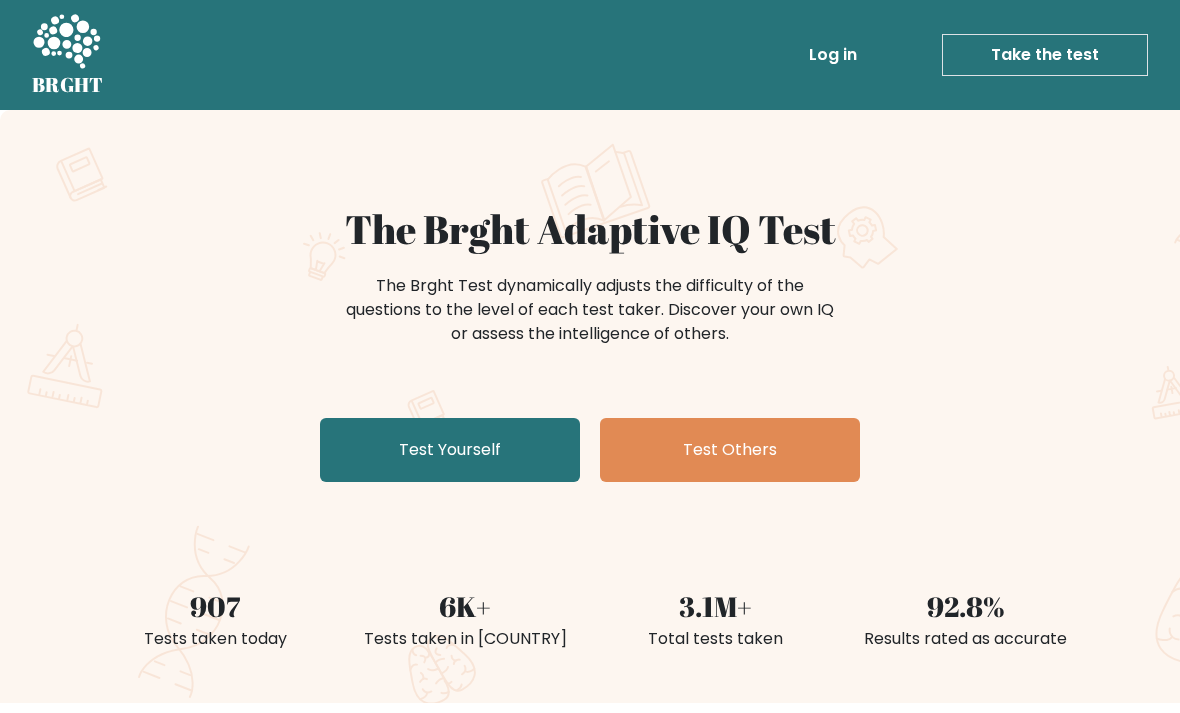 scroll, scrollTop: 0, scrollLeft: 0, axis: both 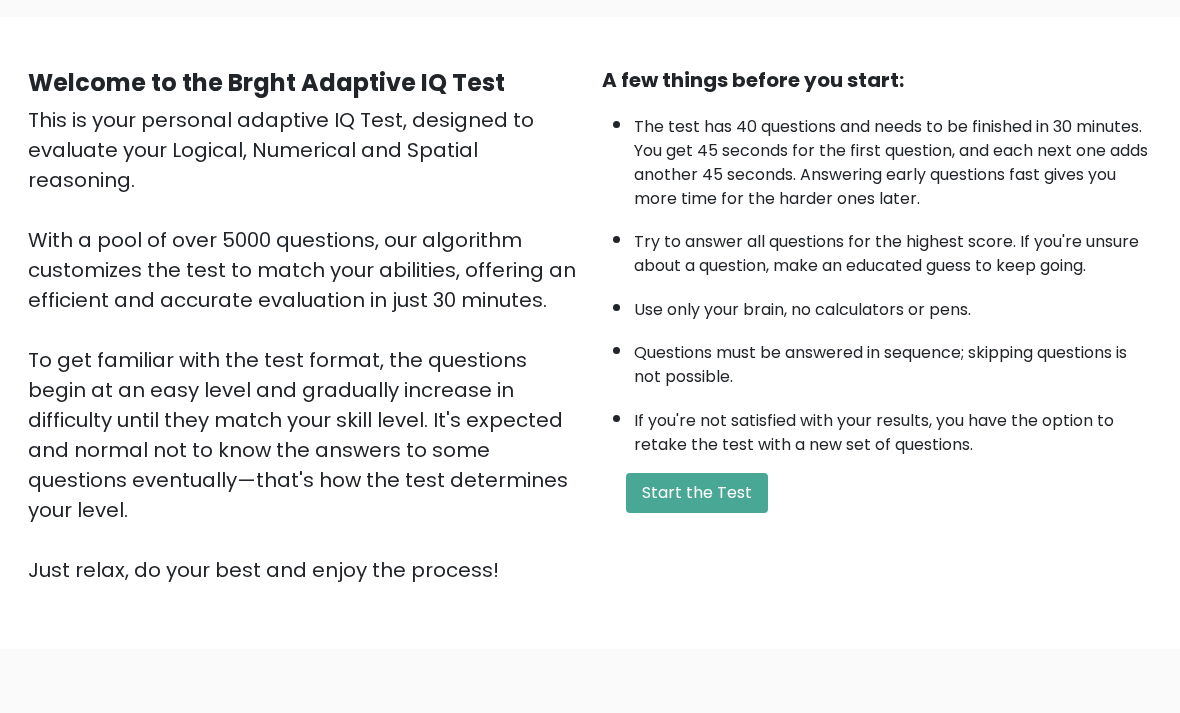 click on "Start the Test" at bounding box center [697, 493] 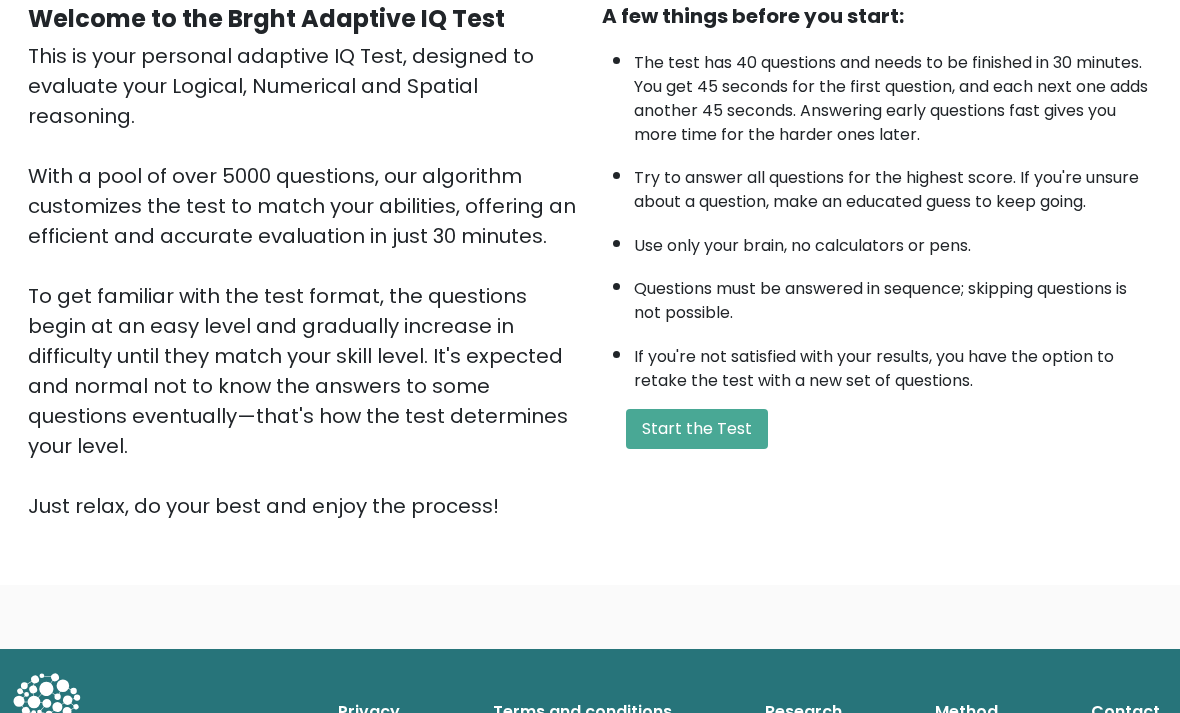 click on "Start the Test" at bounding box center [697, 429] 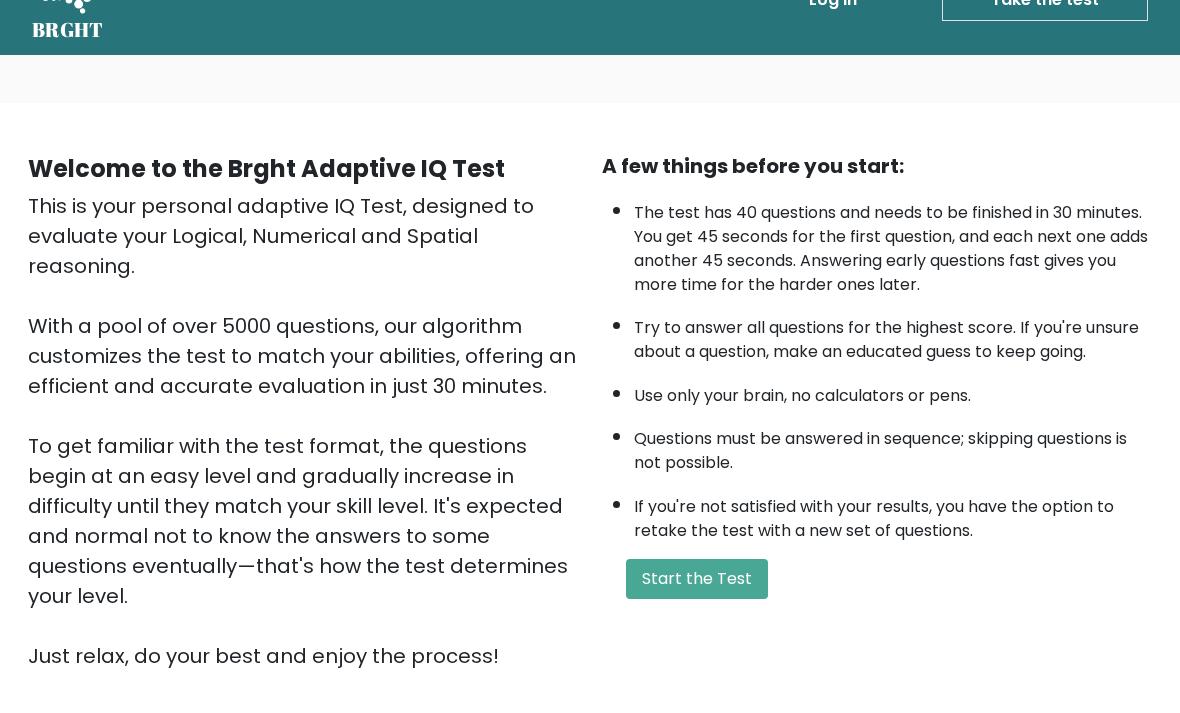 scroll, scrollTop: 0, scrollLeft: 0, axis: both 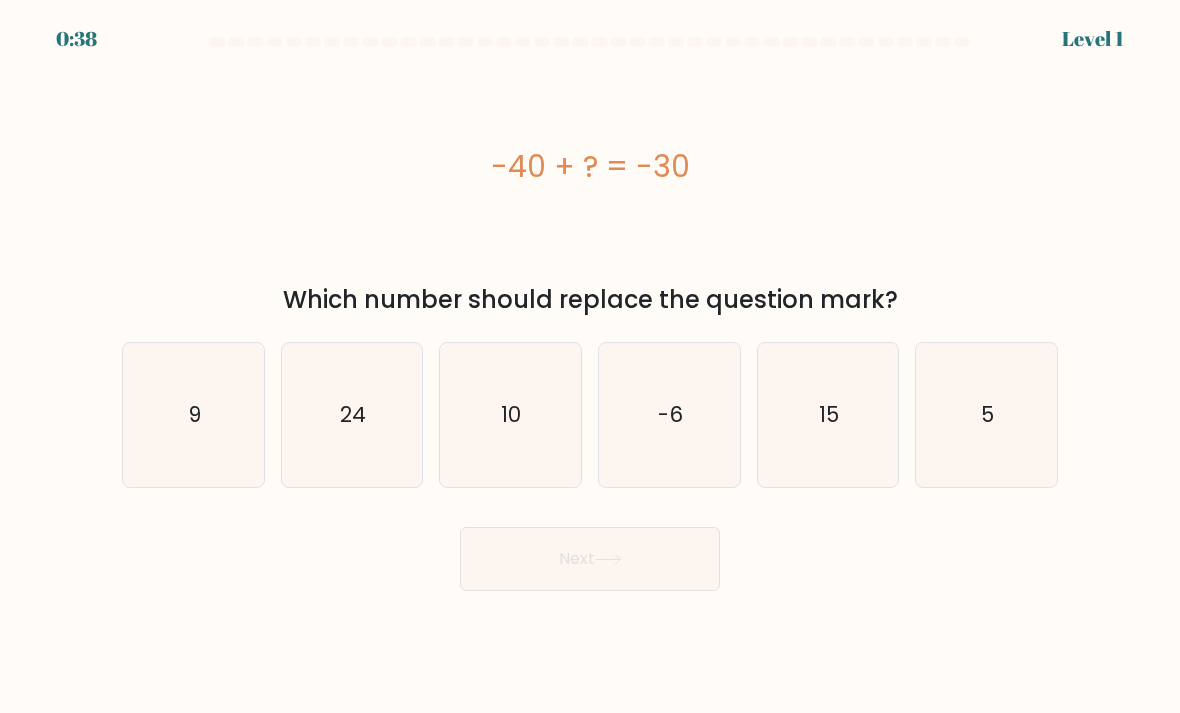 click on "10" 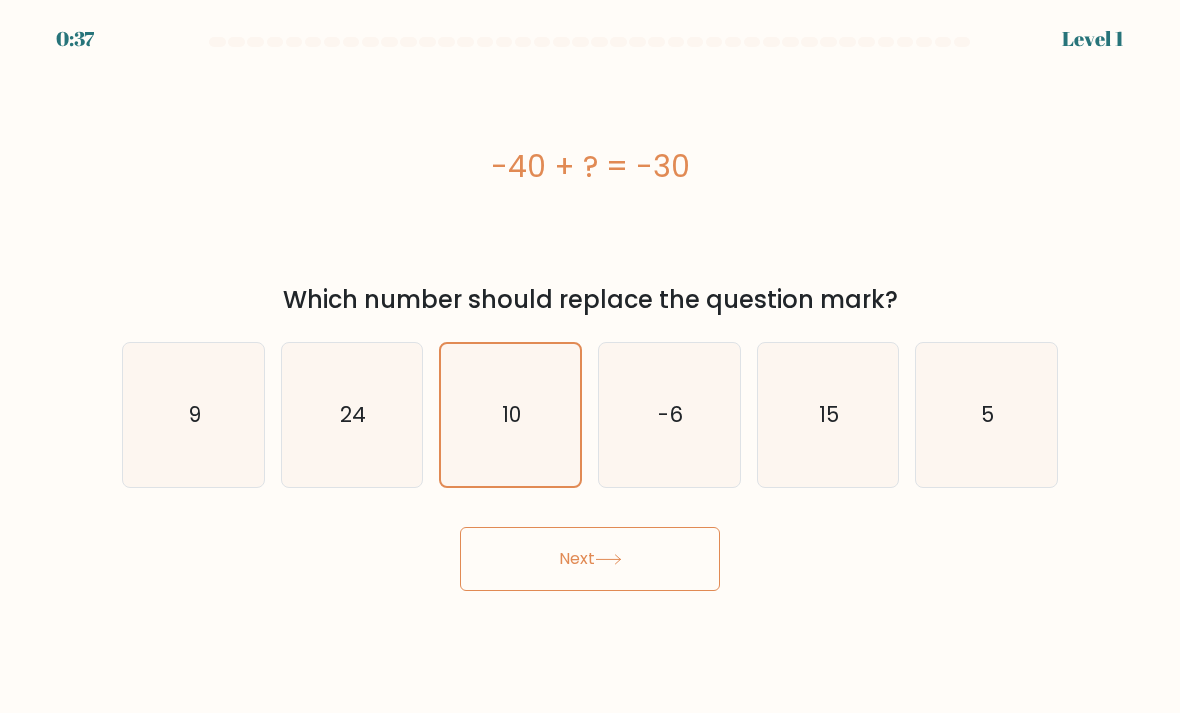 click 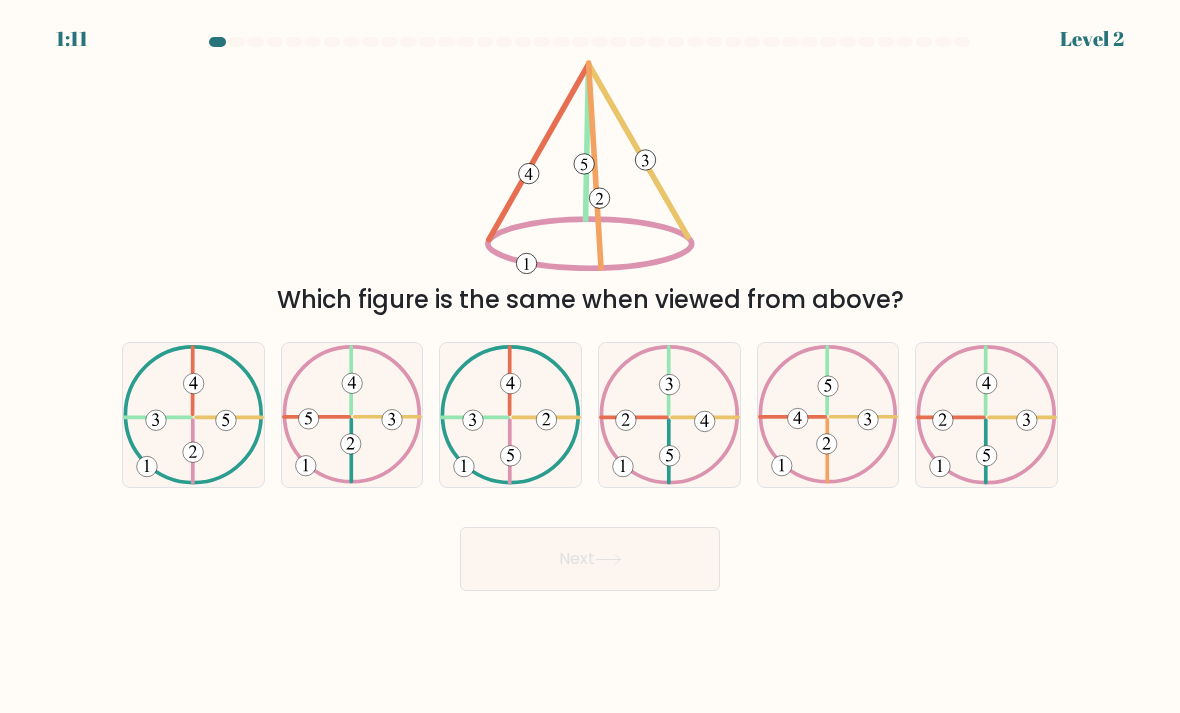 click 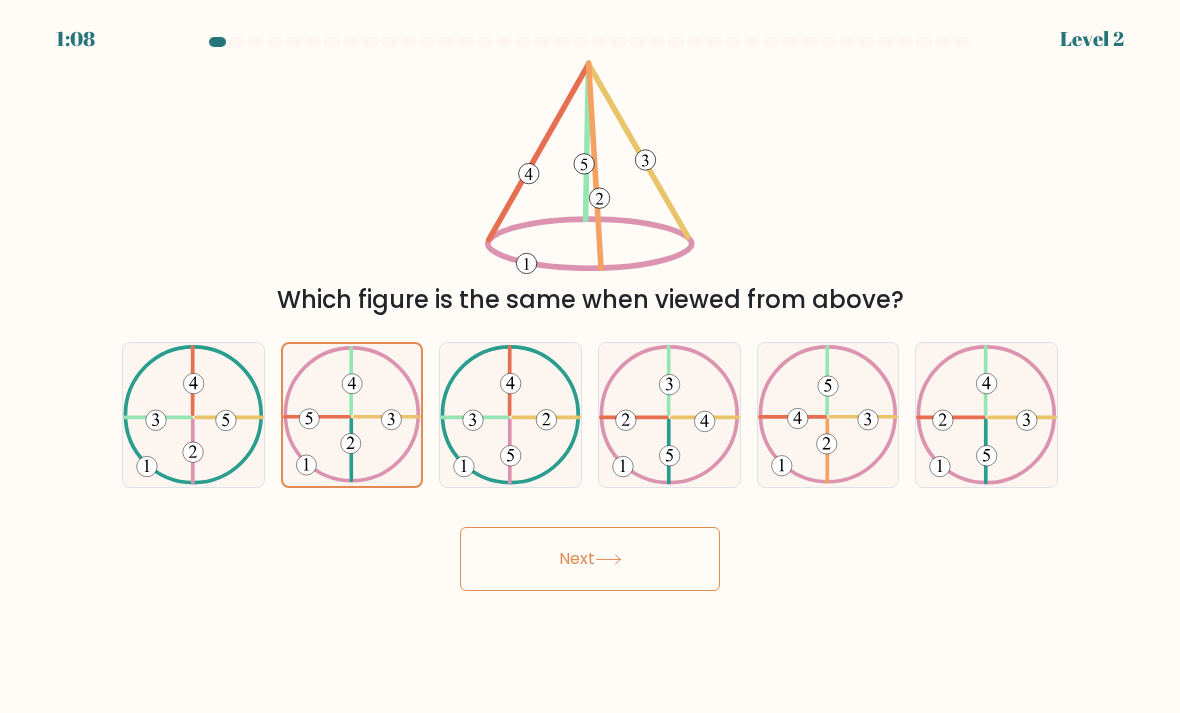click 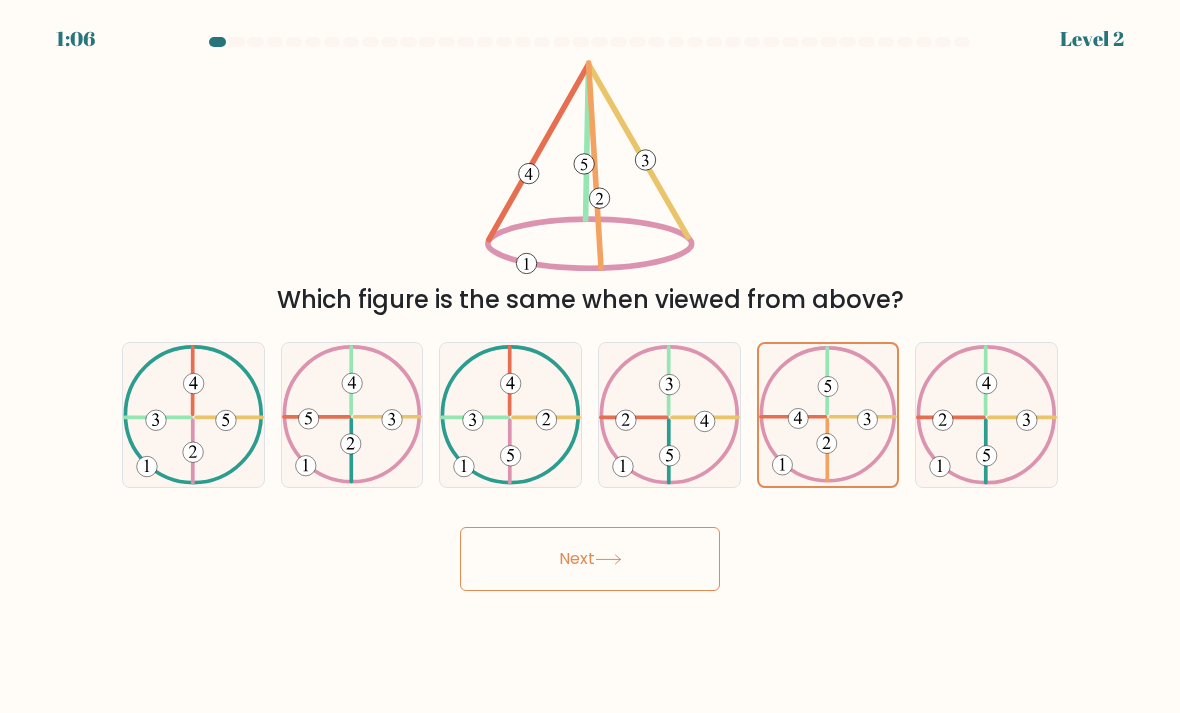 click on "Next" at bounding box center [590, 559] 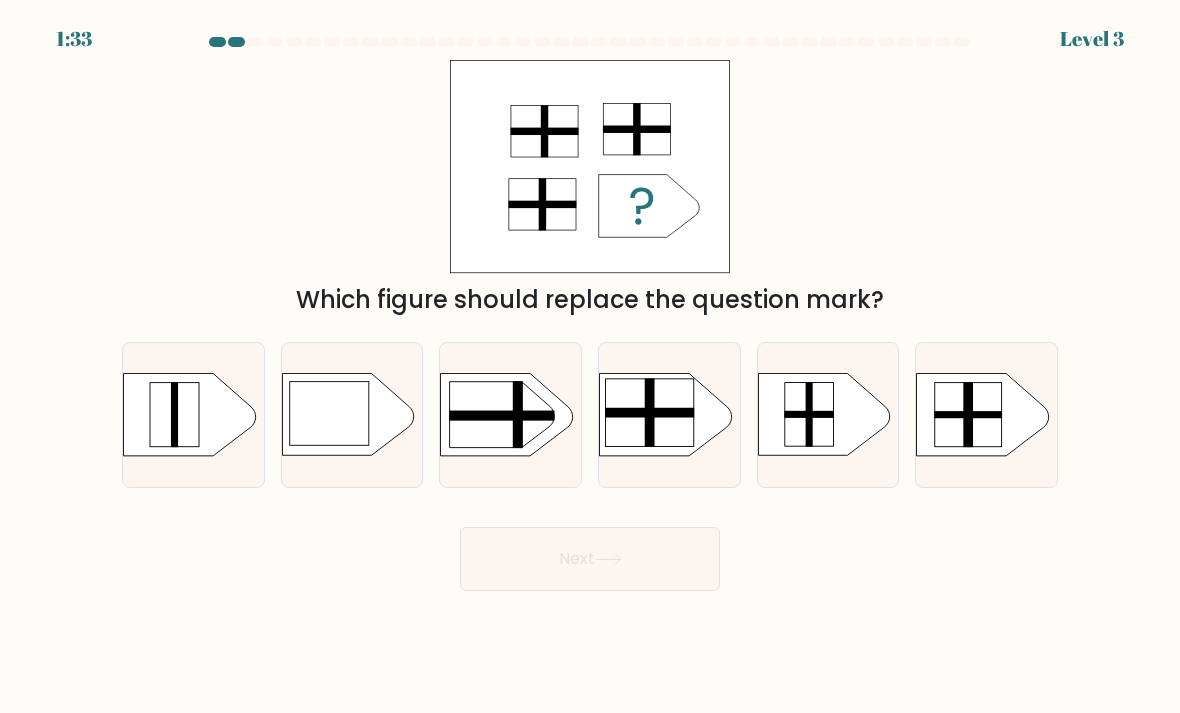 click 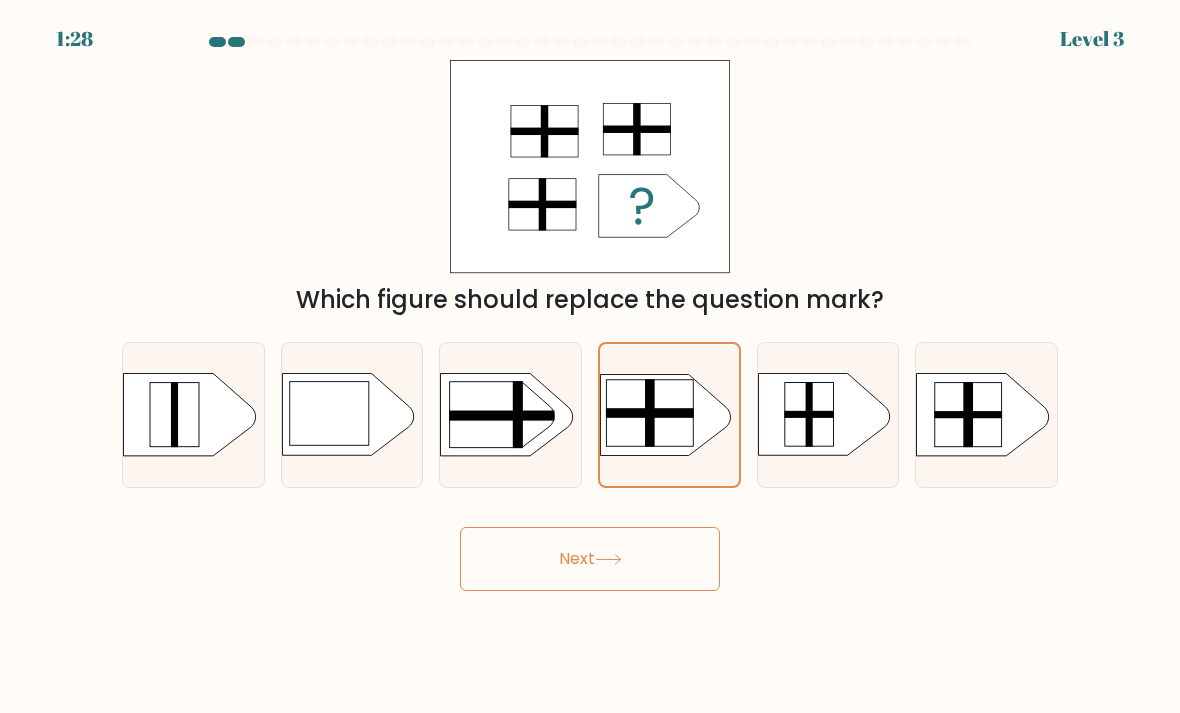 click on "Next" at bounding box center [590, 559] 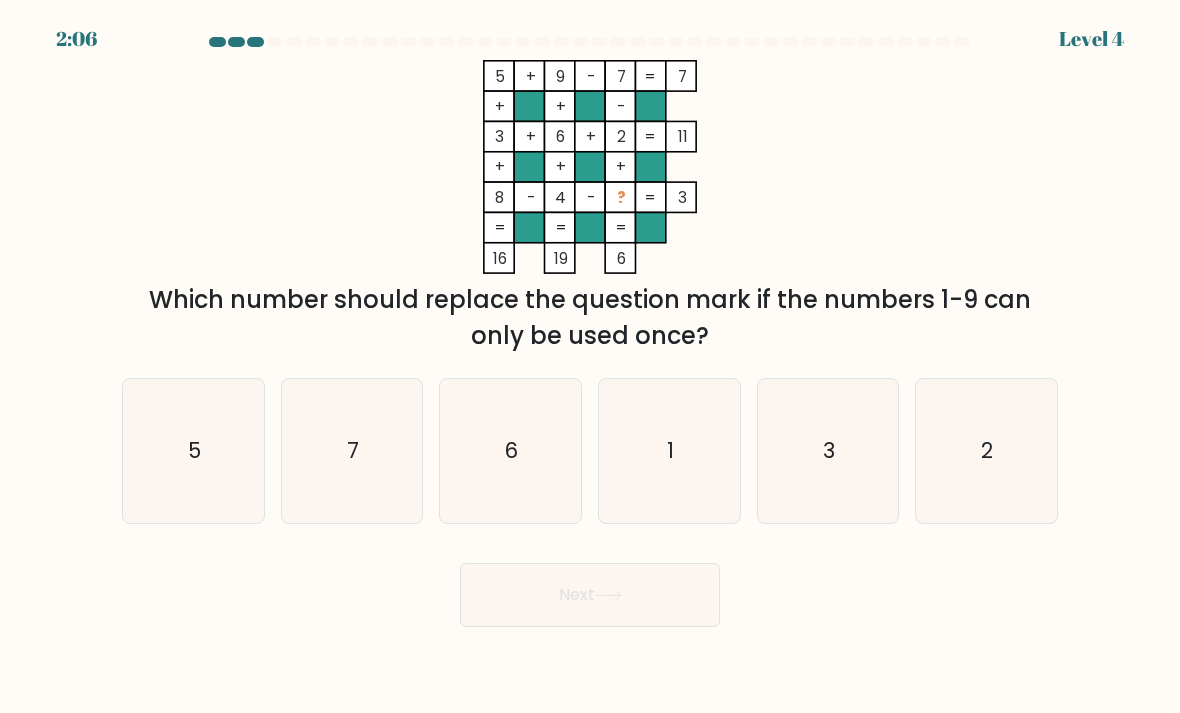click on "1" 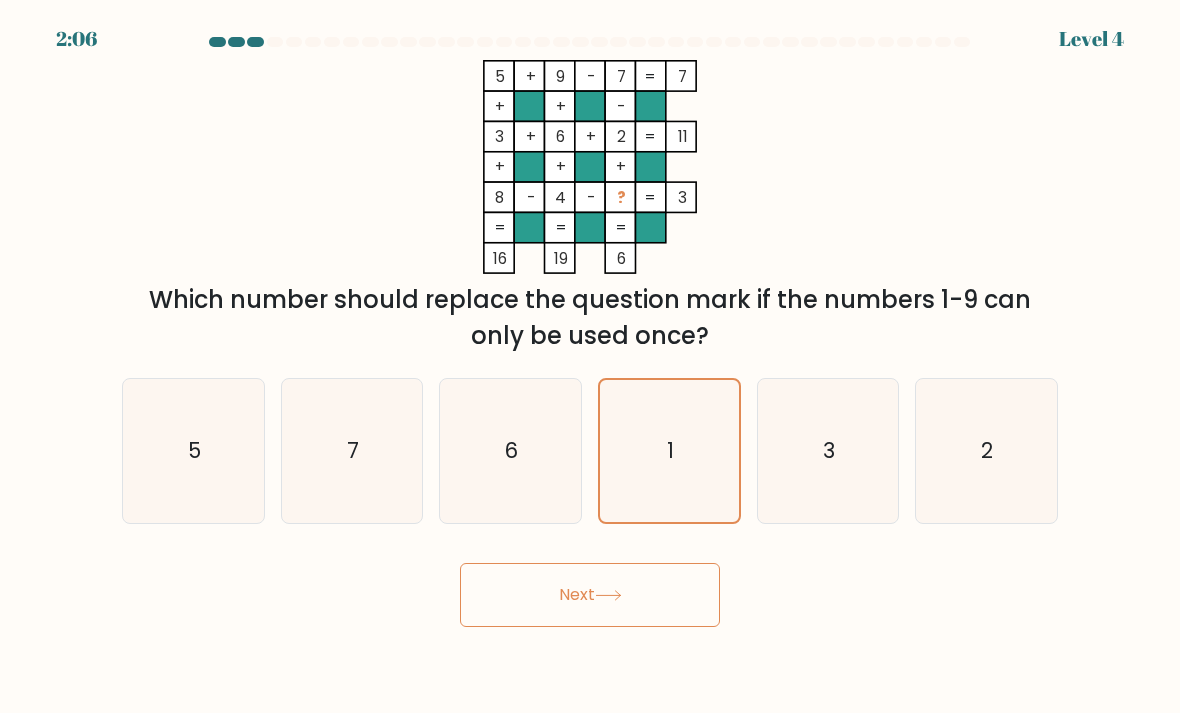 click on "Next" at bounding box center [590, 595] 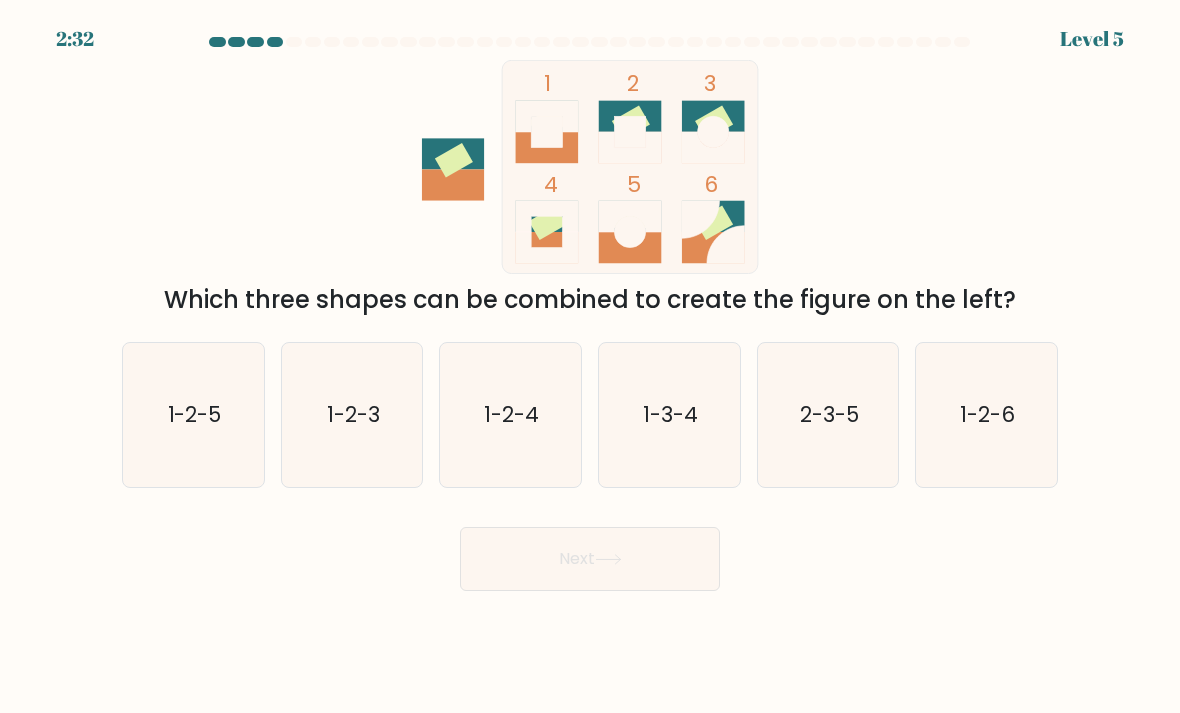 click on "1-2-4" 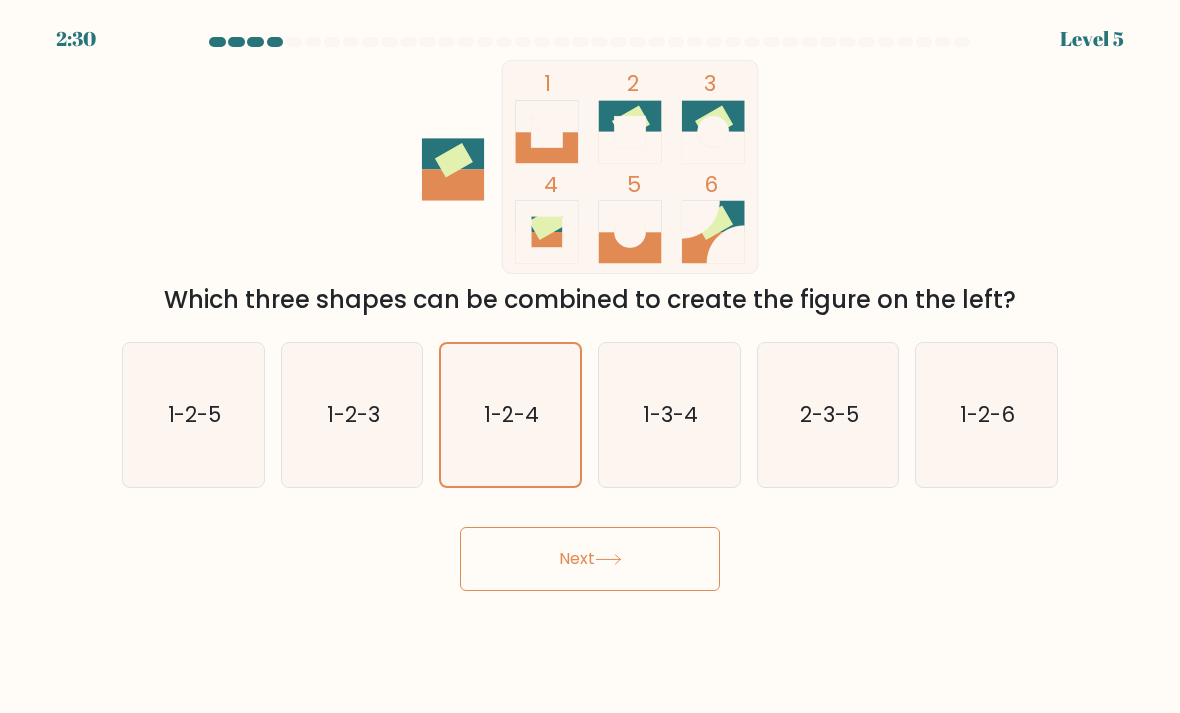 click on "Next" at bounding box center (590, 559) 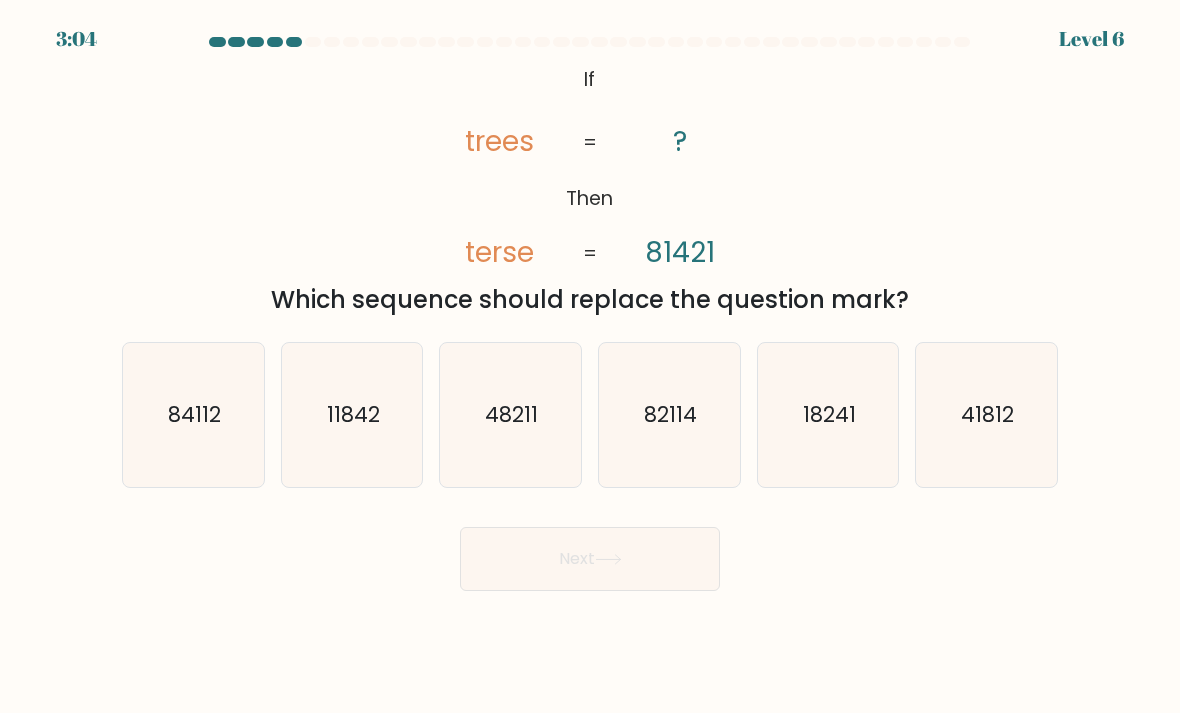 click on "84112" 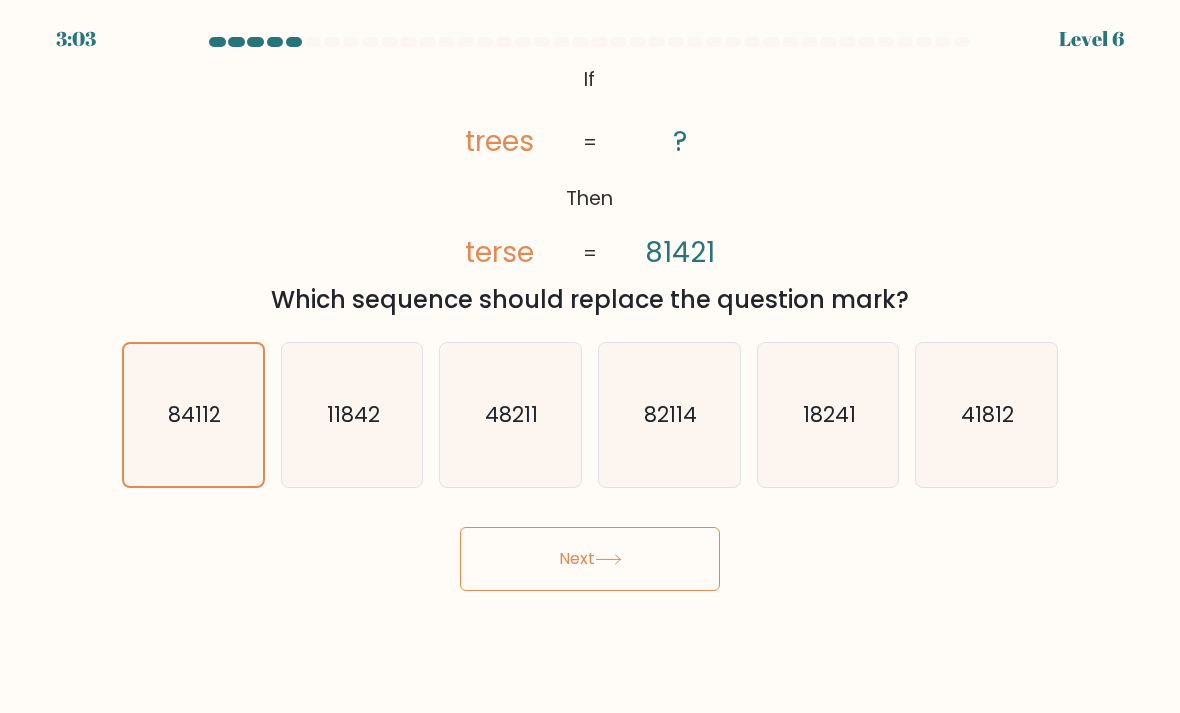 click on "Next" at bounding box center (590, 559) 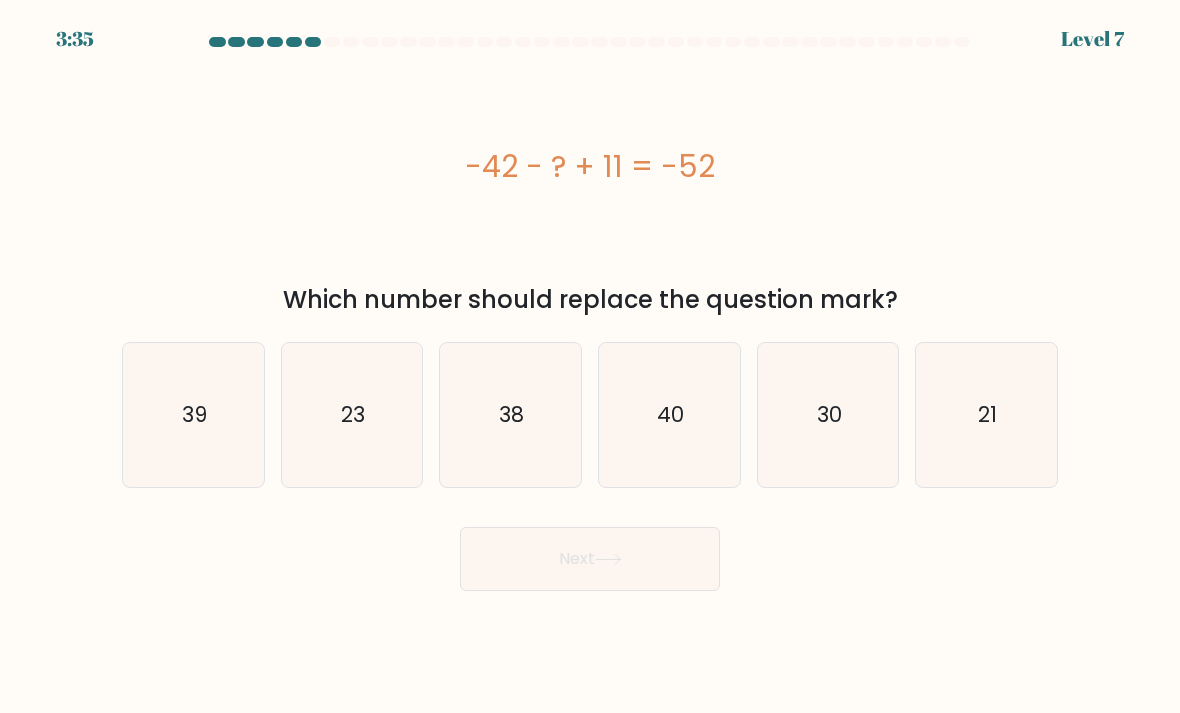 click on "21" 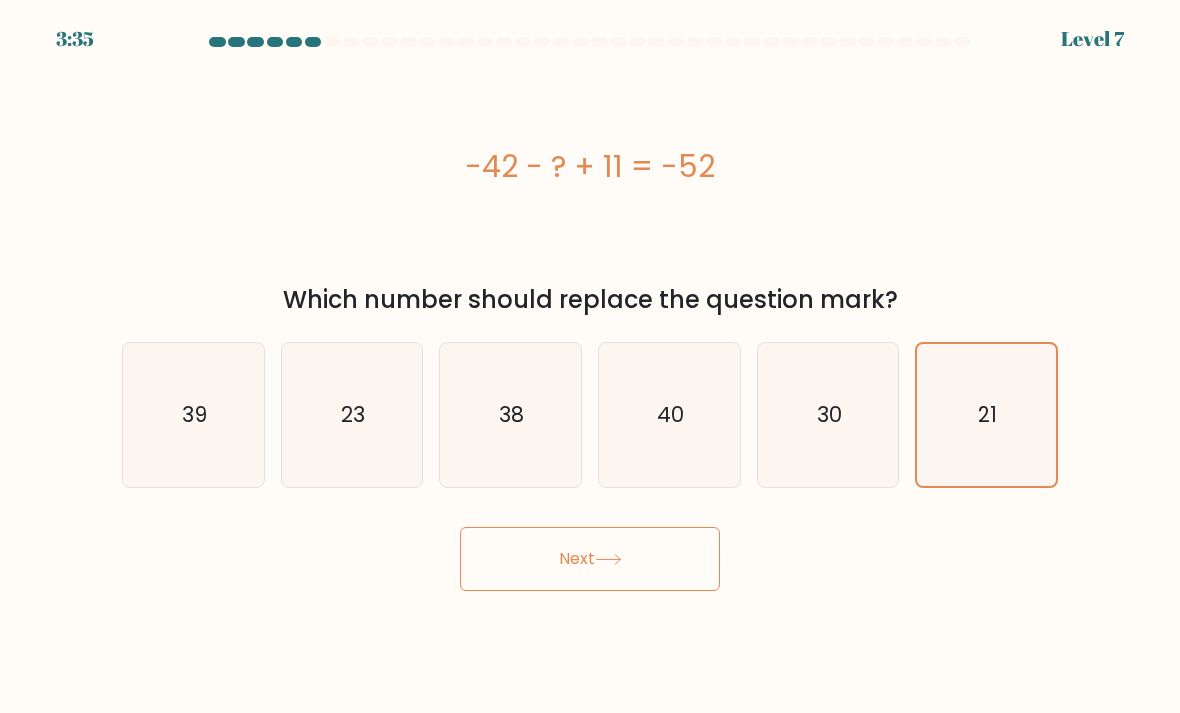 click on "Next" at bounding box center [590, 559] 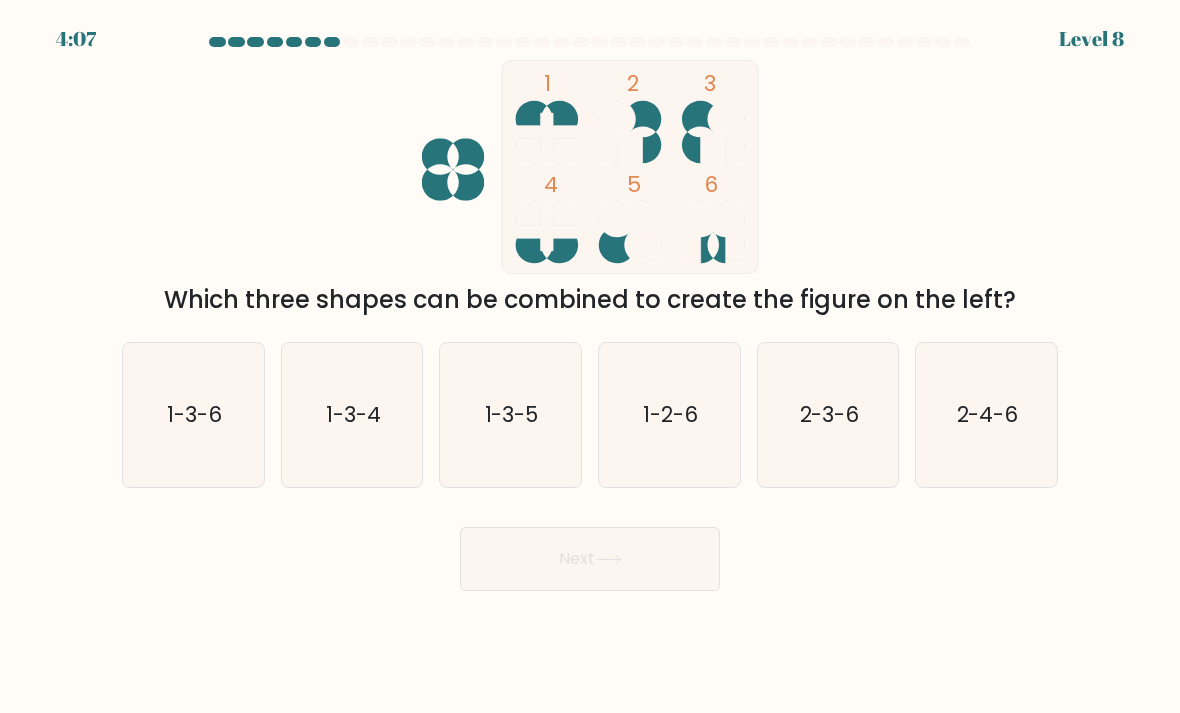 click on "2-3-6" 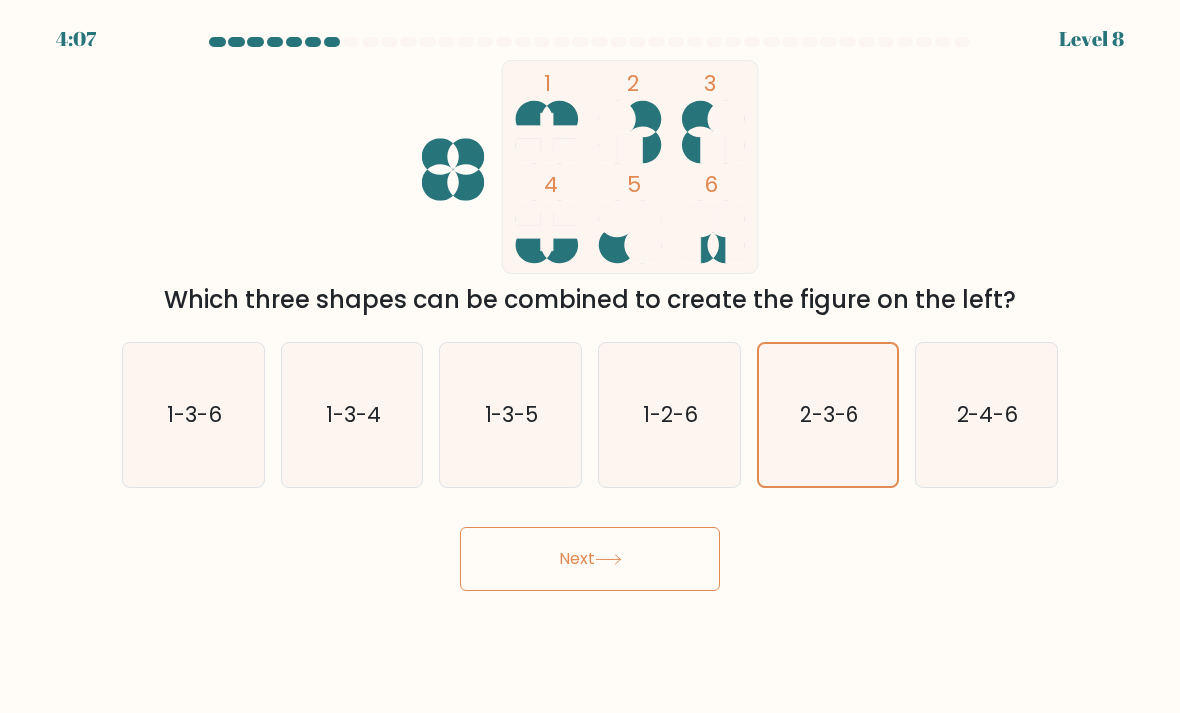 click on "Next" at bounding box center [590, 559] 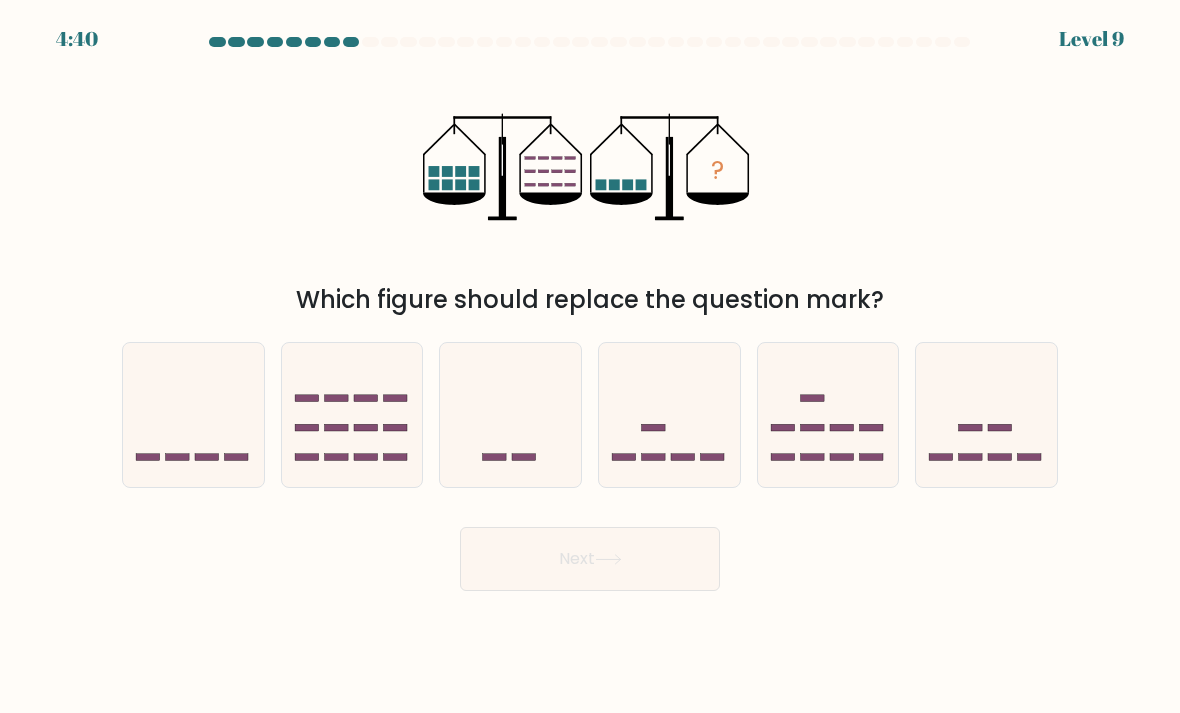 click 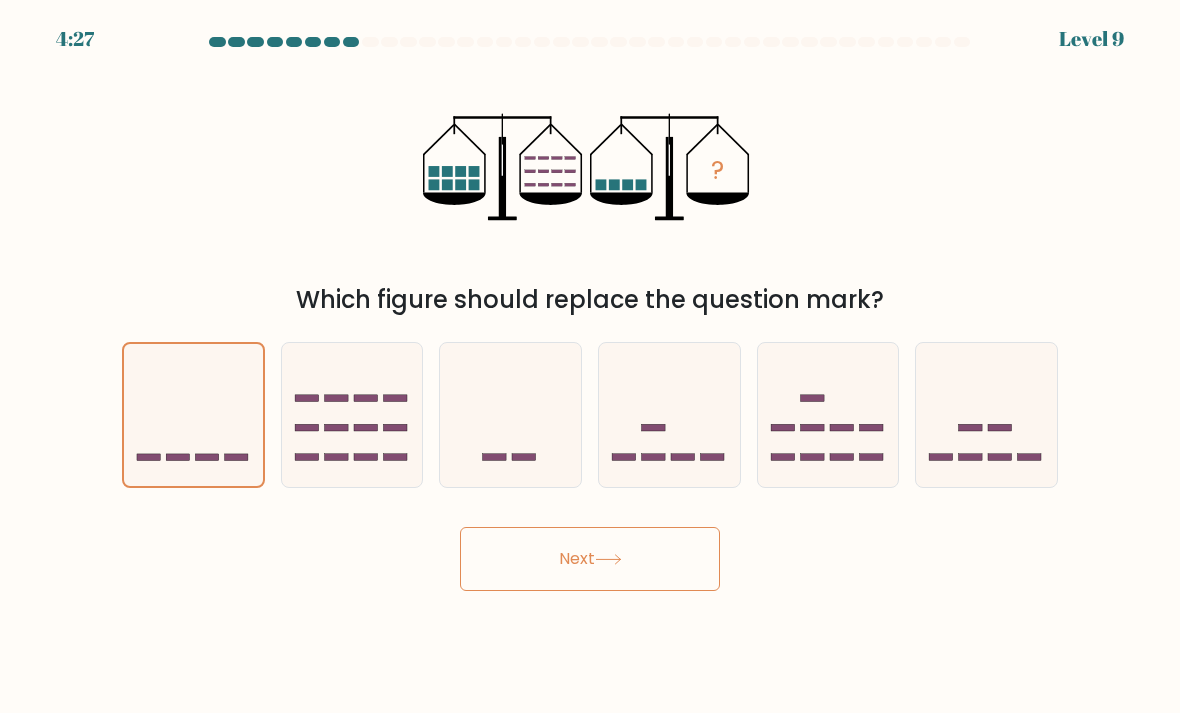 click 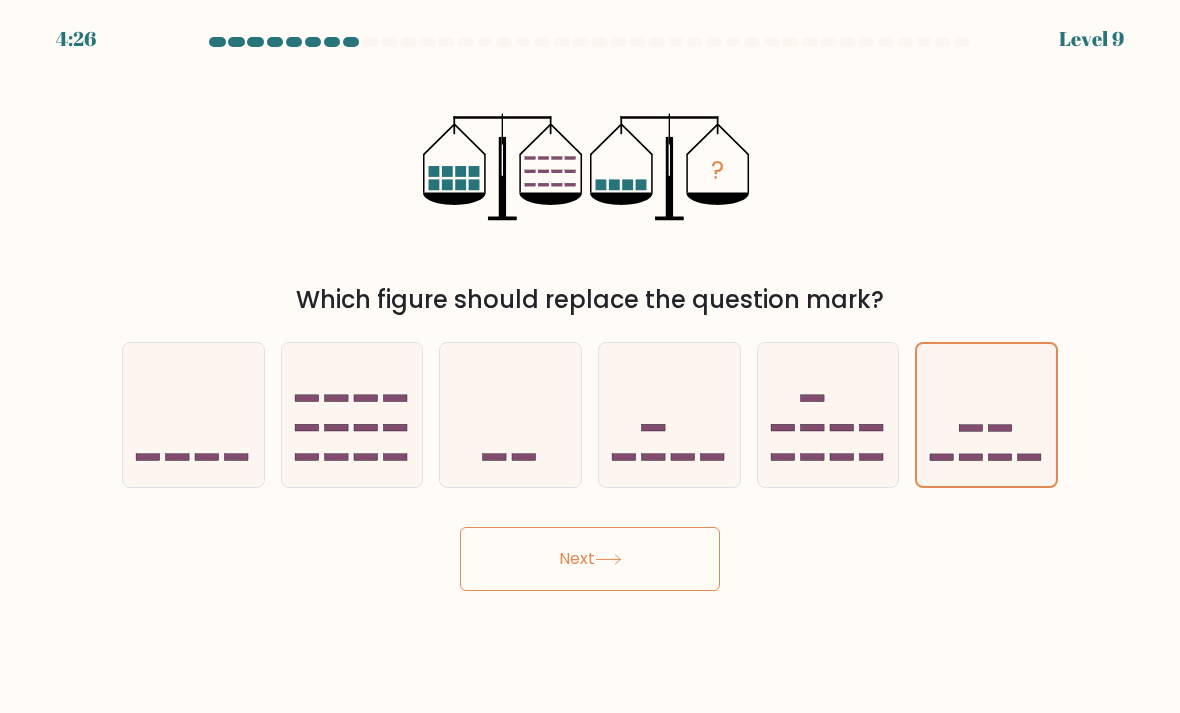 click on "Next" at bounding box center (590, 559) 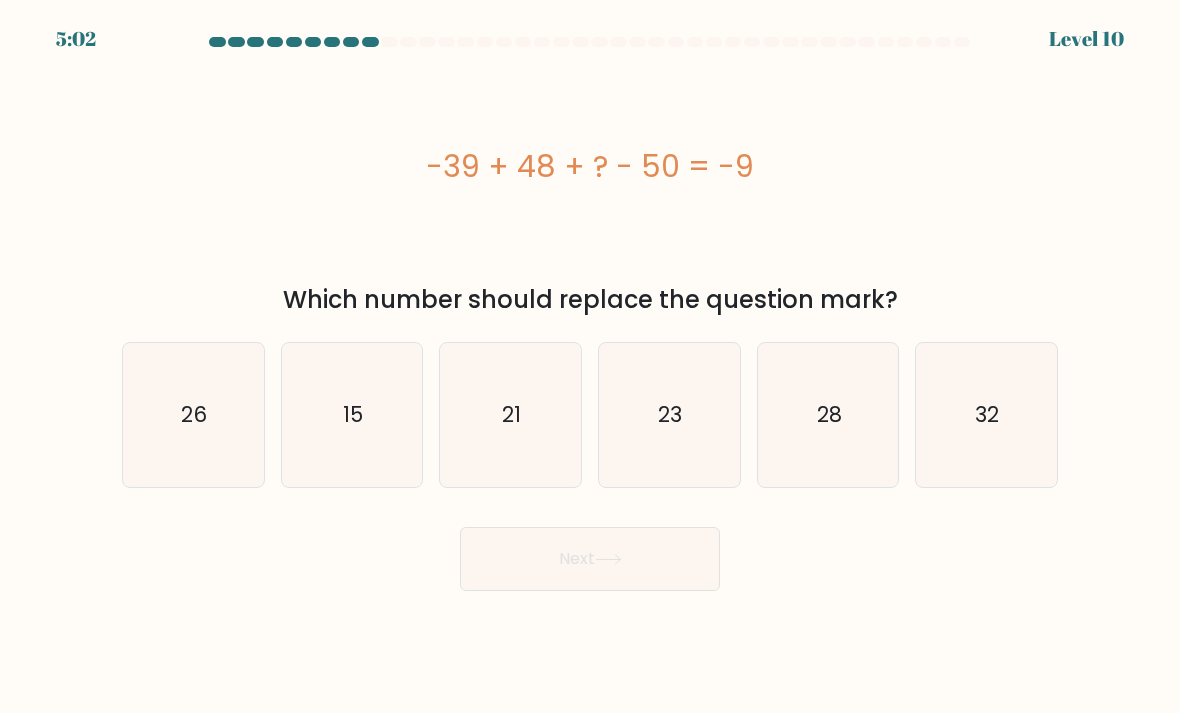 click on "32" 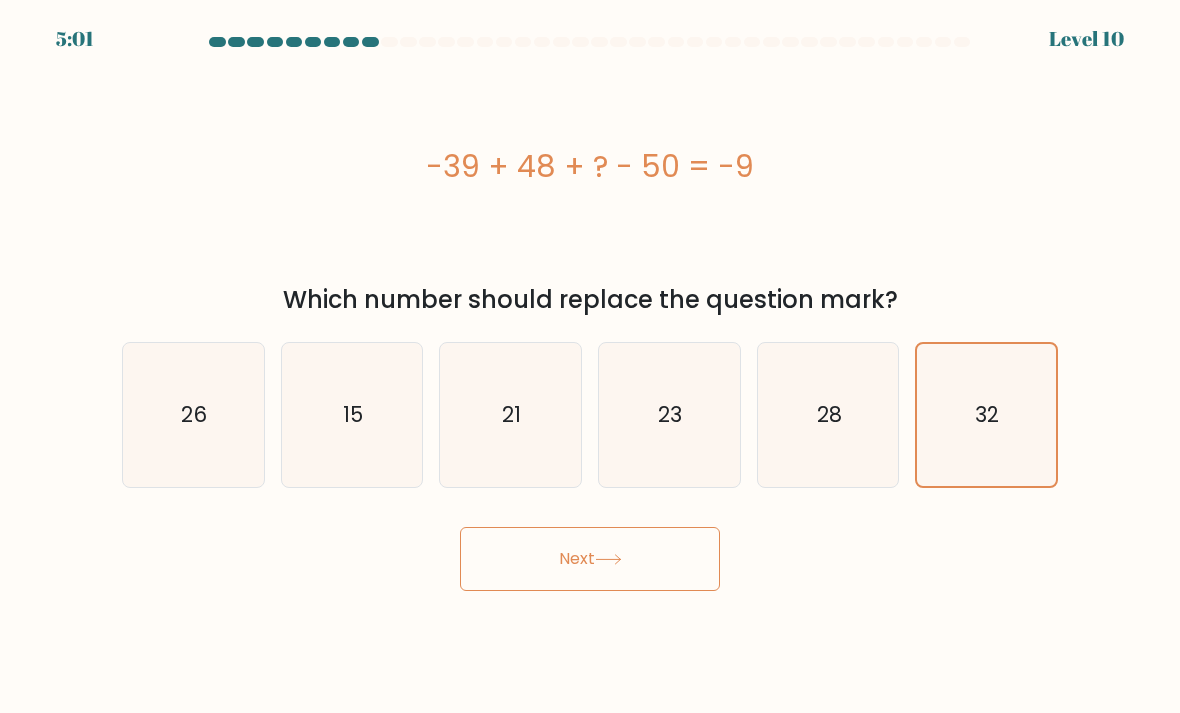 click on "Next" at bounding box center [590, 559] 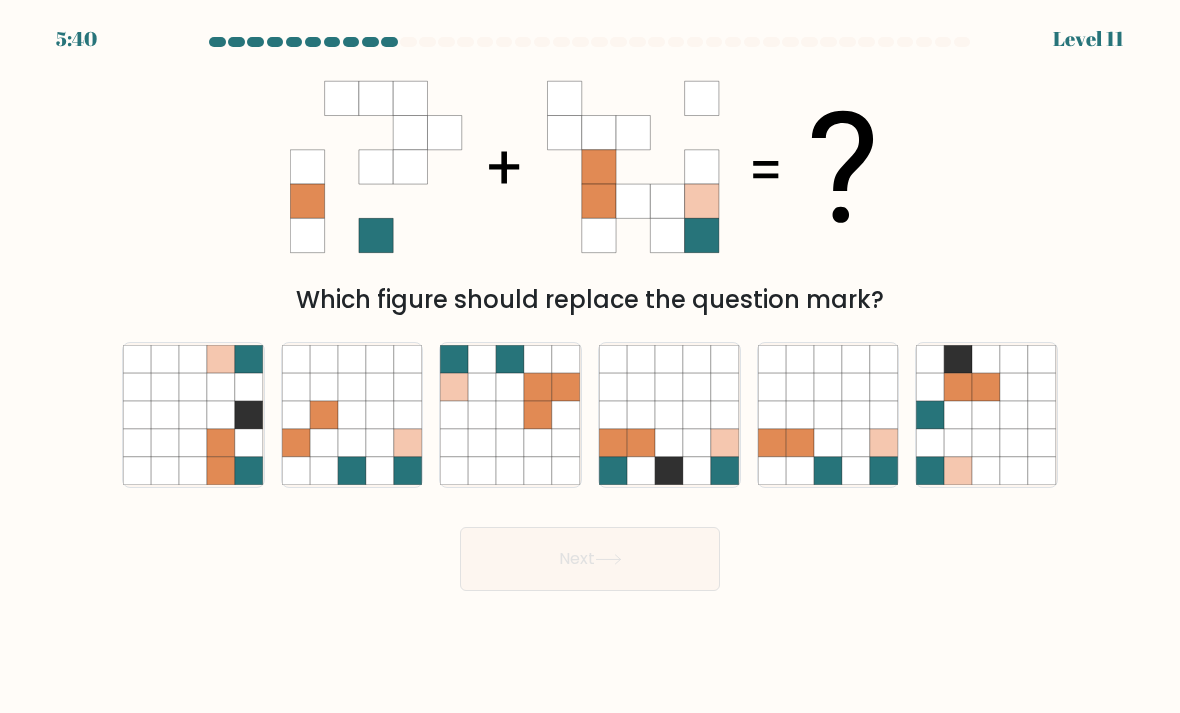 click 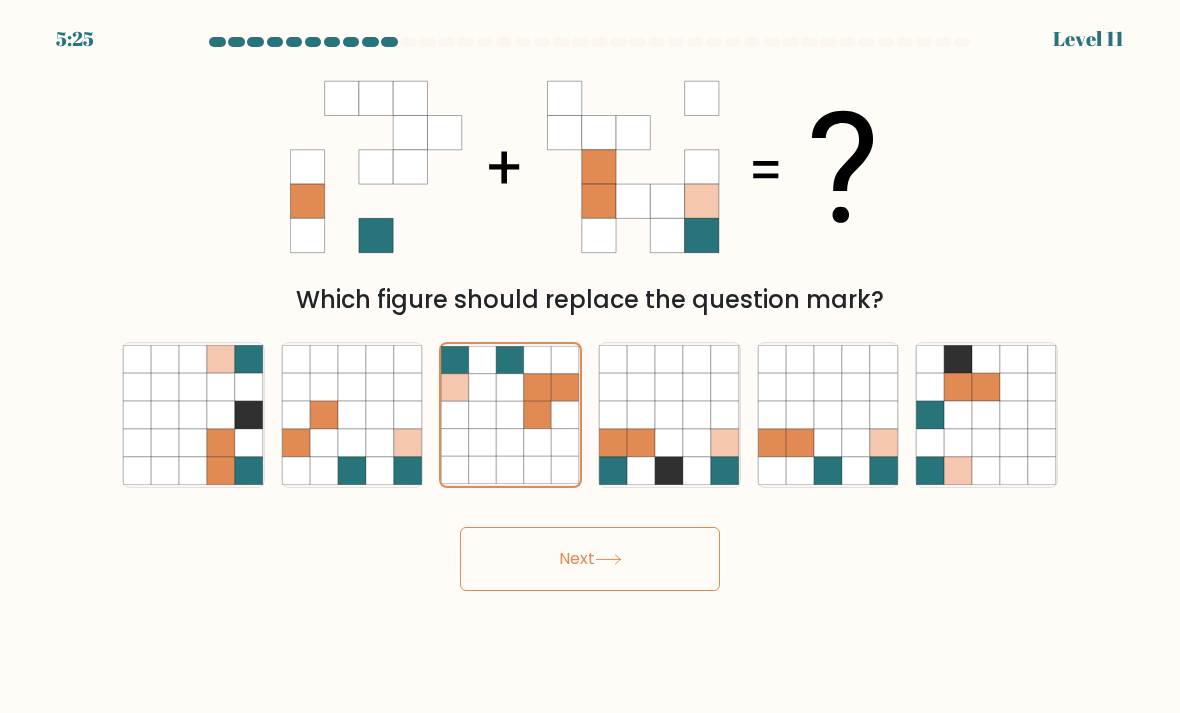 click on "Next" at bounding box center [590, 559] 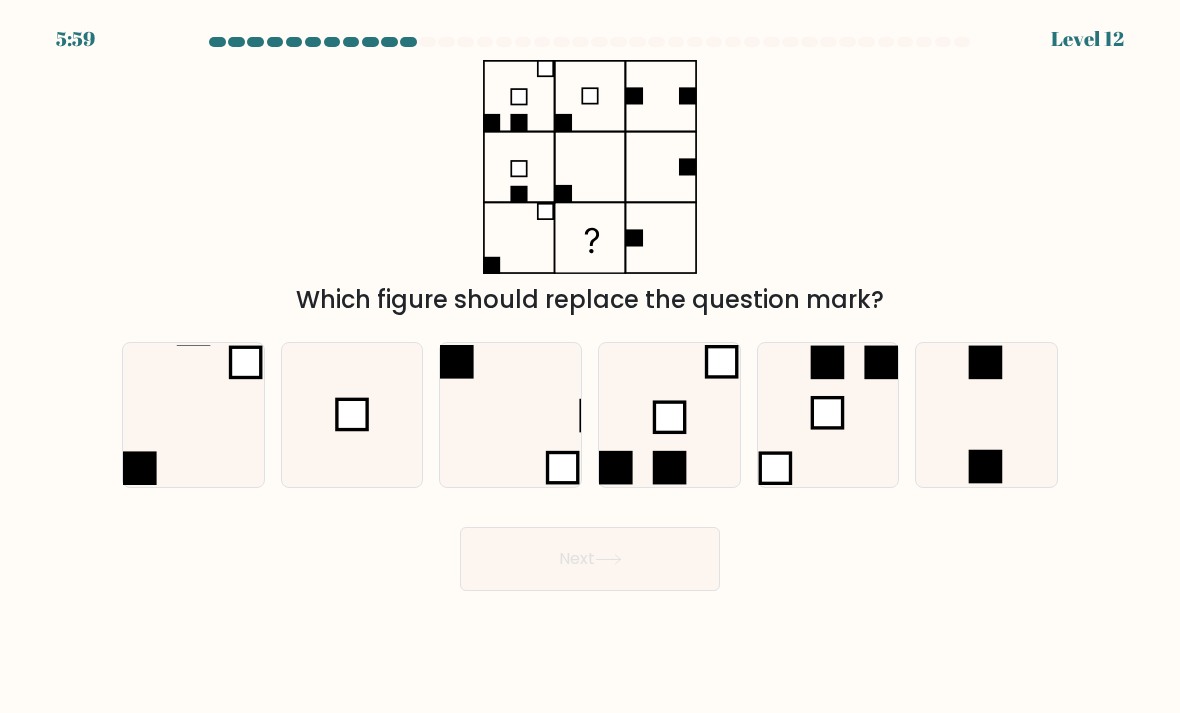 click 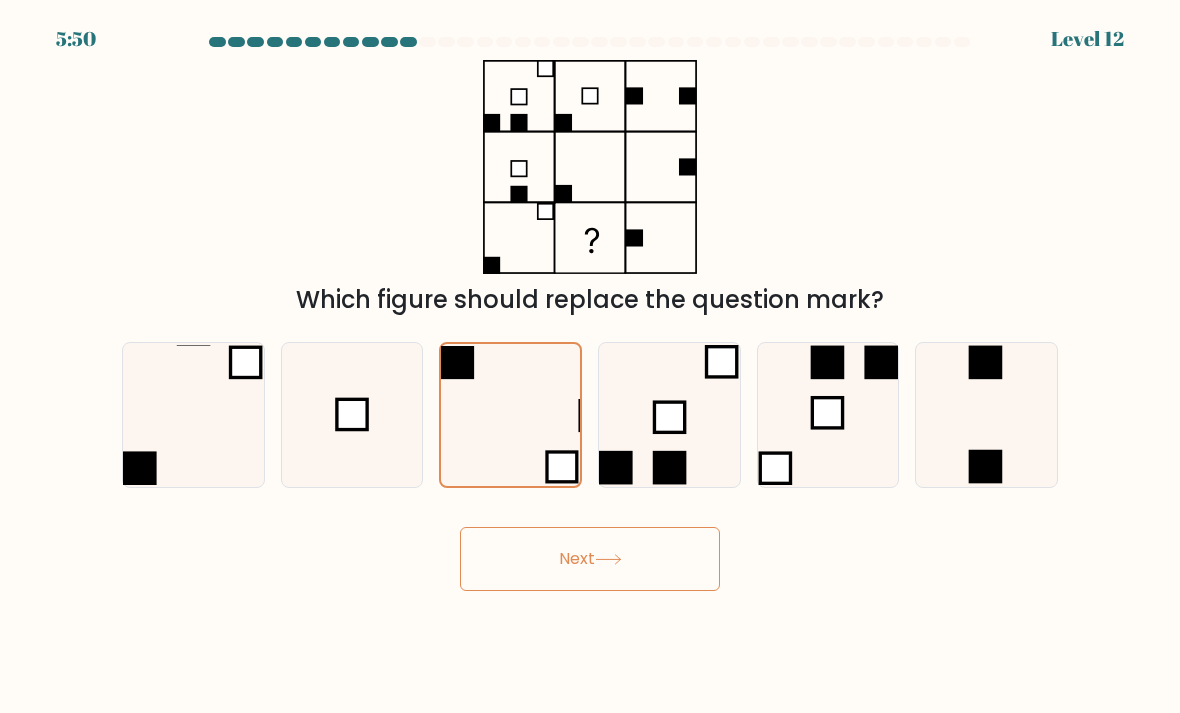 click 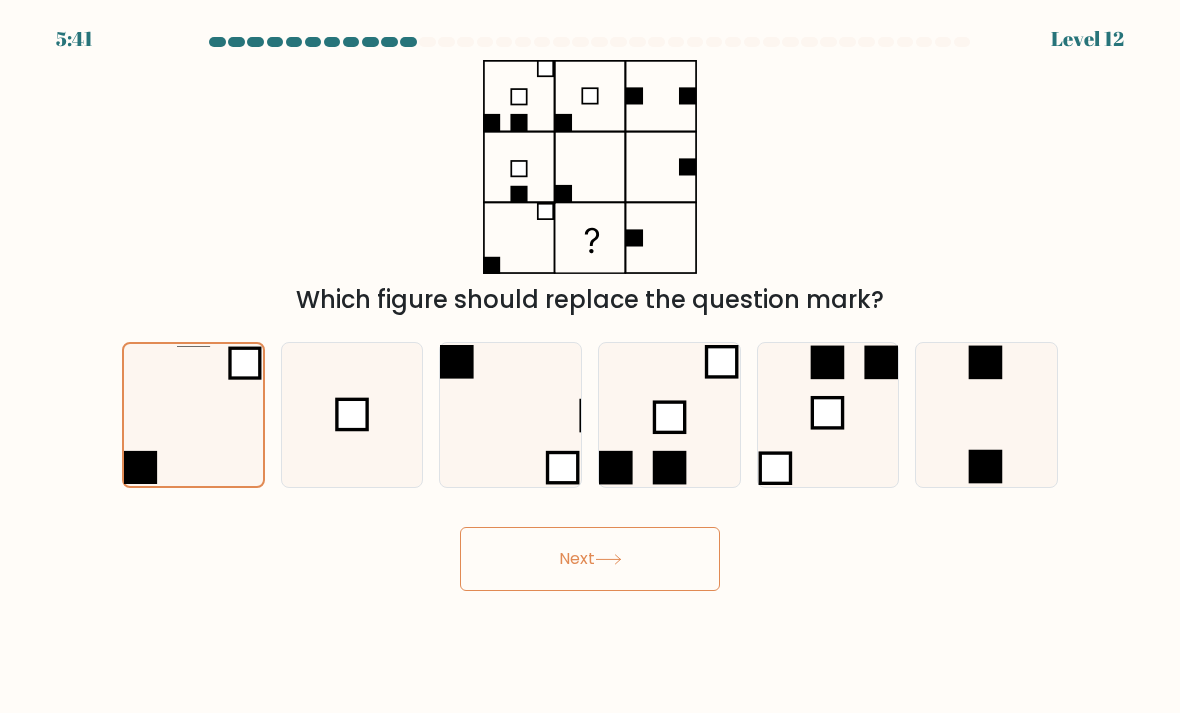 click 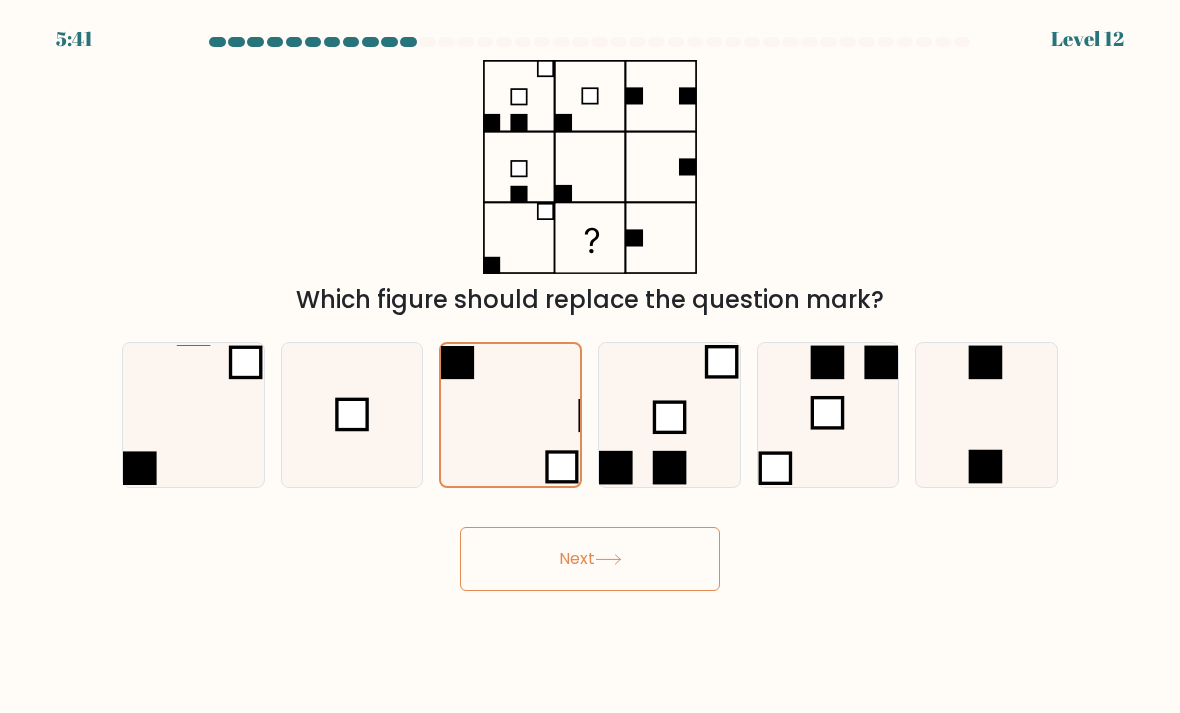click on "Next" at bounding box center [590, 559] 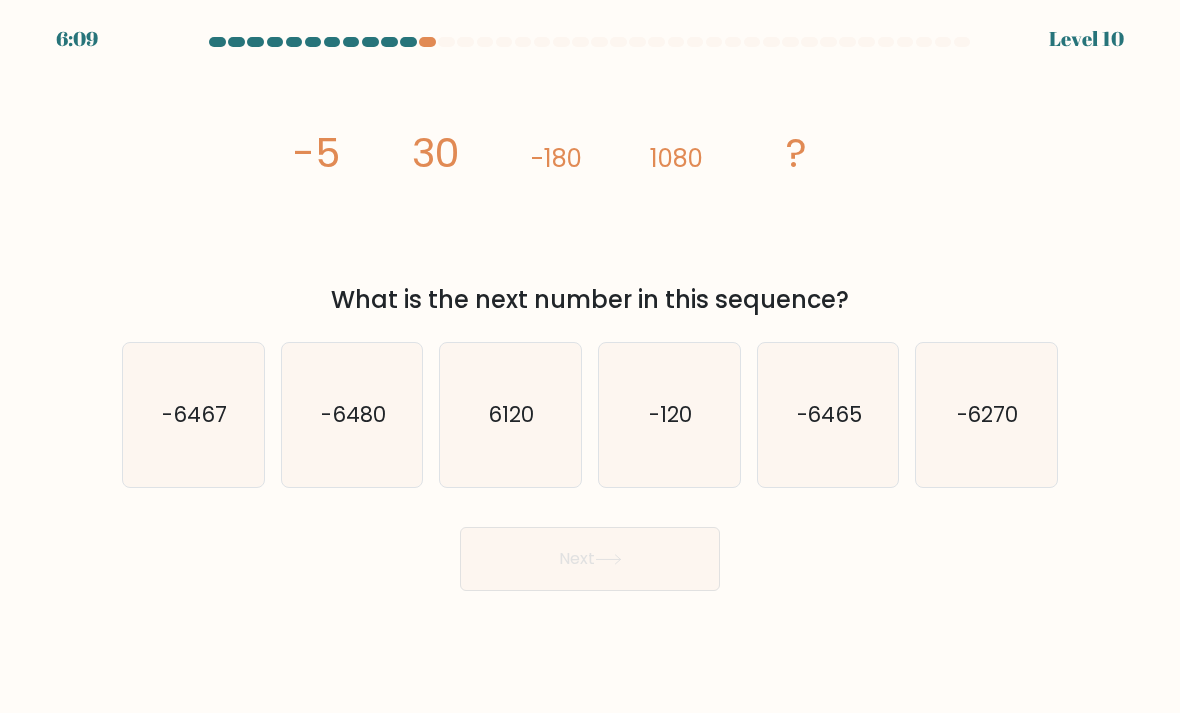 click on "-6480" 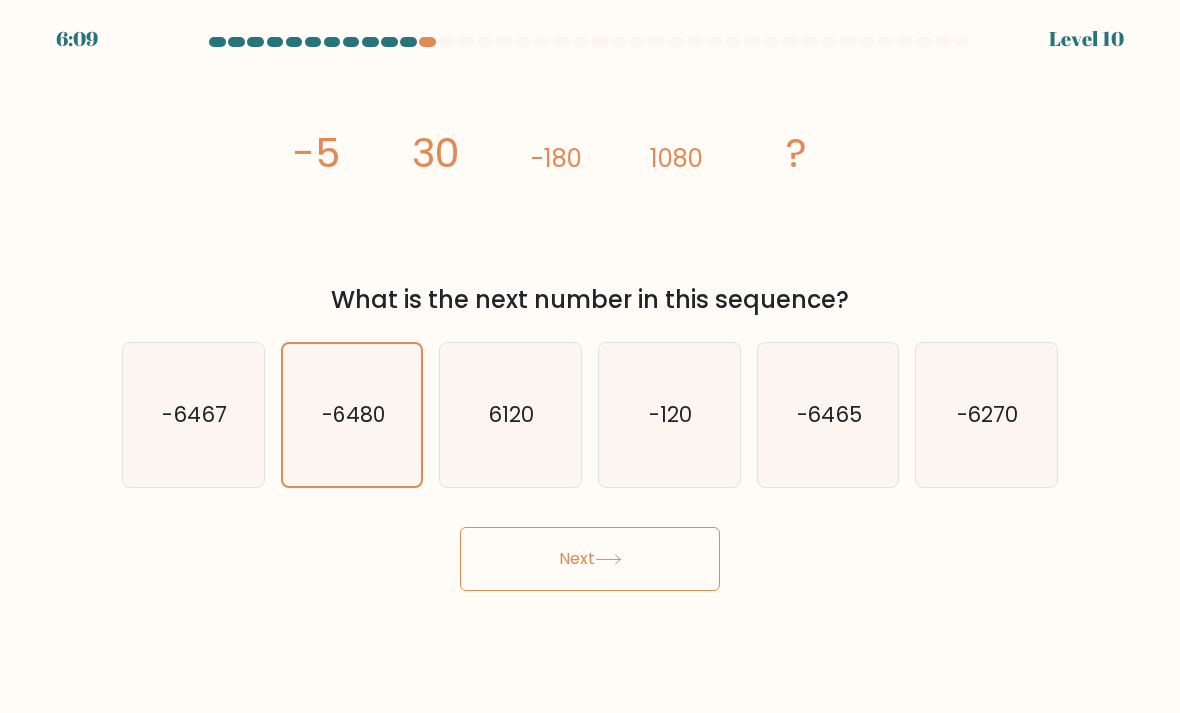 click on "Next" at bounding box center (590, 559) 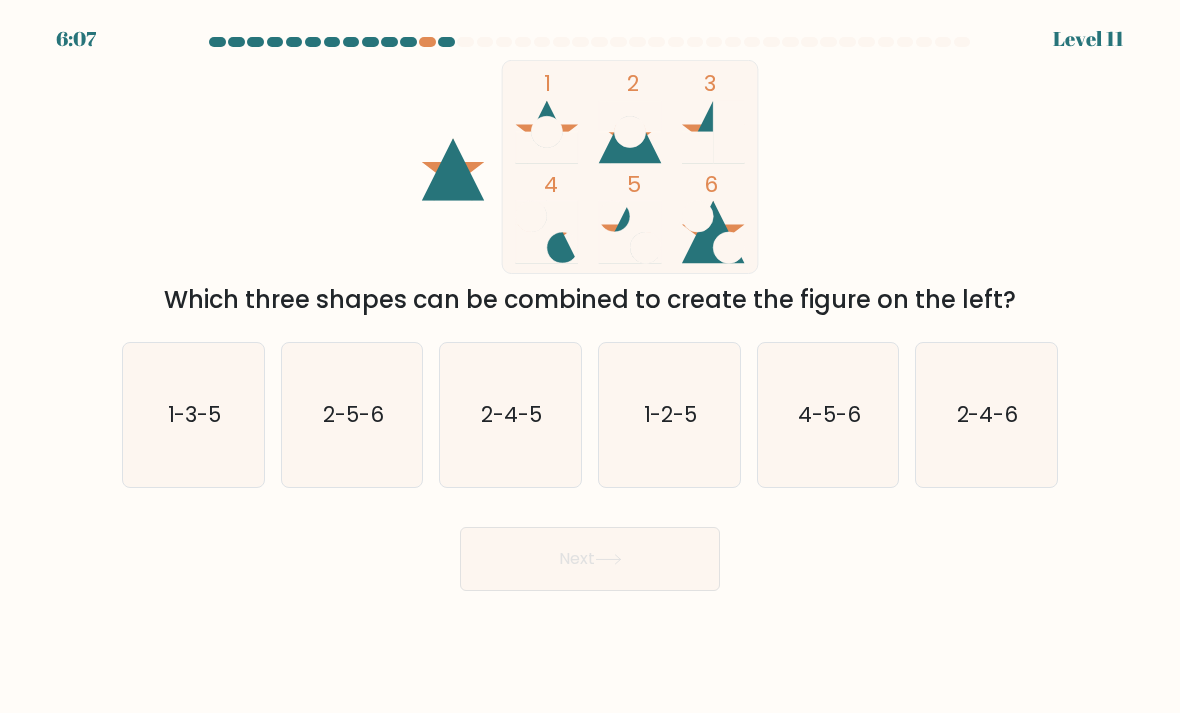 click on "4-5-6" 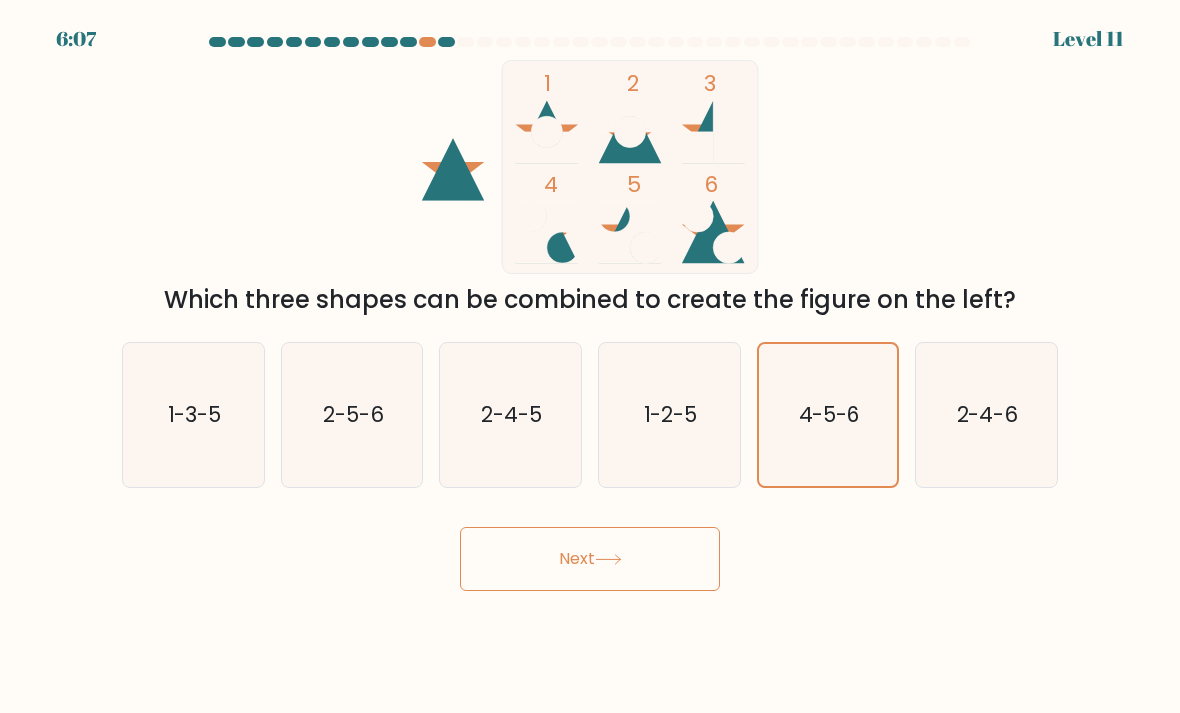 click 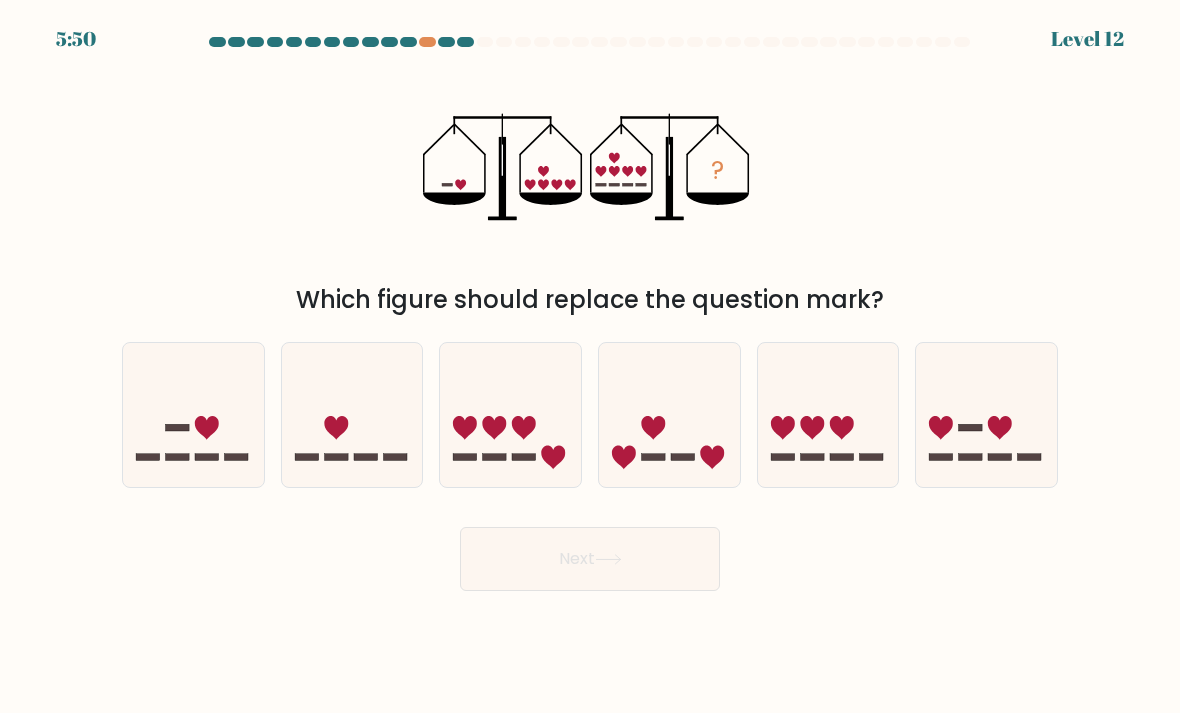 click 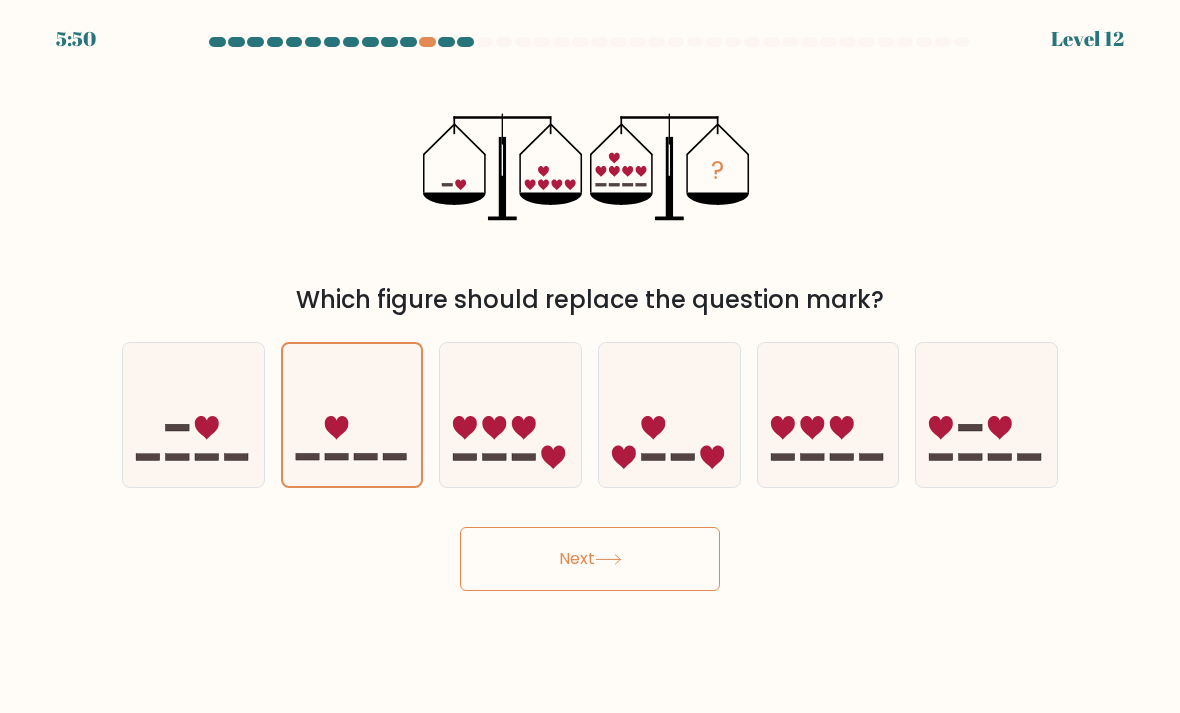 click on "Next" at bounding box center (590, 559) 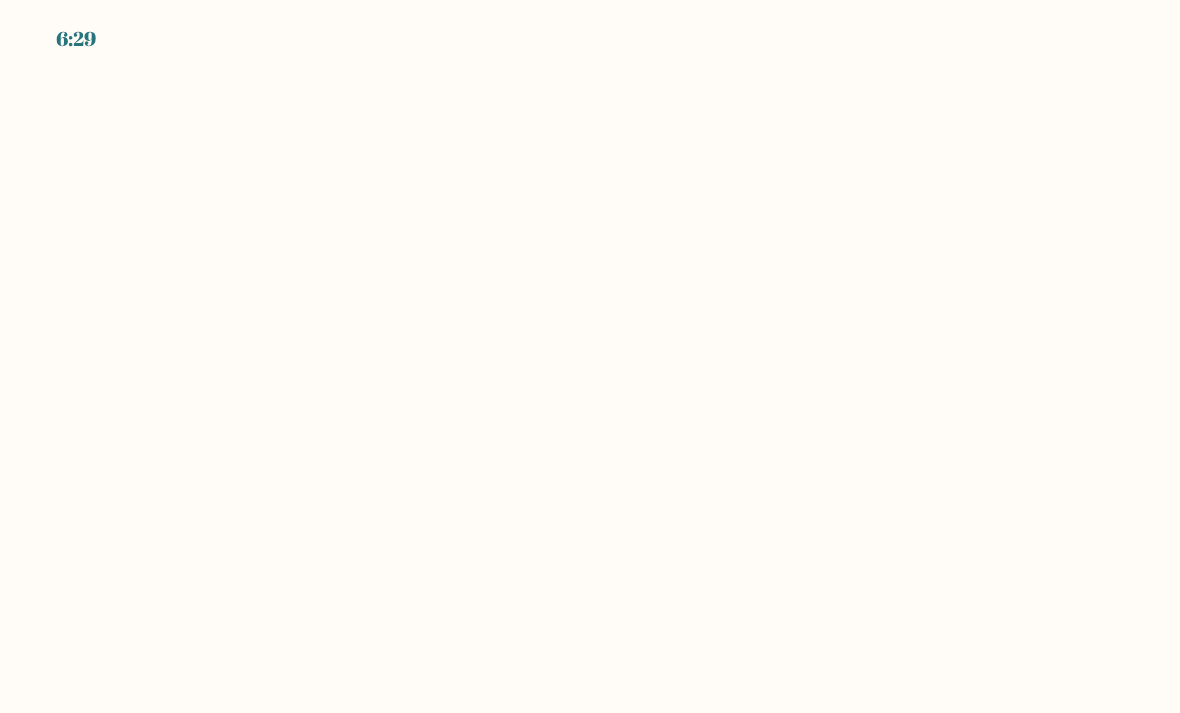 scroll, scrollTop: 0, scrollLeft: 0, axis: both 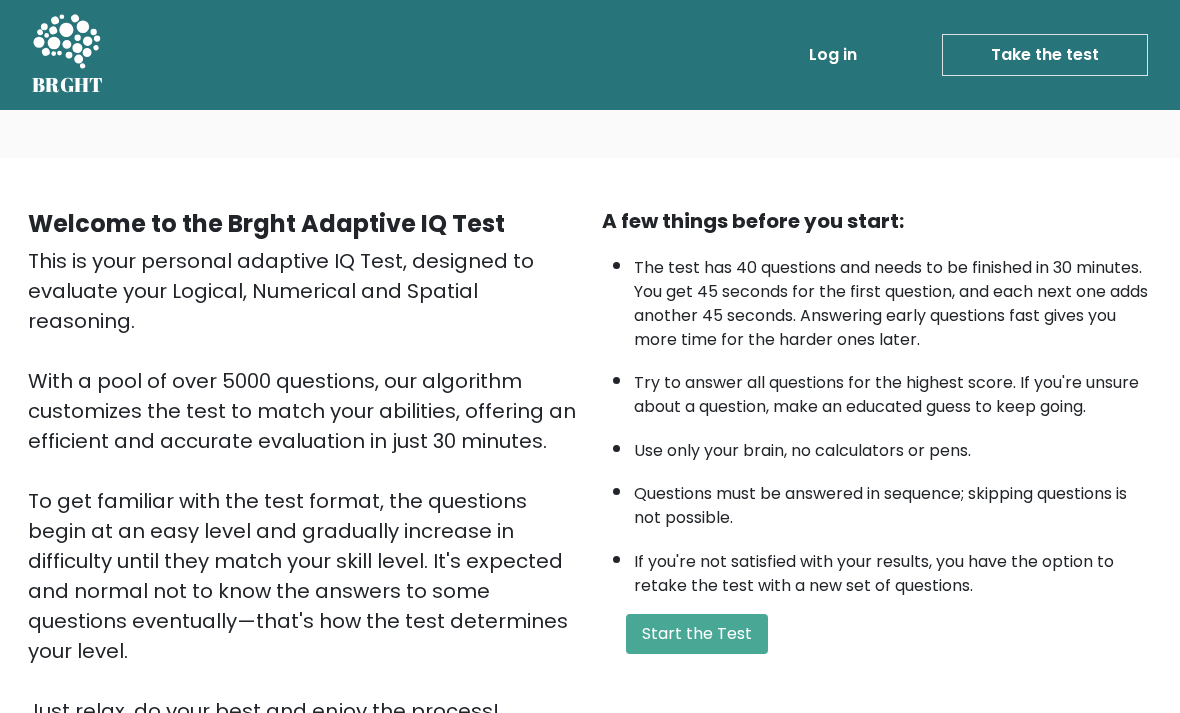 click on "Start the Test" at bounding box center (697, 634) 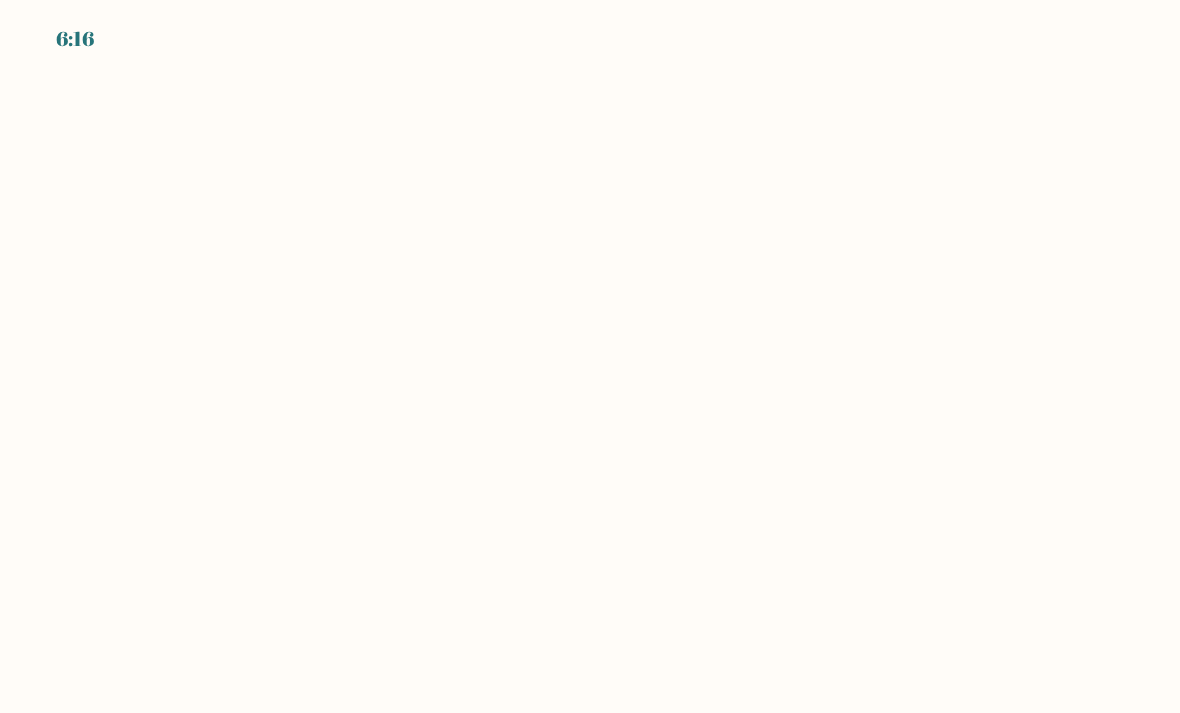 scroll, scrollTop: 0, scrollLeft: 0, axis: both 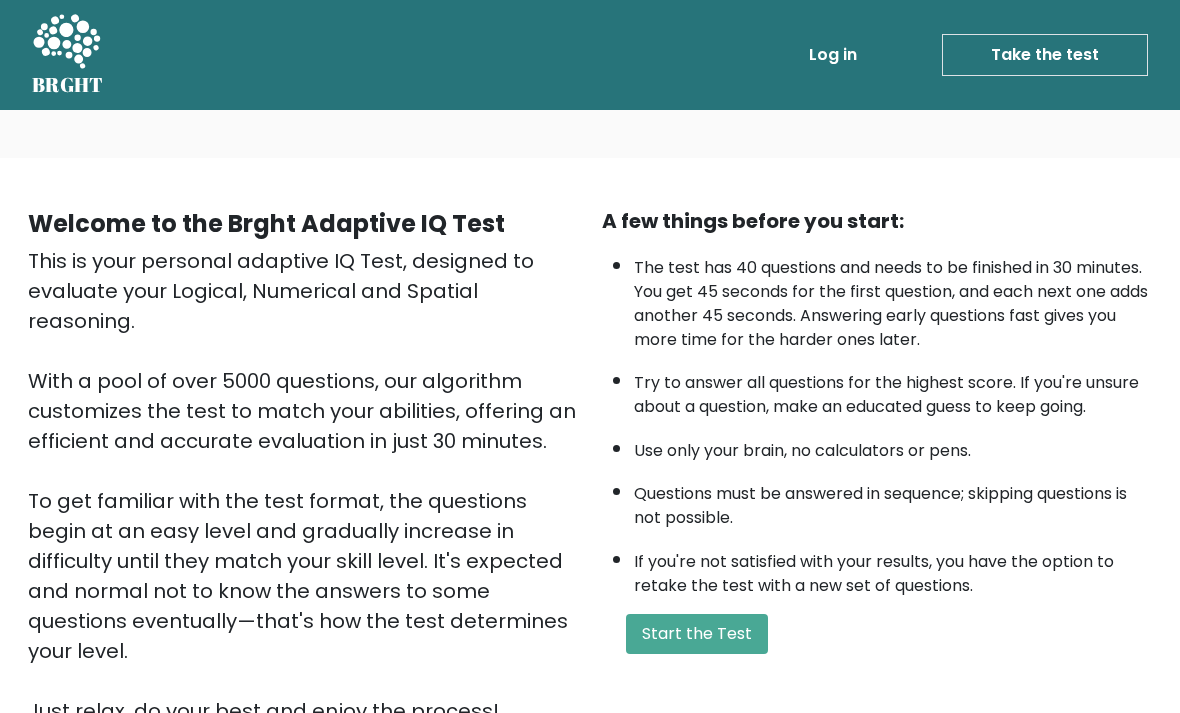 click on "Start the Test" at bounding box center [697, 634] 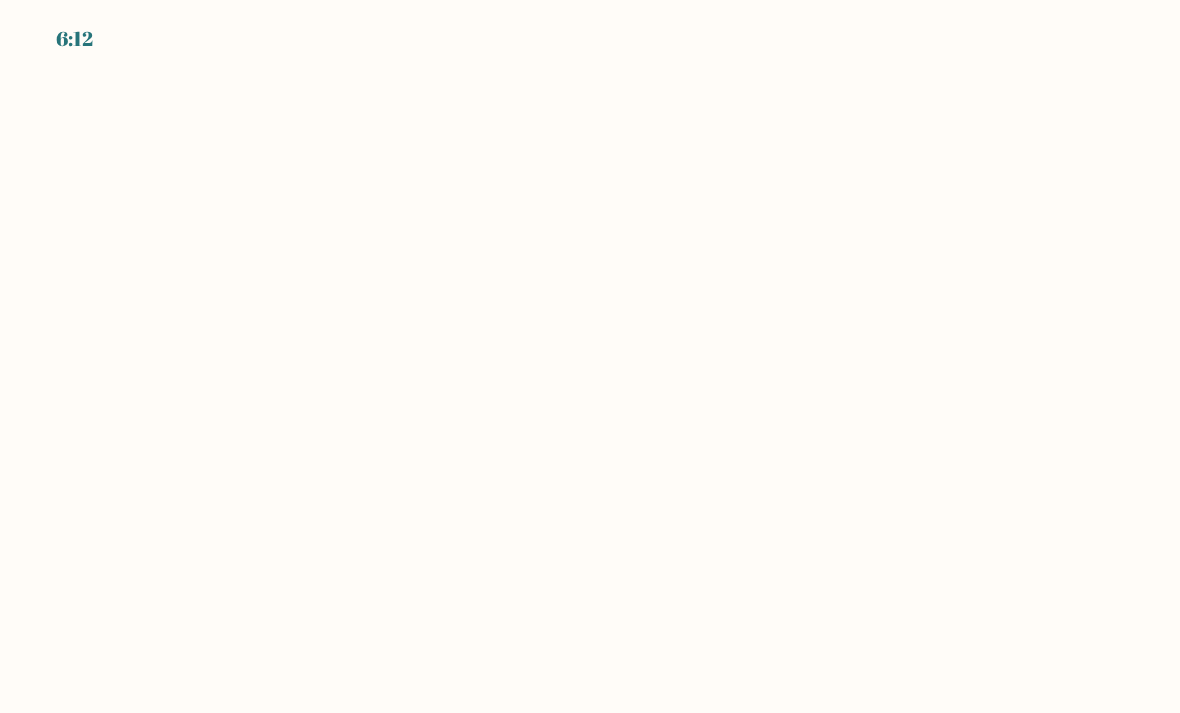 scroll, scrollTop: 0, scrollLeft: 0, axis: both 